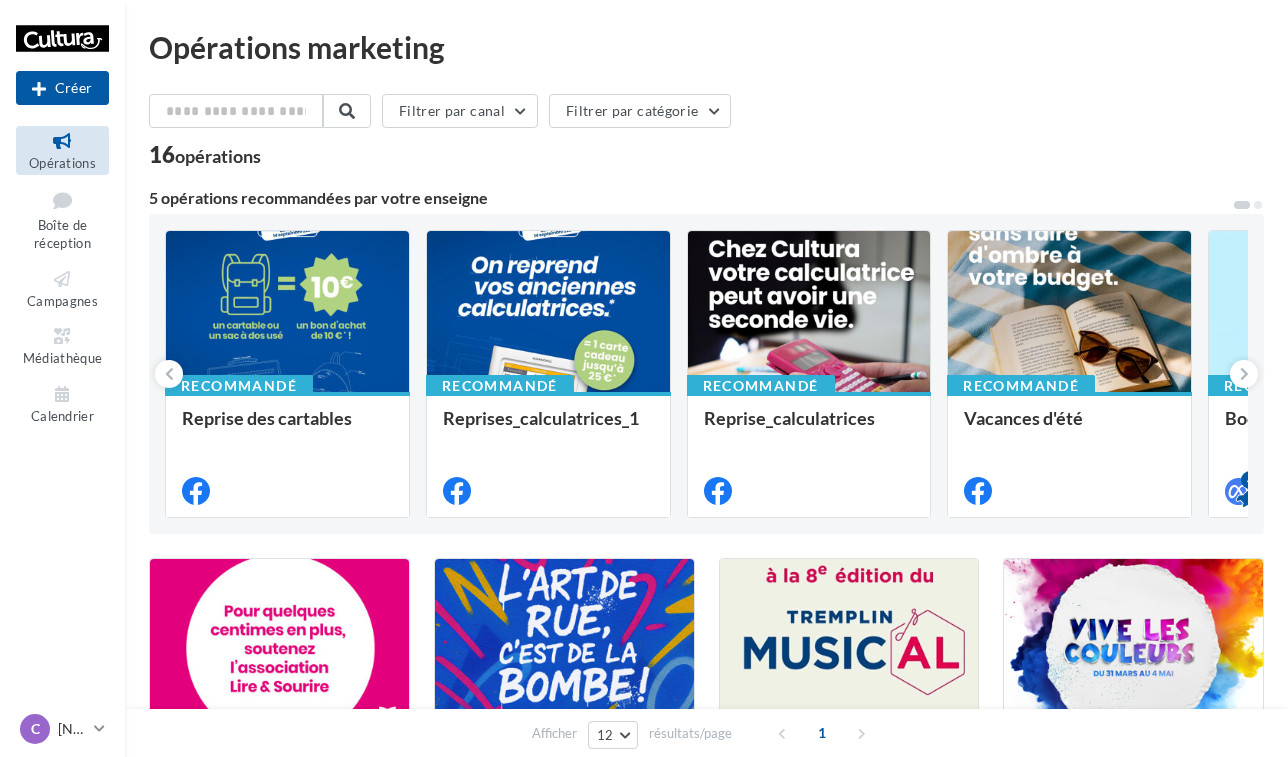 scroll, scrollTop: 0, scrollLeft: 0, axis: both 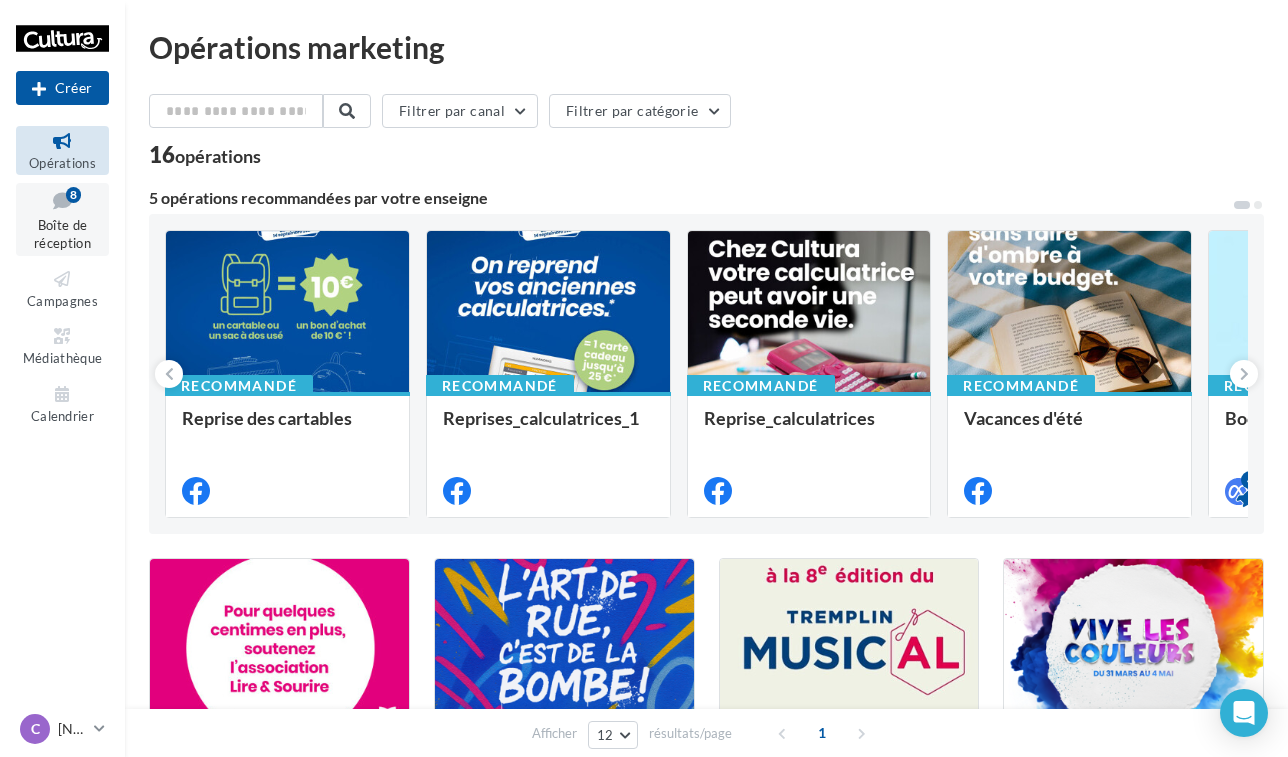 click at bounding box center (62, 200) 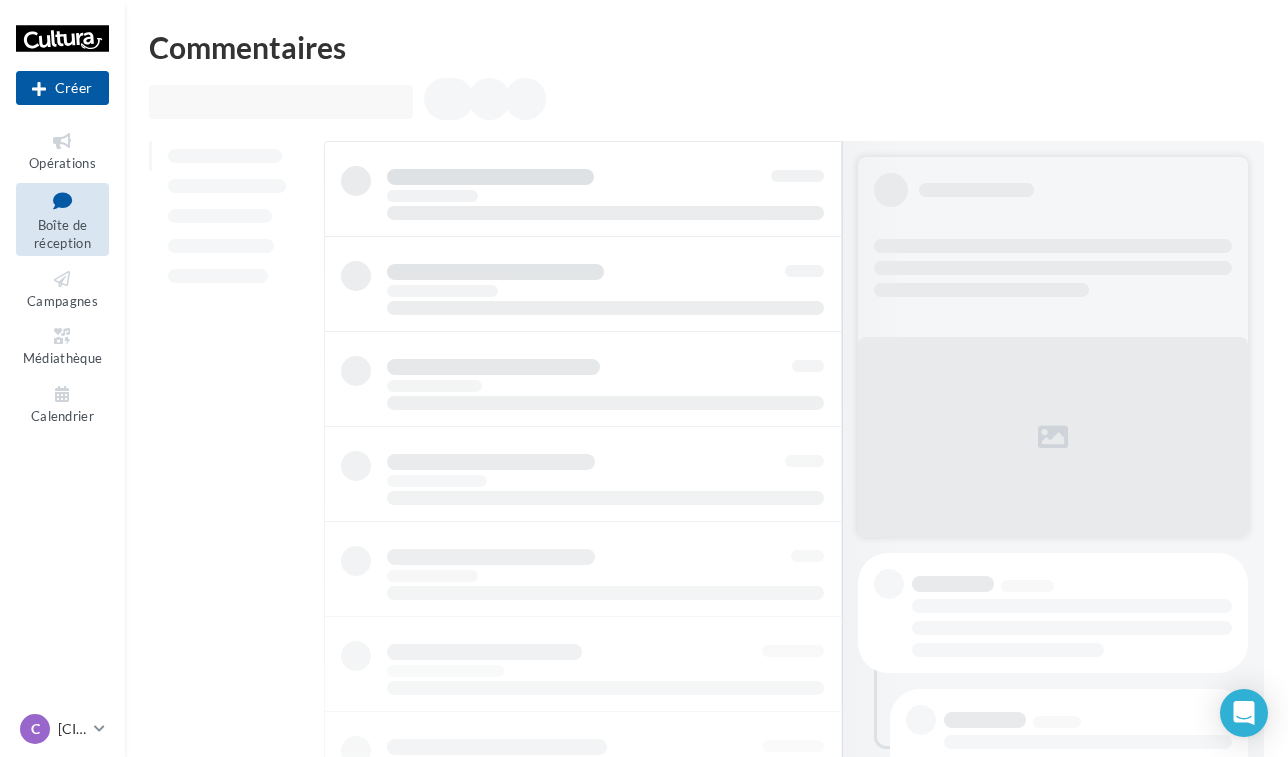 scroll, scrollTop: 0, scrollLeft: 0, axis: both 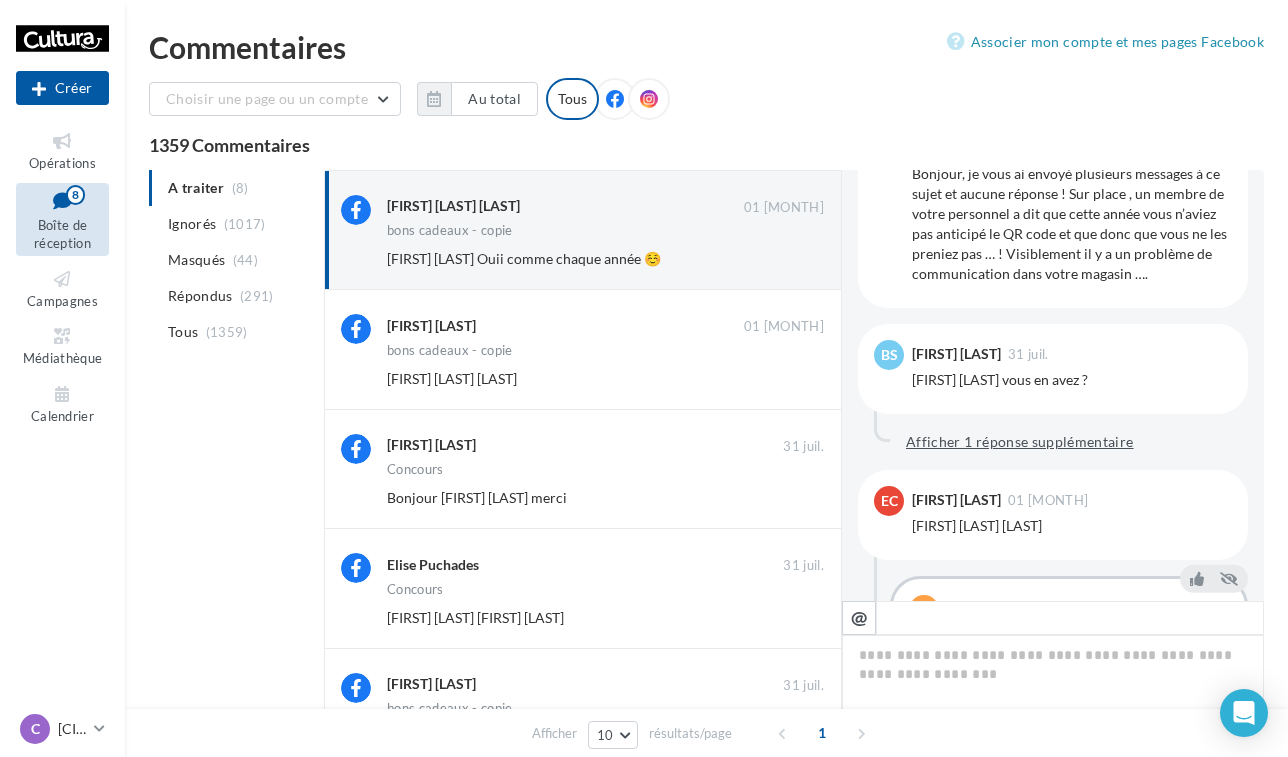 click on "Afficher 1 réponse supplémentaire" at bounding box center [1020, 442] 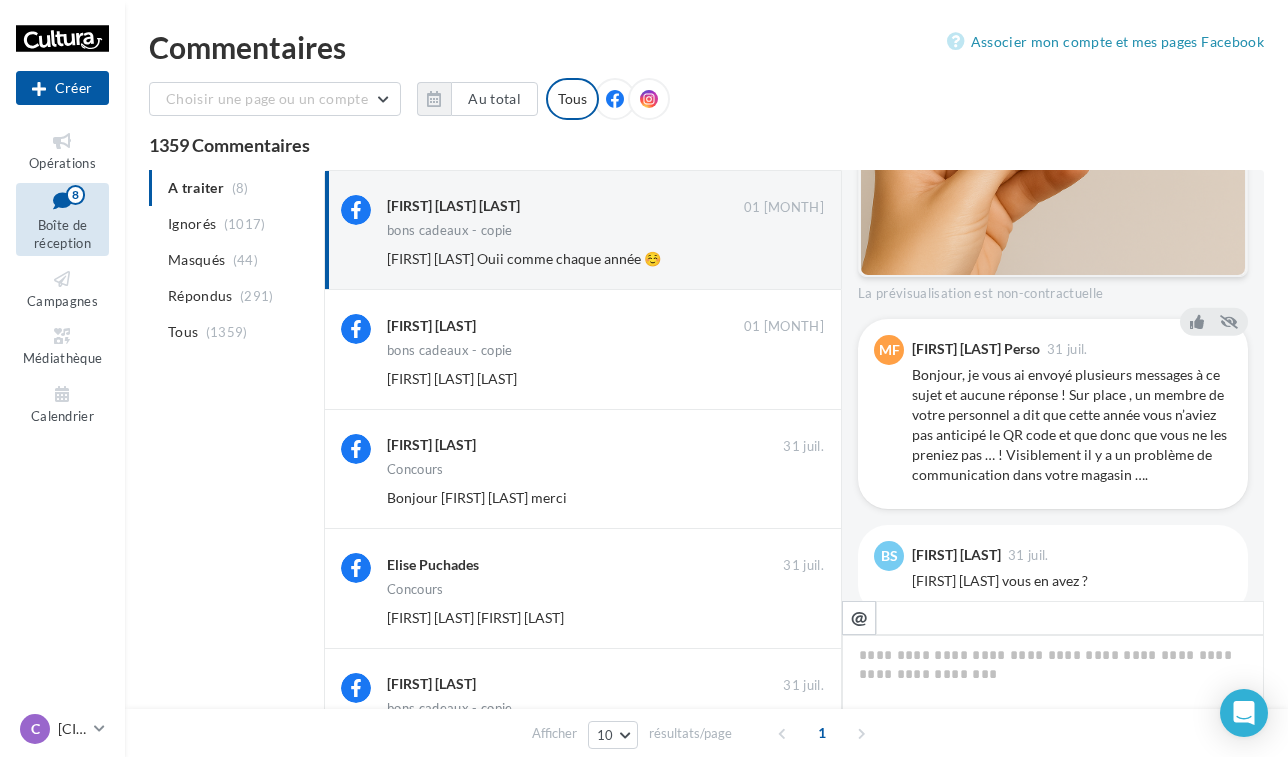 scroll, scrollTop: 524, scrollLeft: 0, axis: vertical 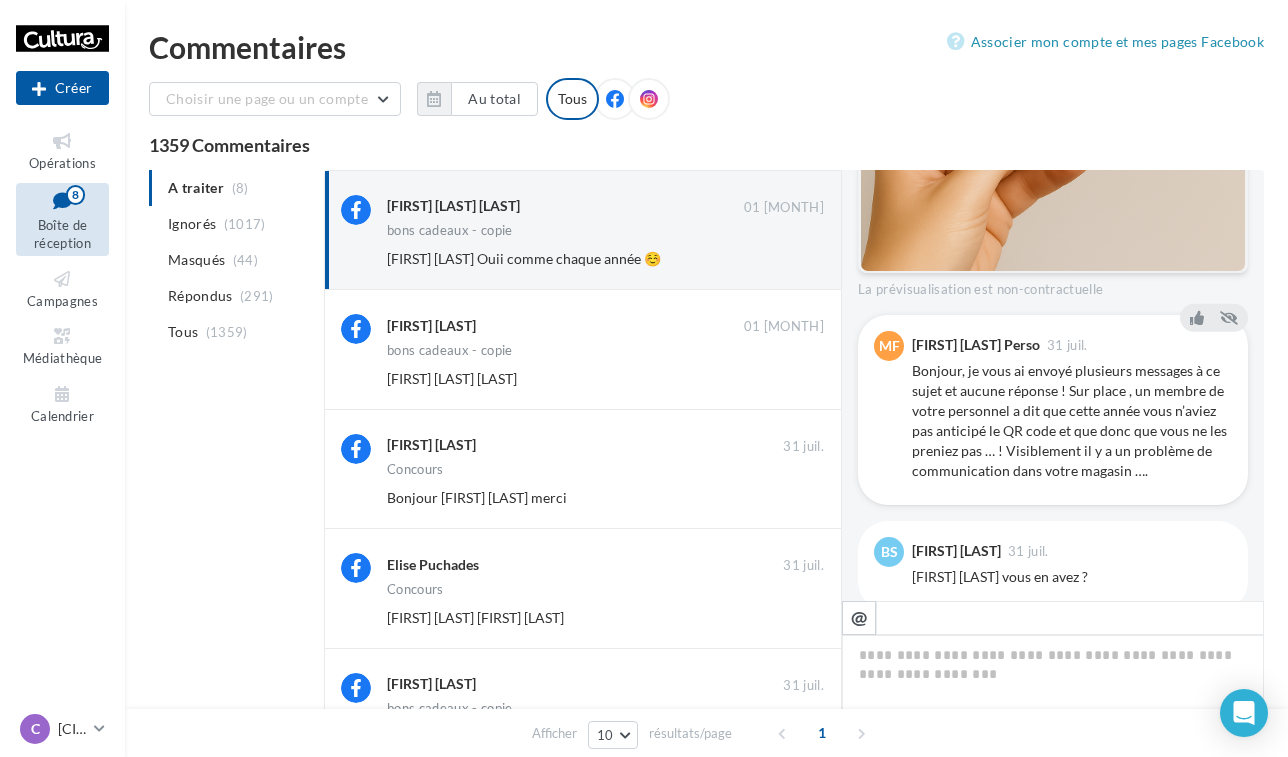 click on "Bonjour, je vous ai envoyé plusieurs messages à ce sujet et aucune réponse ! Sur place , un membre de votre personnel a dit que cette année vous n’aviez pas anticipé le QR code et que donc que vous ne les preniez pas … ! Visiblement il y a un problème de communication dans votre magasin …." at bounding box center [1072, 421] 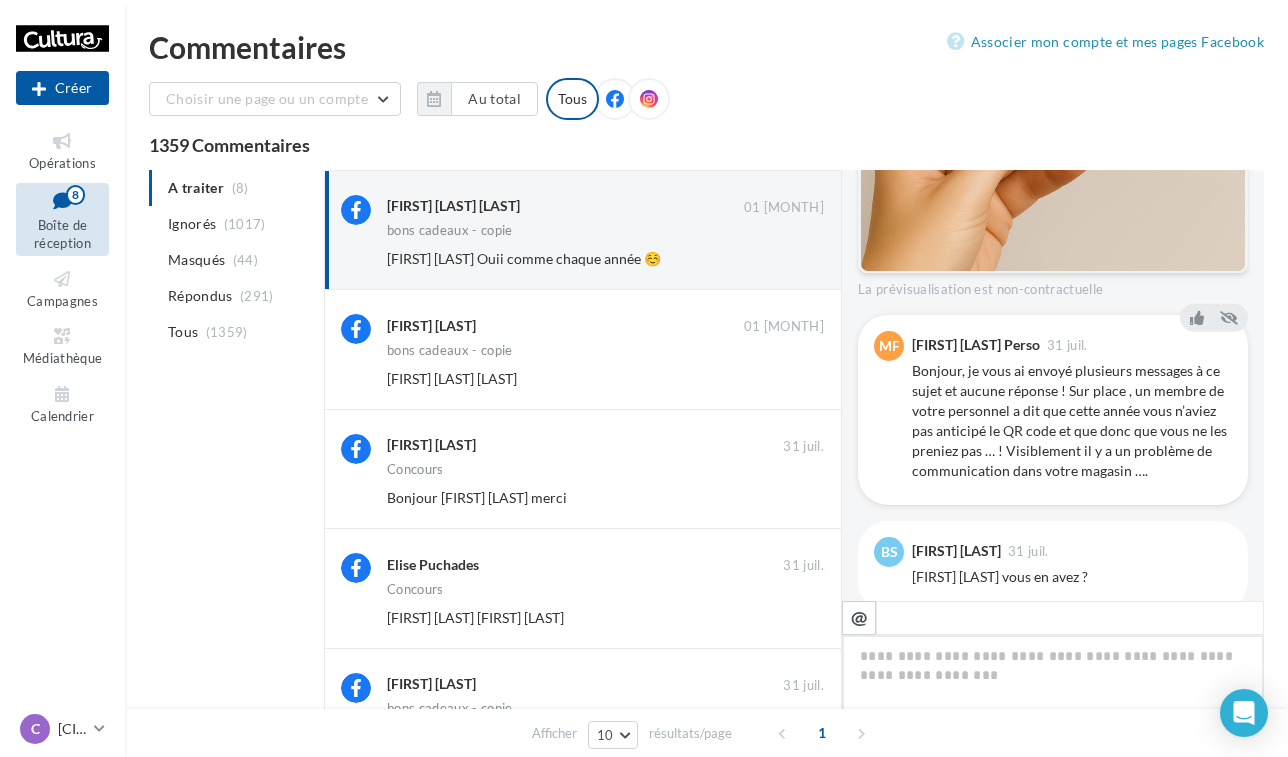 scroll, scrollTop: 652, scrollLeft: 0, axis: vertical 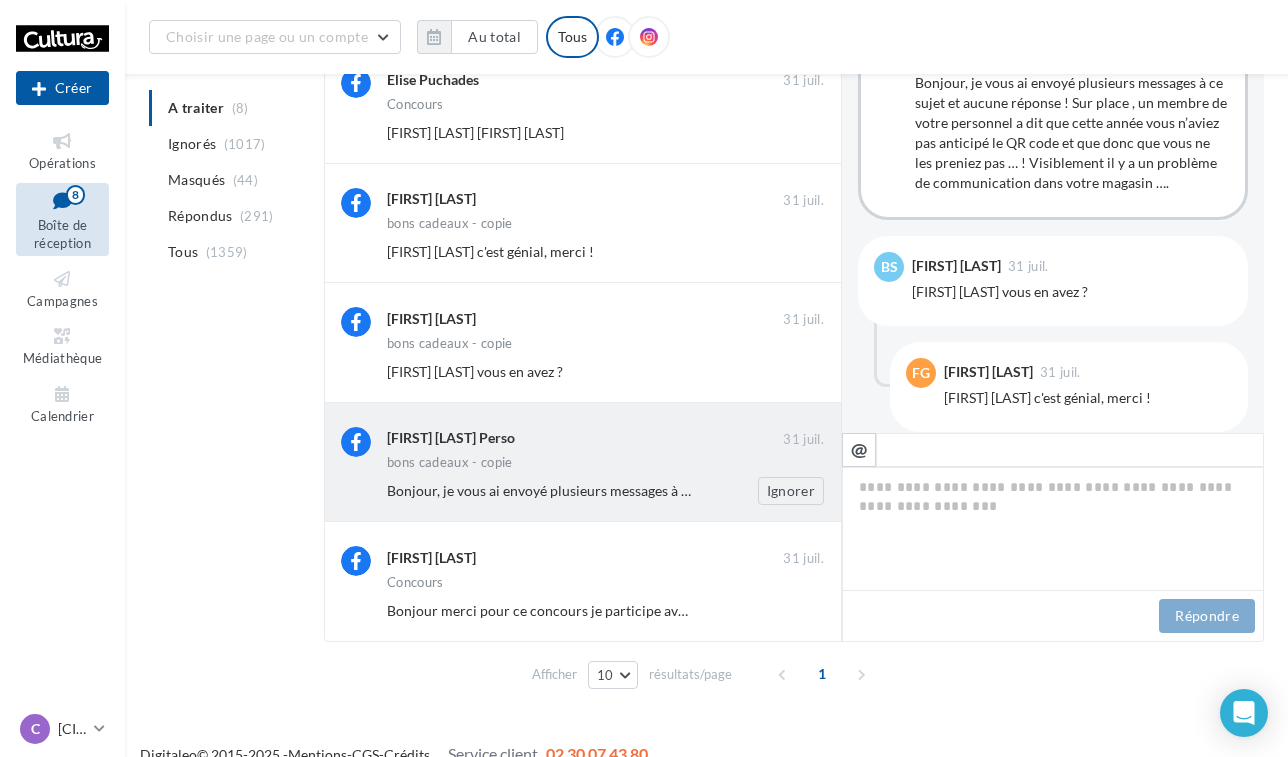 click on "Ignorer" at bounding box center (775, 491) 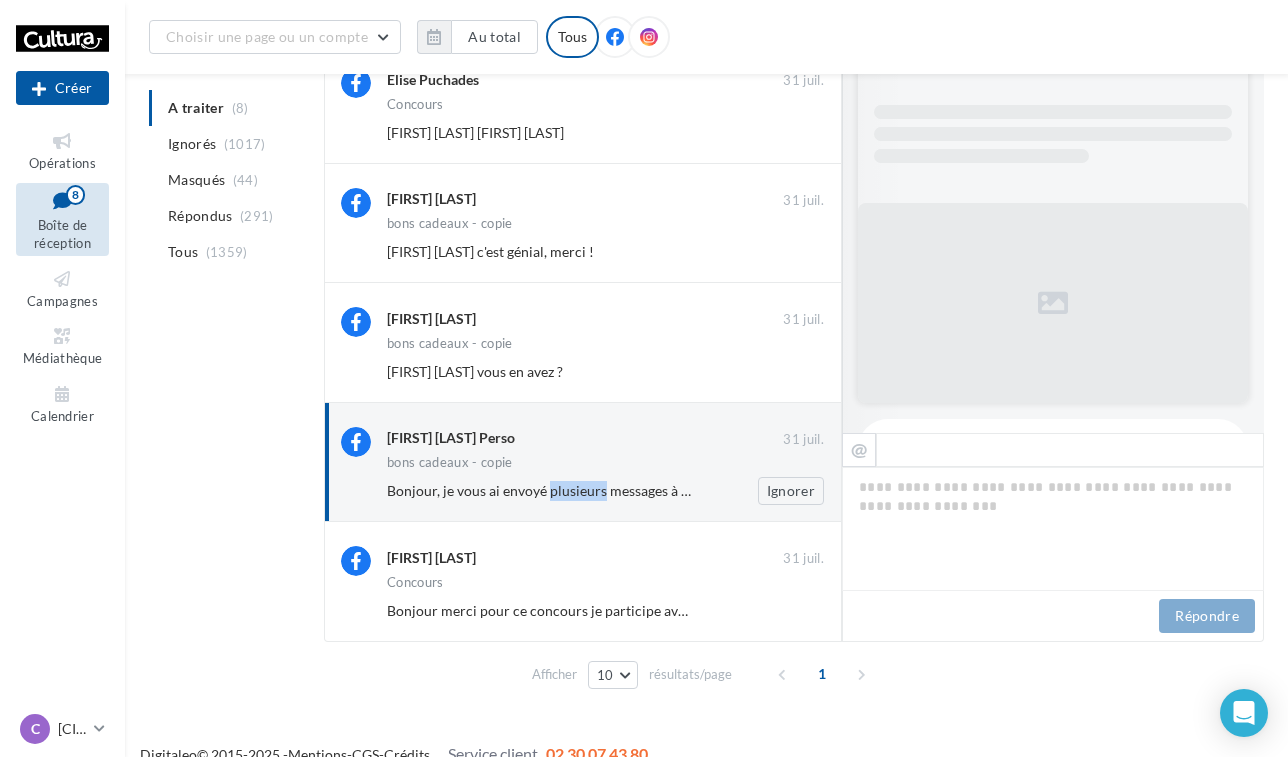 click on "Bonjour, je vous ai envoyé plusieurs messages à ce sujet et aucune réponse ! Sur place , un membre de votre personnel a dit que cette année vous n’aviez pas anticipé le QR code et que donc que vous ne les preniez pas … ! Visiblement il y a un problème de communication dans votre magasin …." at bounding box center (1282, 490) 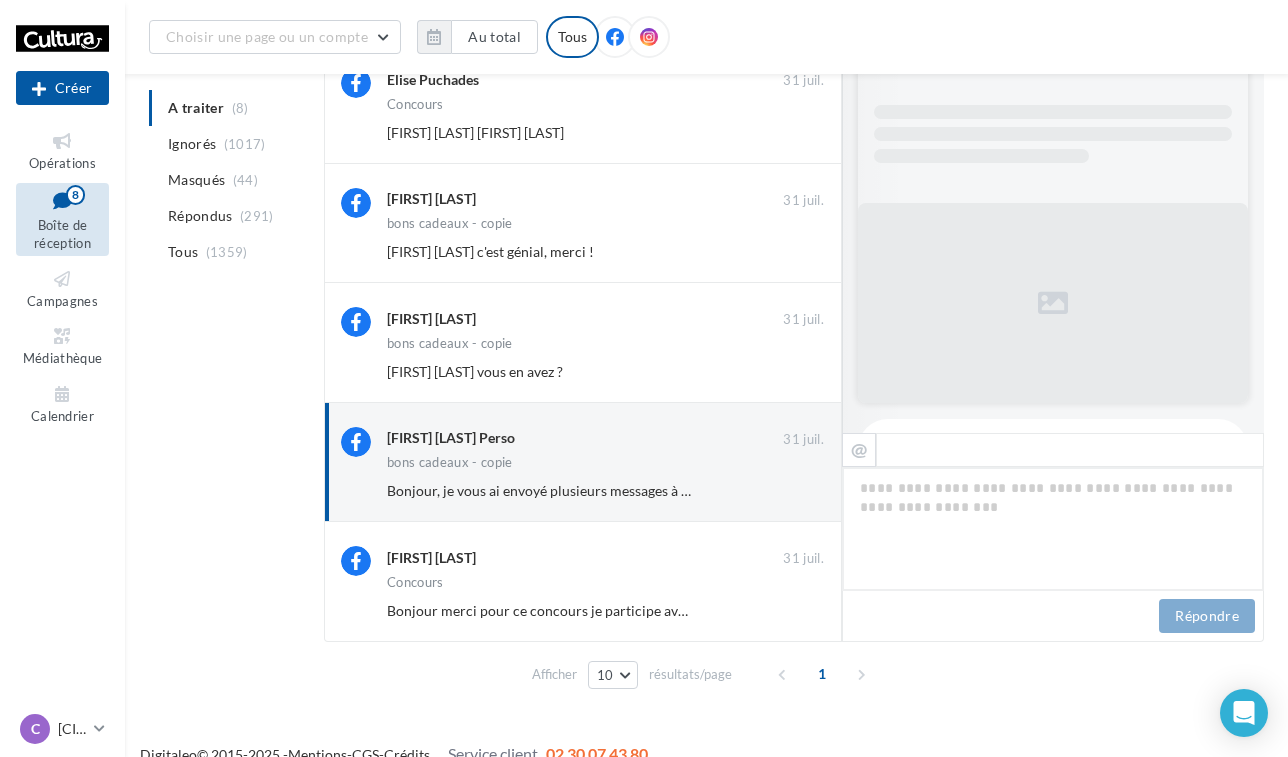 scroll, scrollTop: 494, scrollLeft: 0, axis: vertical 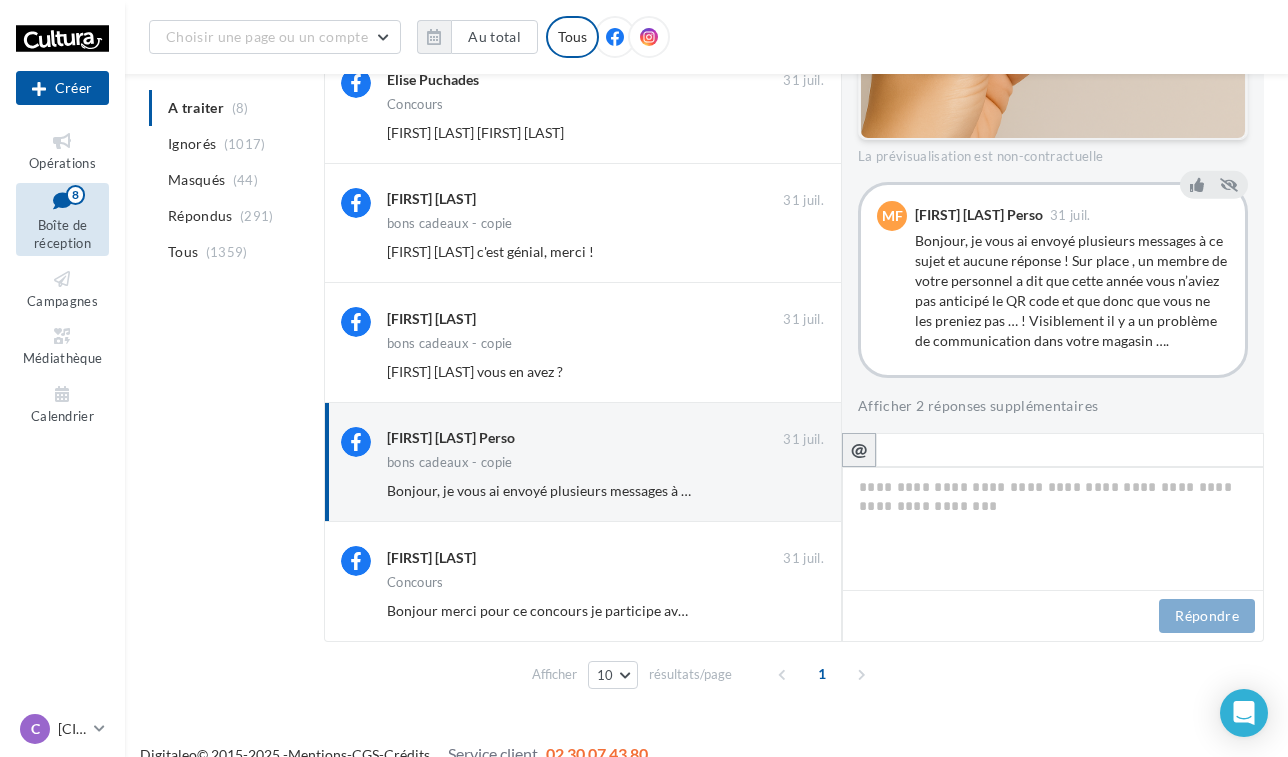 click on "@" at bounding box center [859, 449] 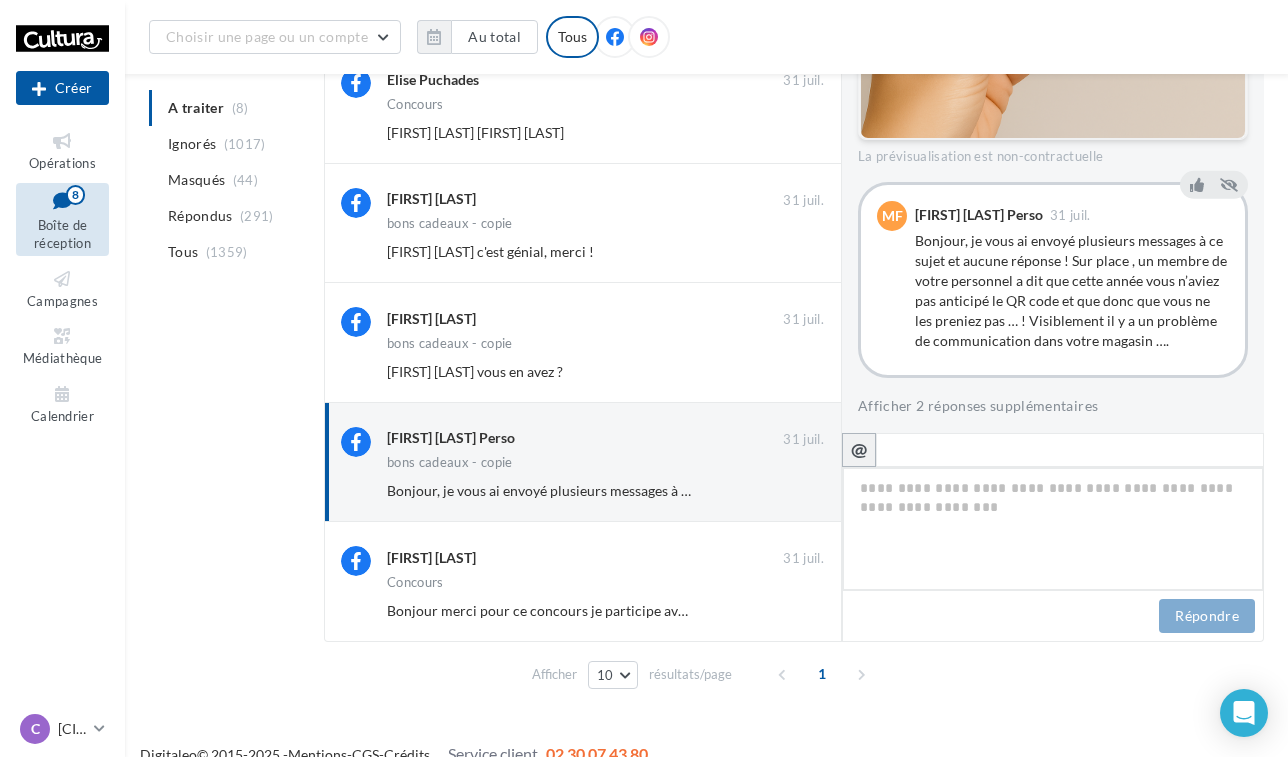 type on "**********" 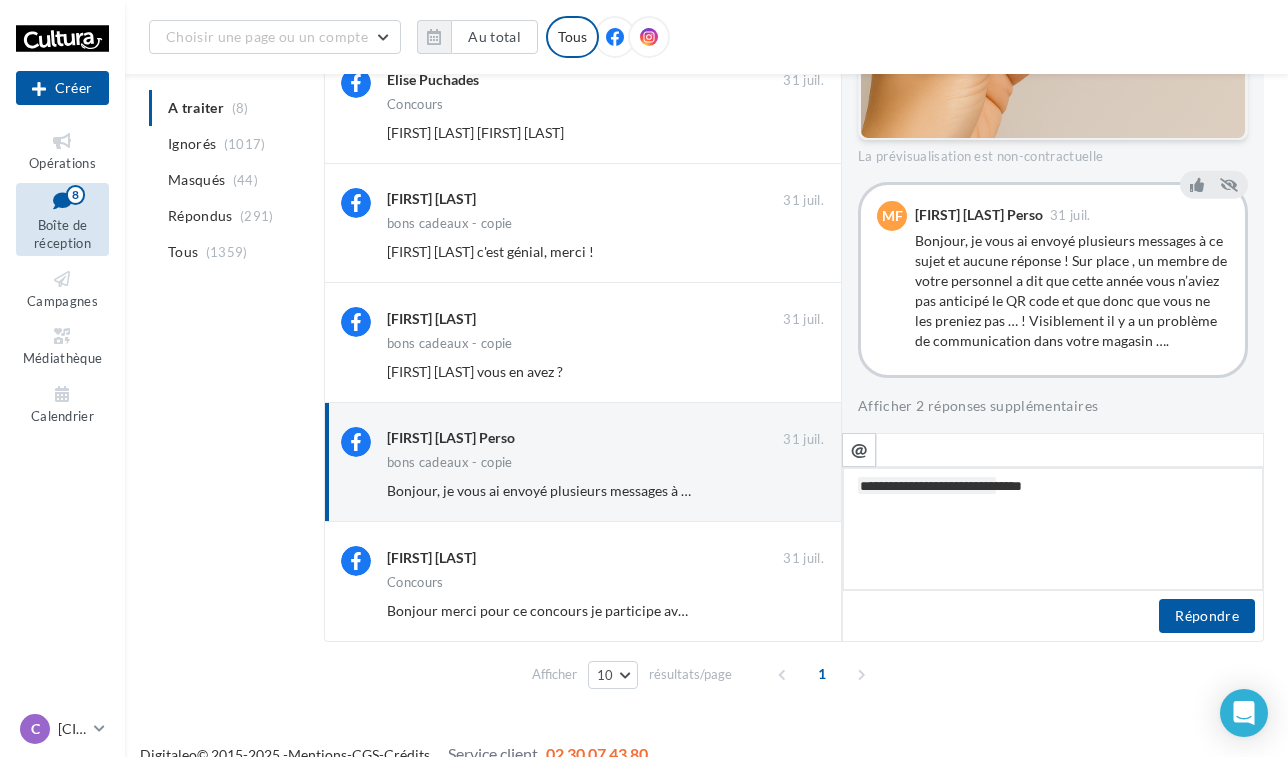 click on "**********" at bounding box center [1053, 529] 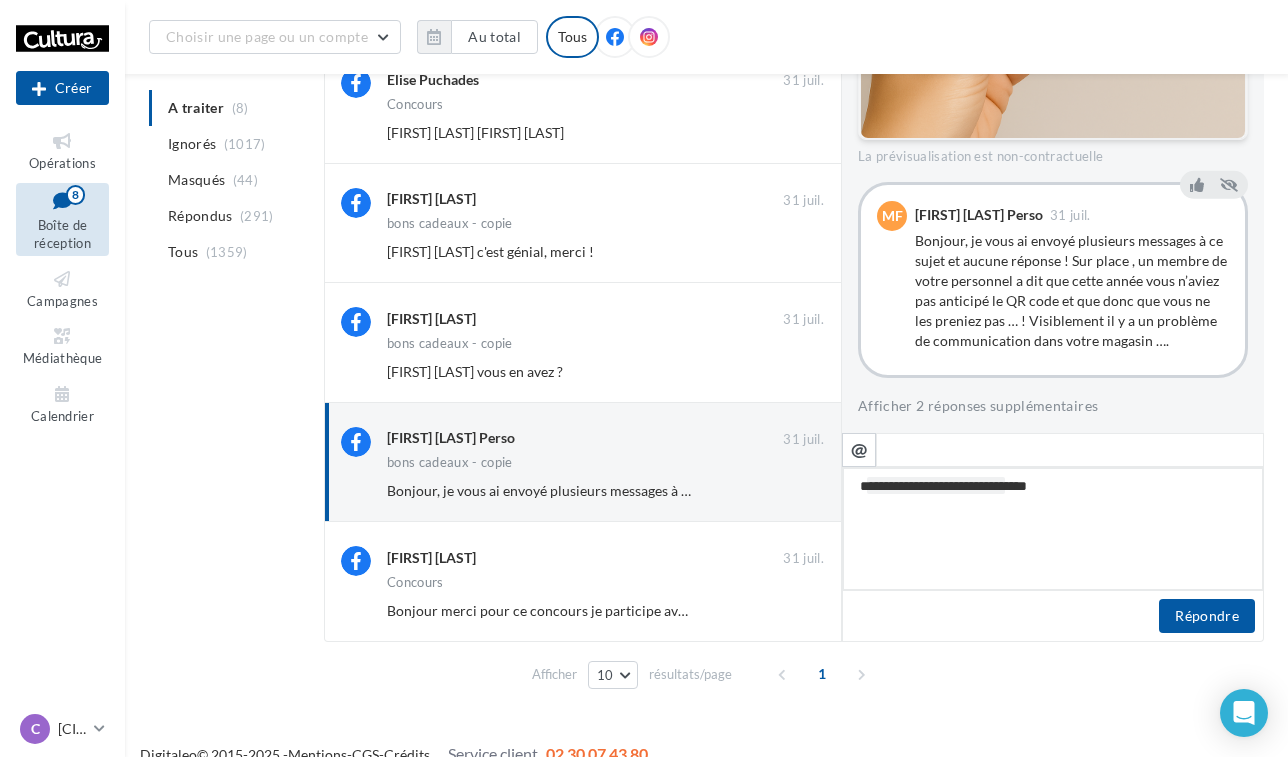 type on "**********" 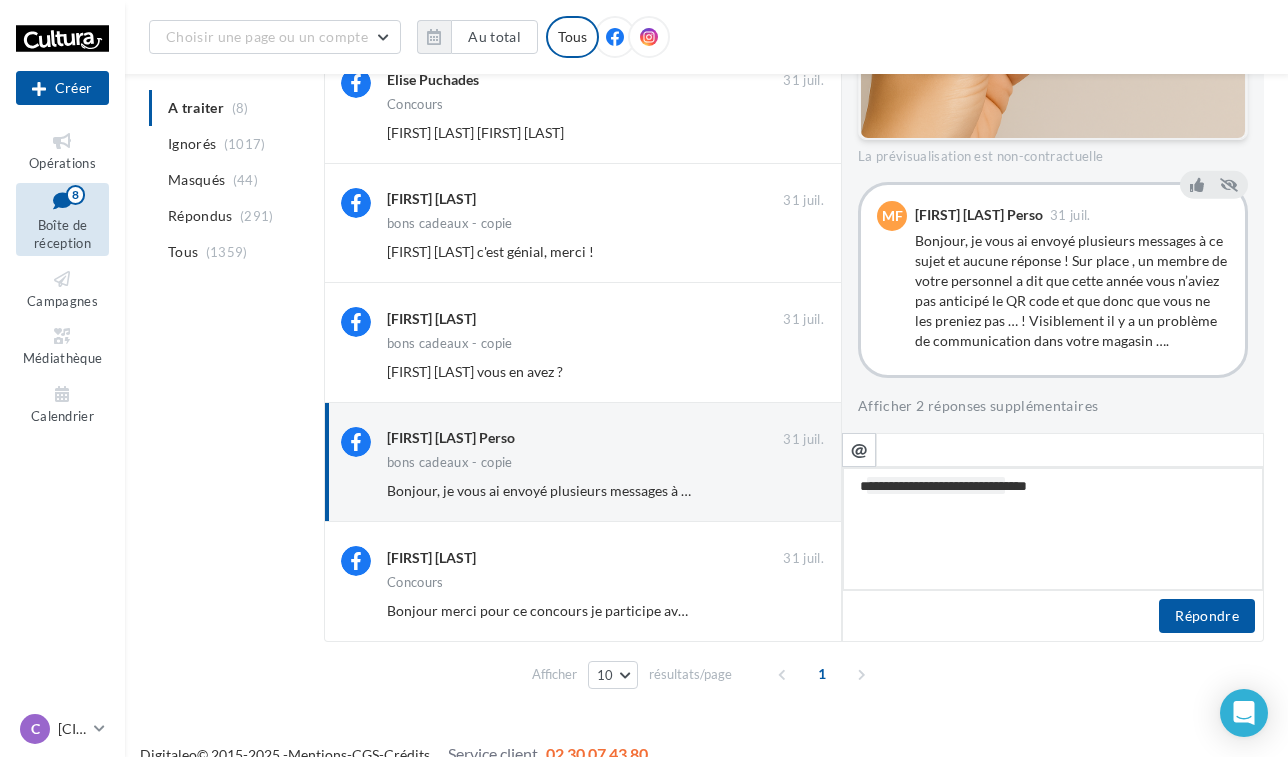 type on "**********" 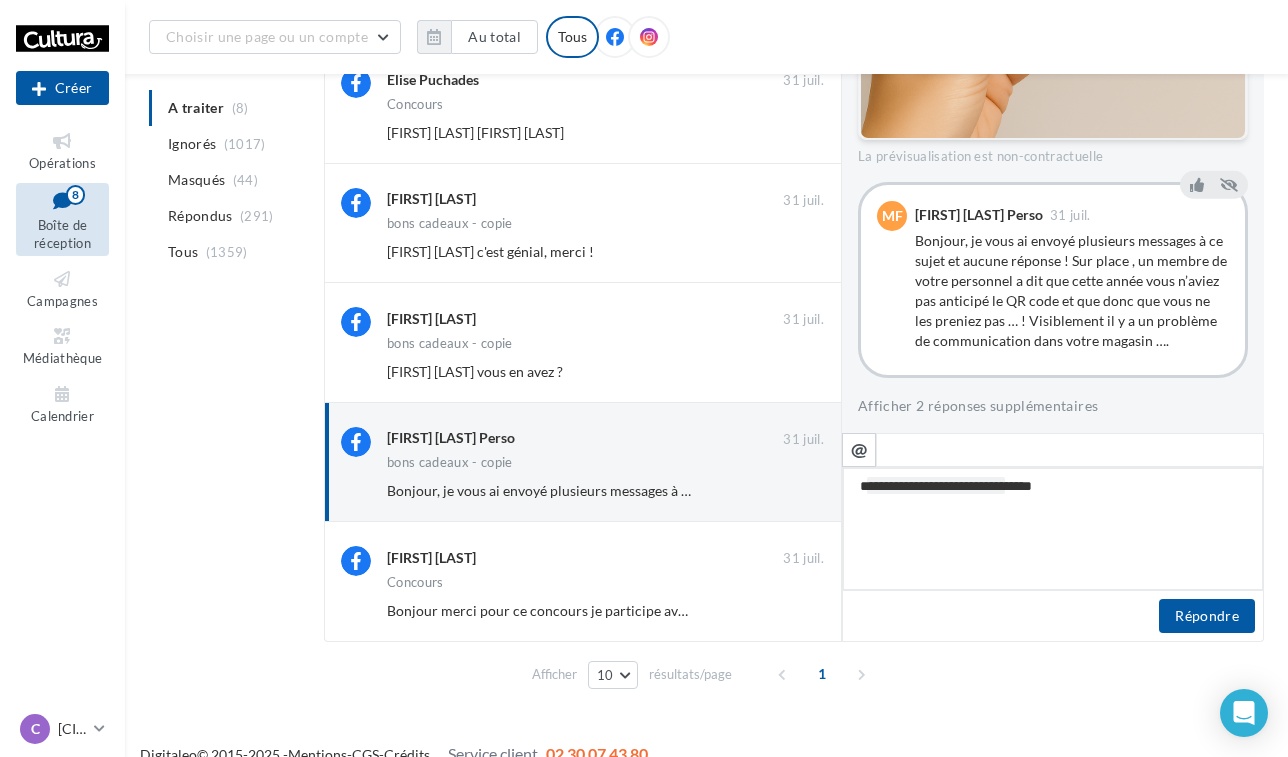 type on "**********" 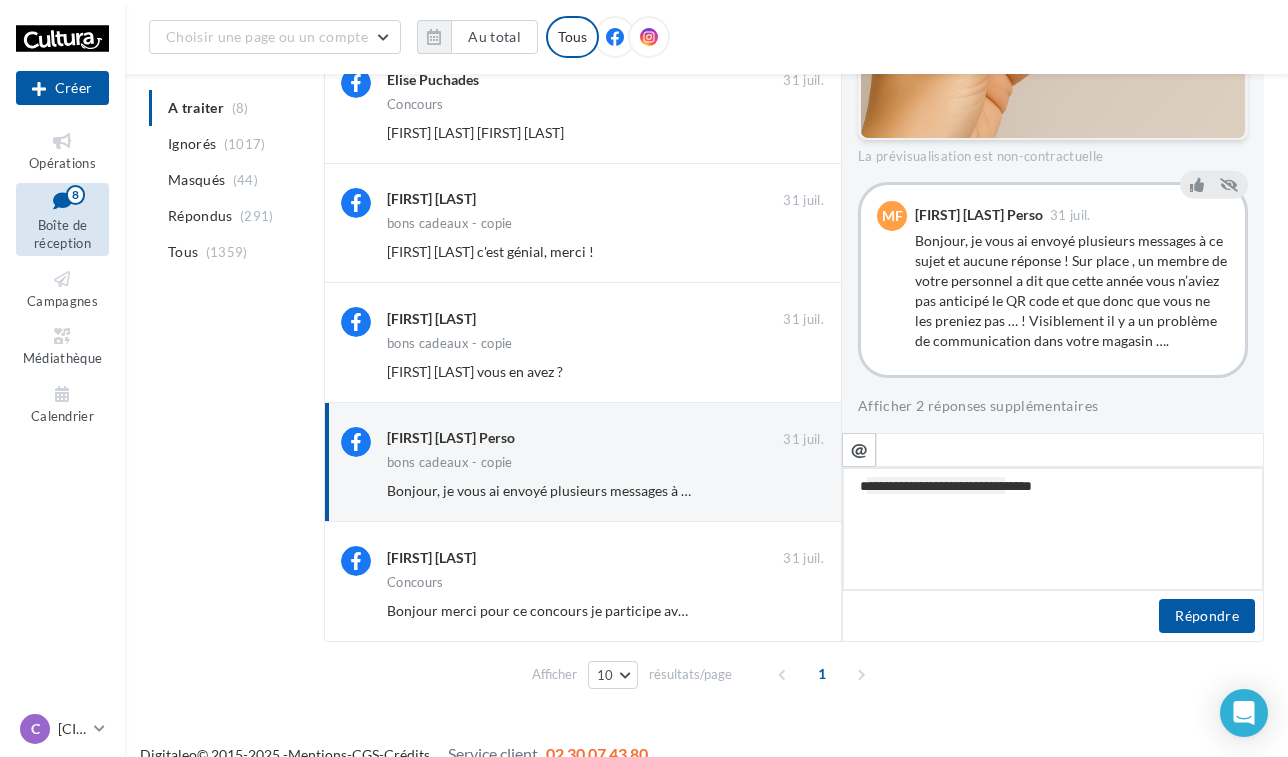 type on "**********" 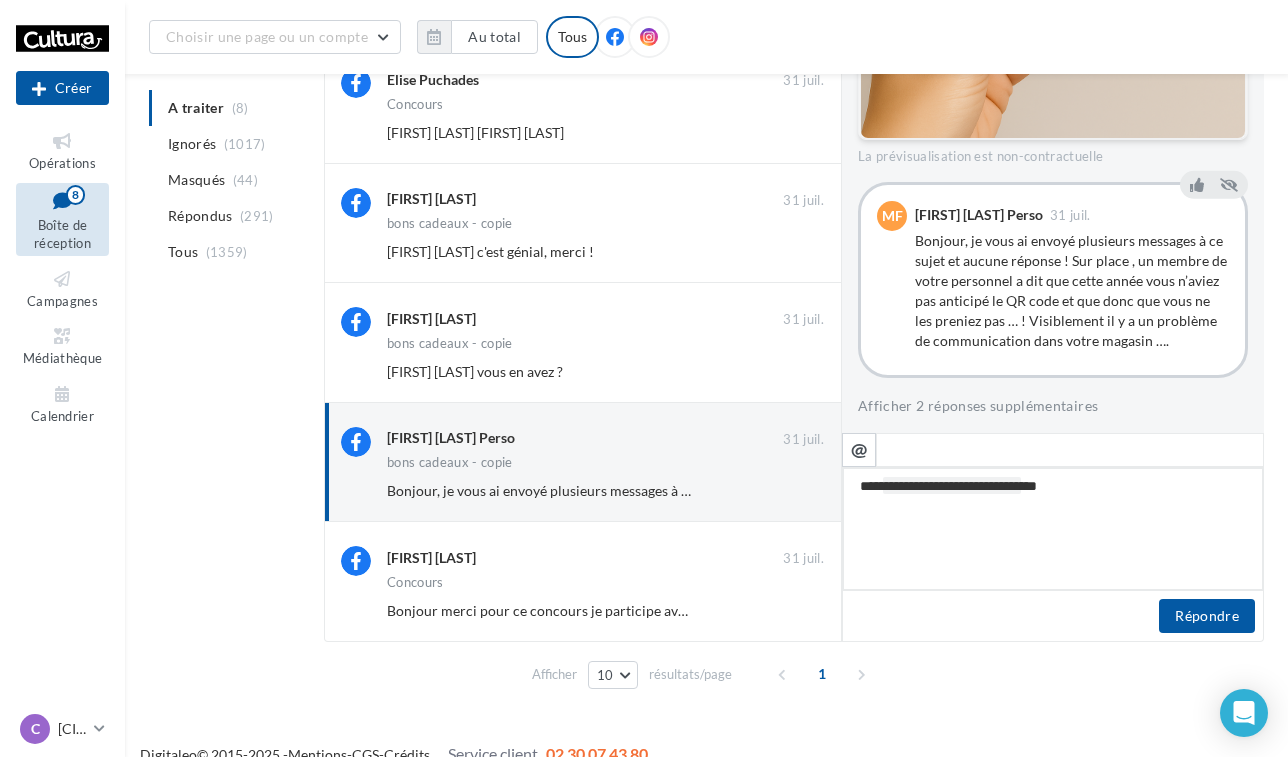 type on "**********" 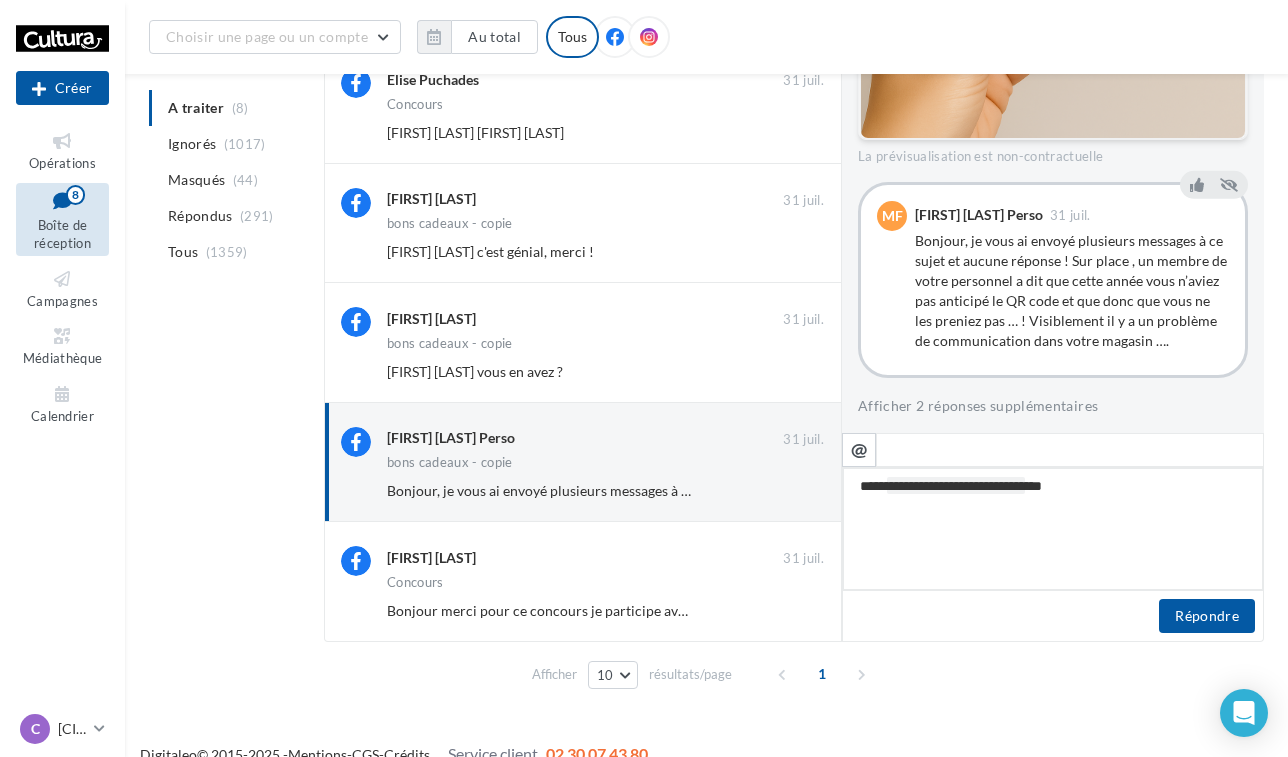 type on "**********" 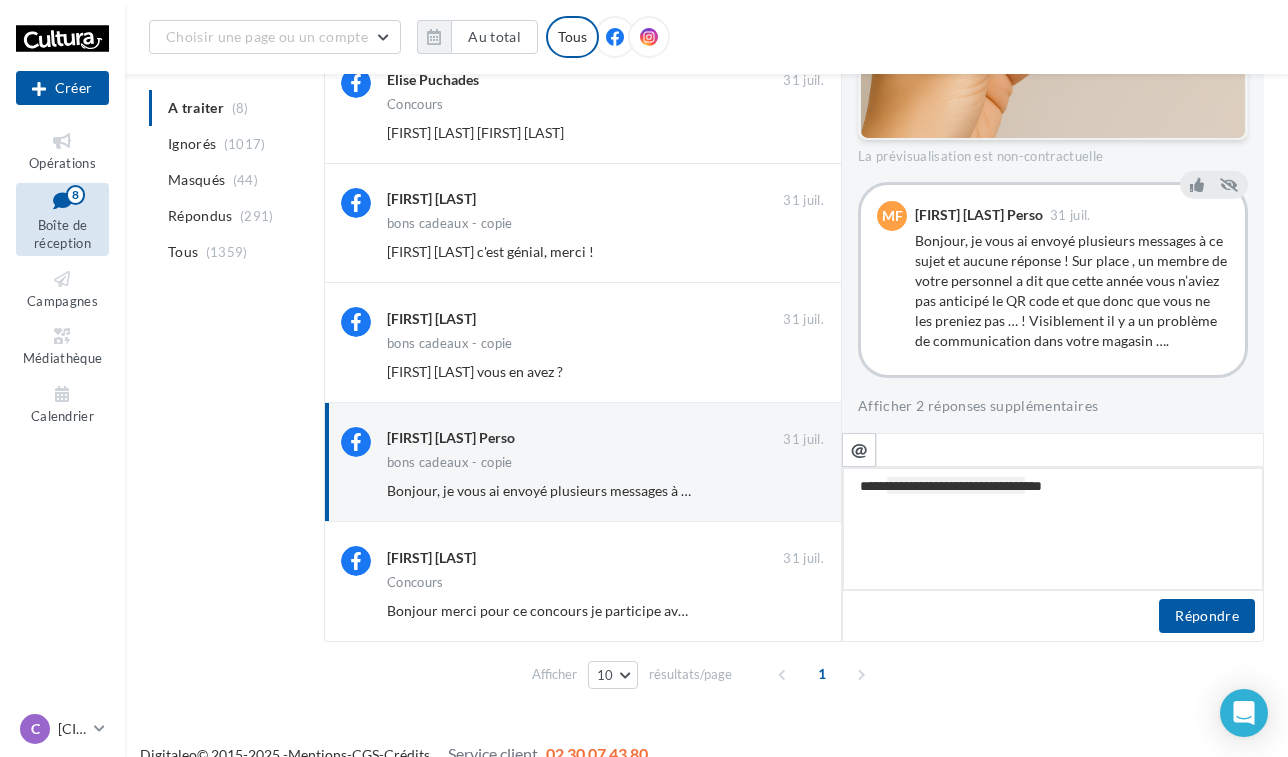 type on "**********" 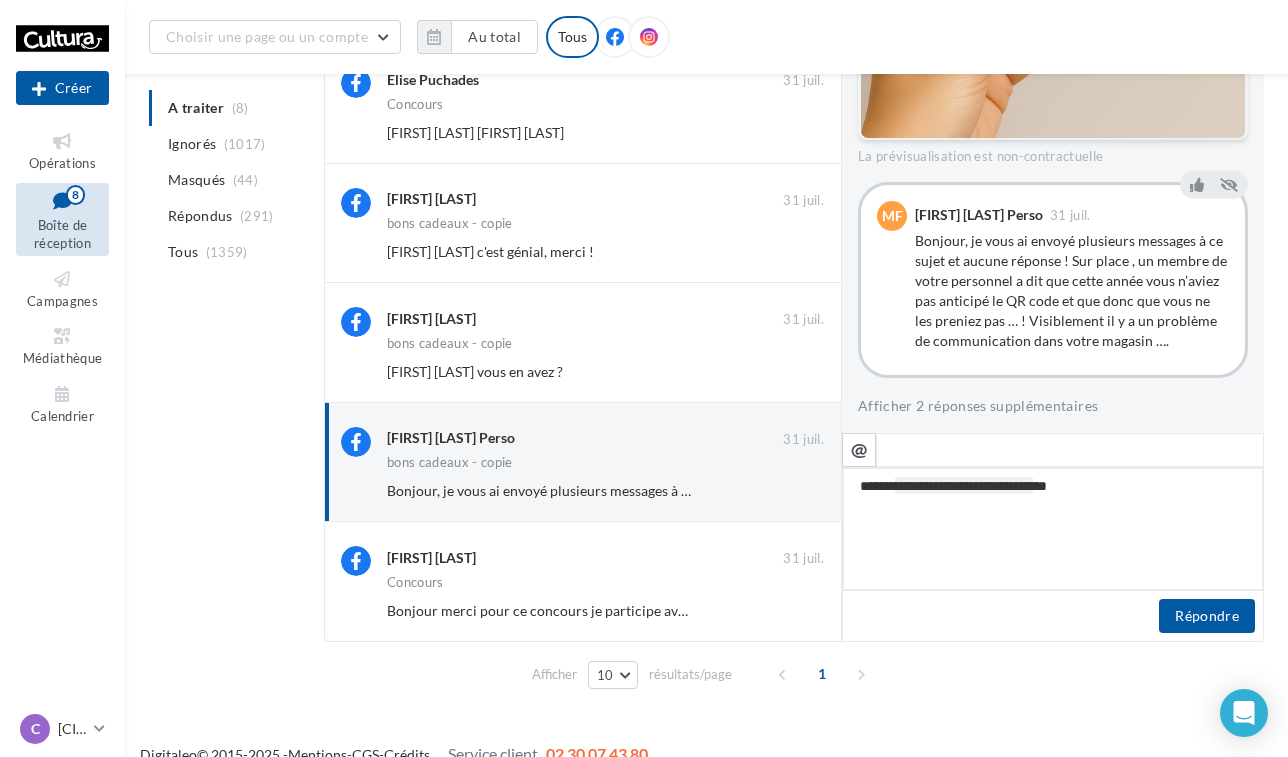 type on "**********" 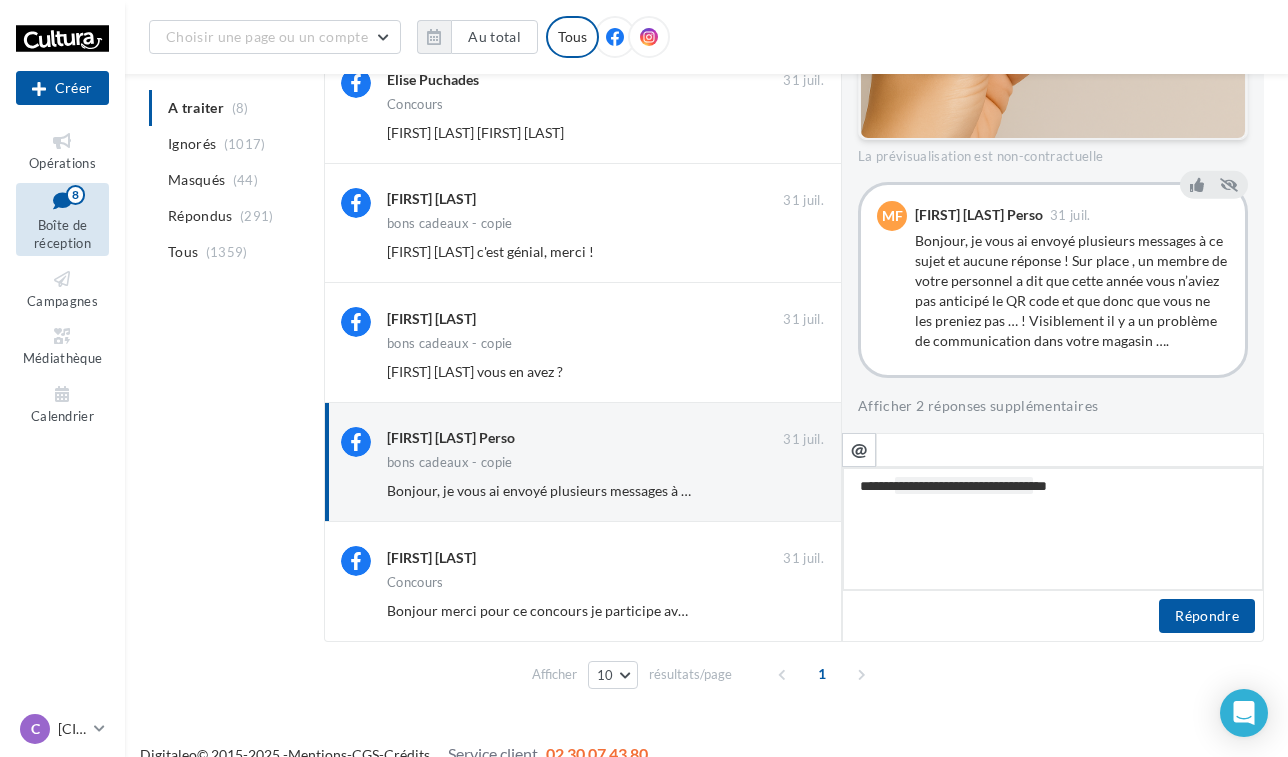 type on "**********" 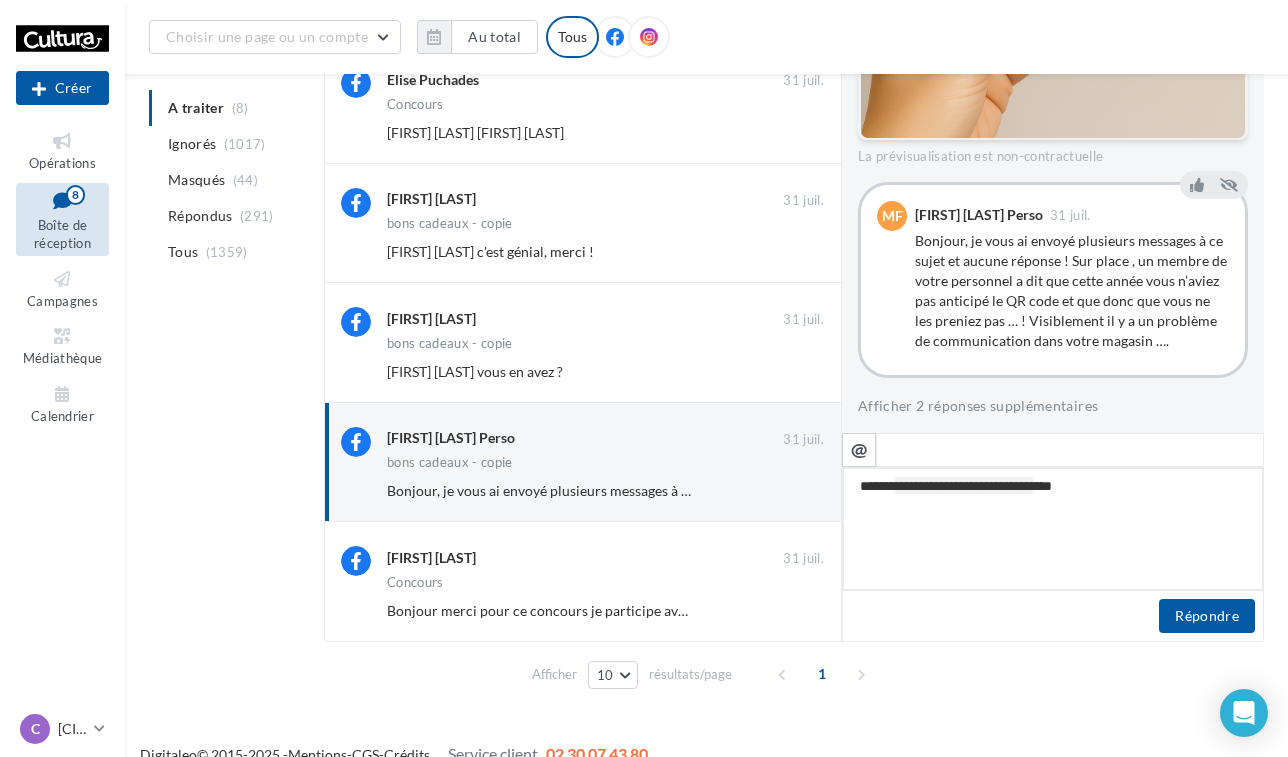 type on "**********" 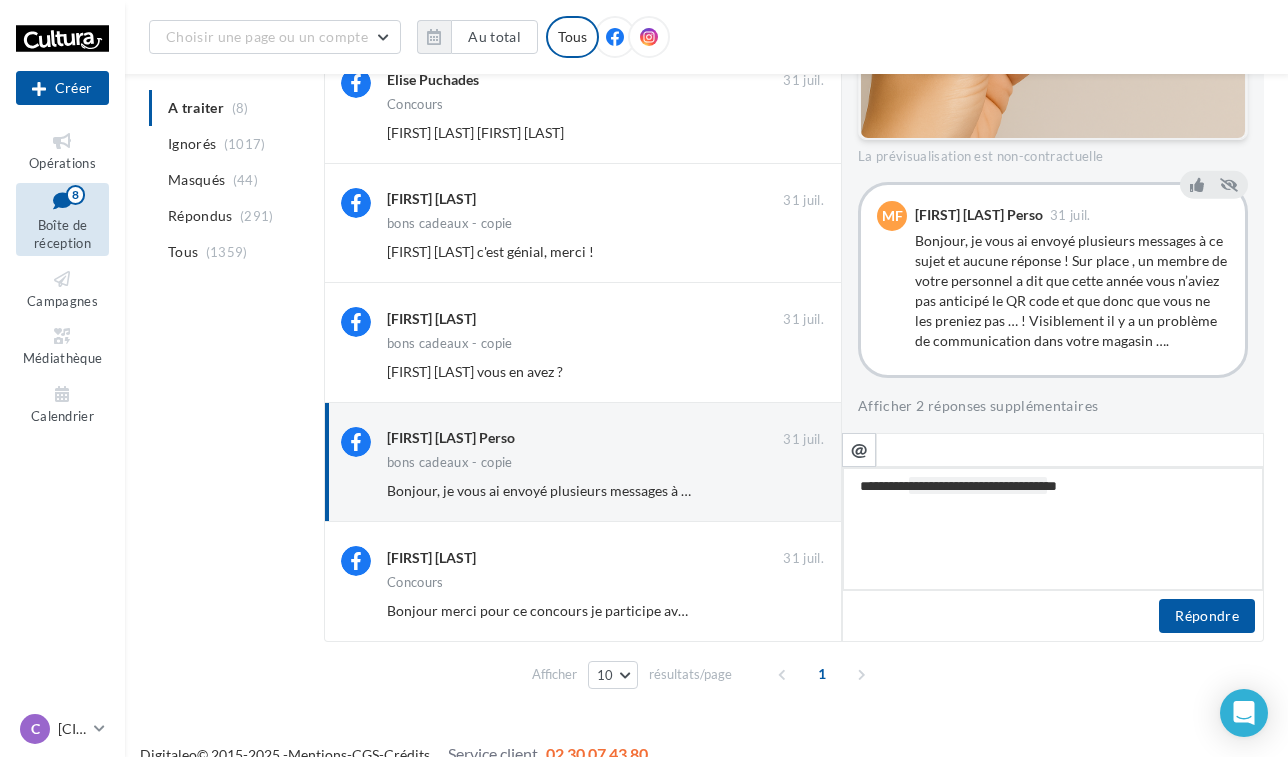 type on "**********" 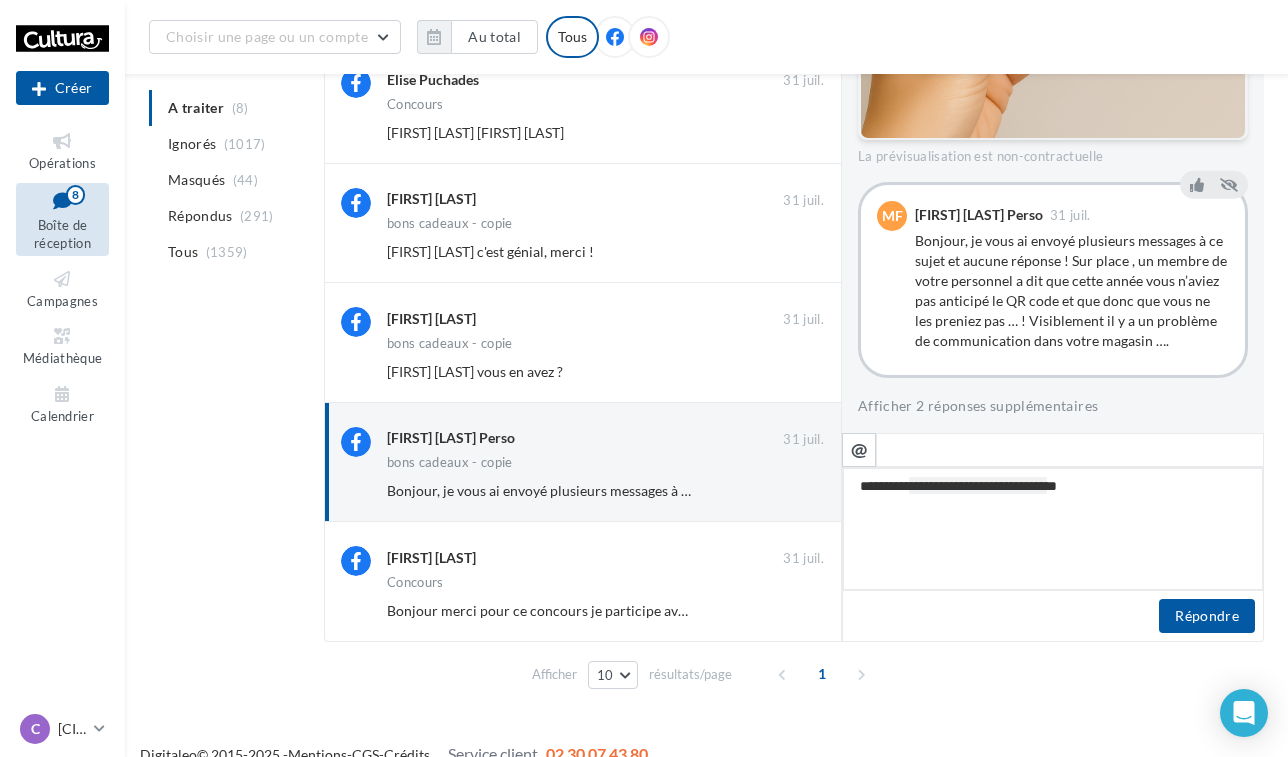 type on "**********" 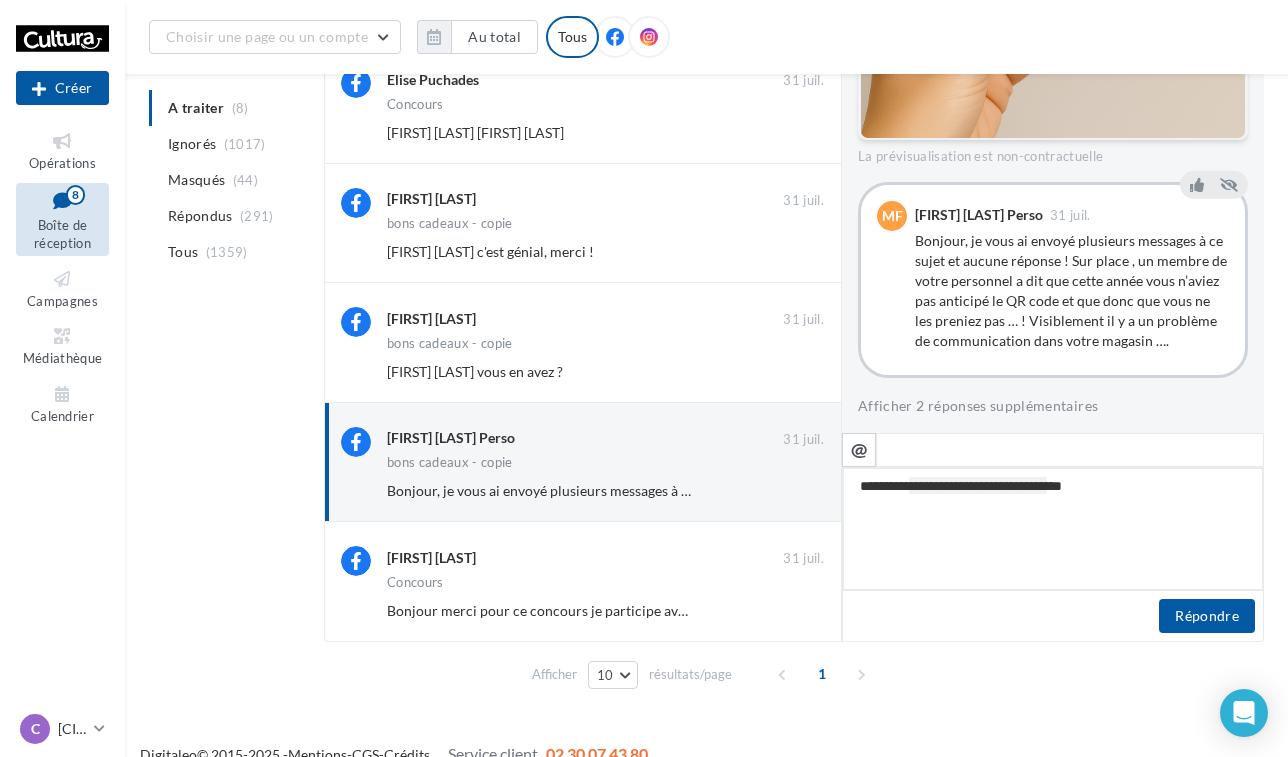click on "**********" at bounding box center (1053, 529) 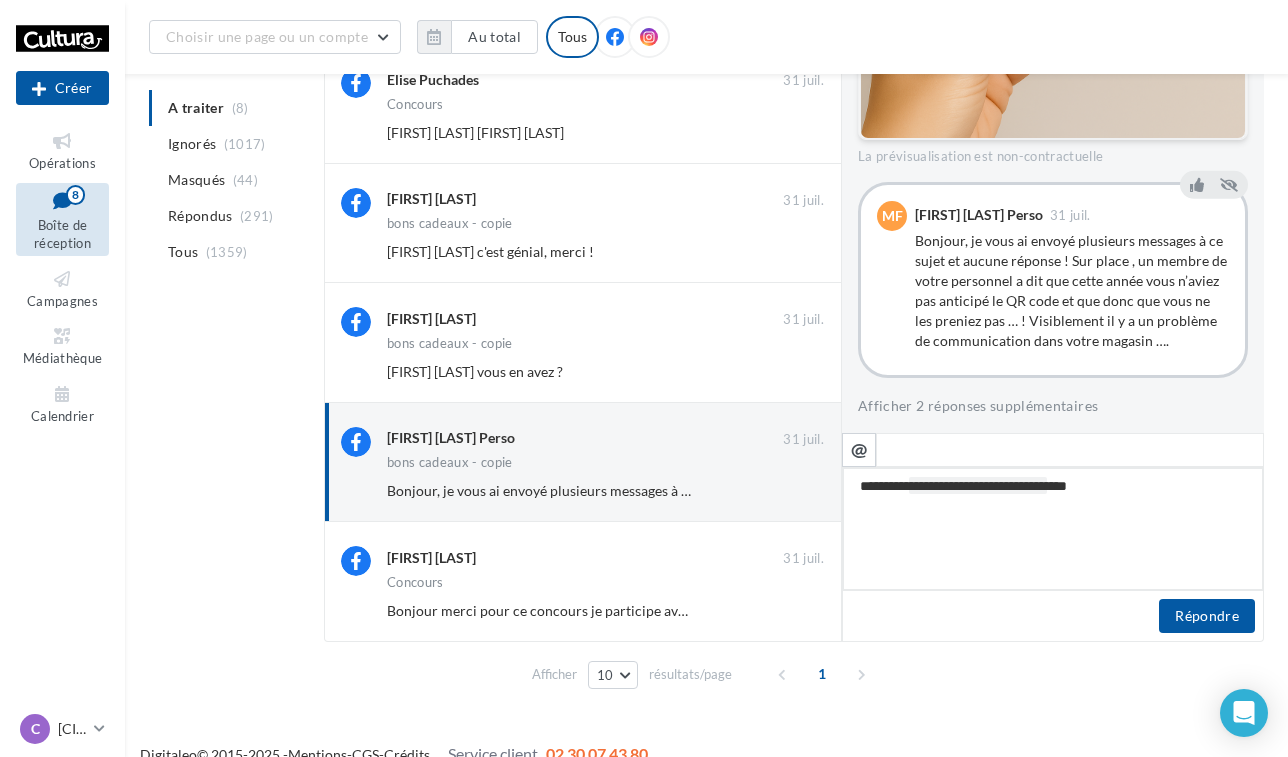 type on "**********" 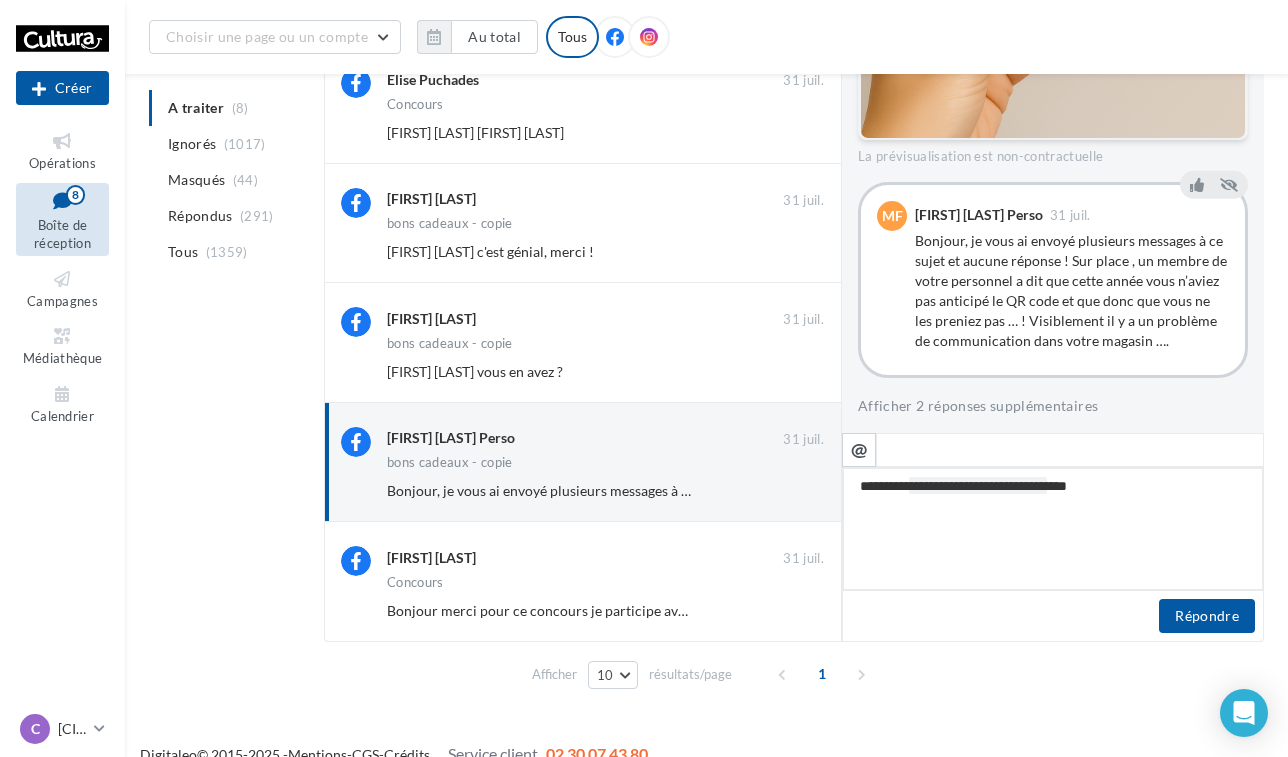 type on "**********" 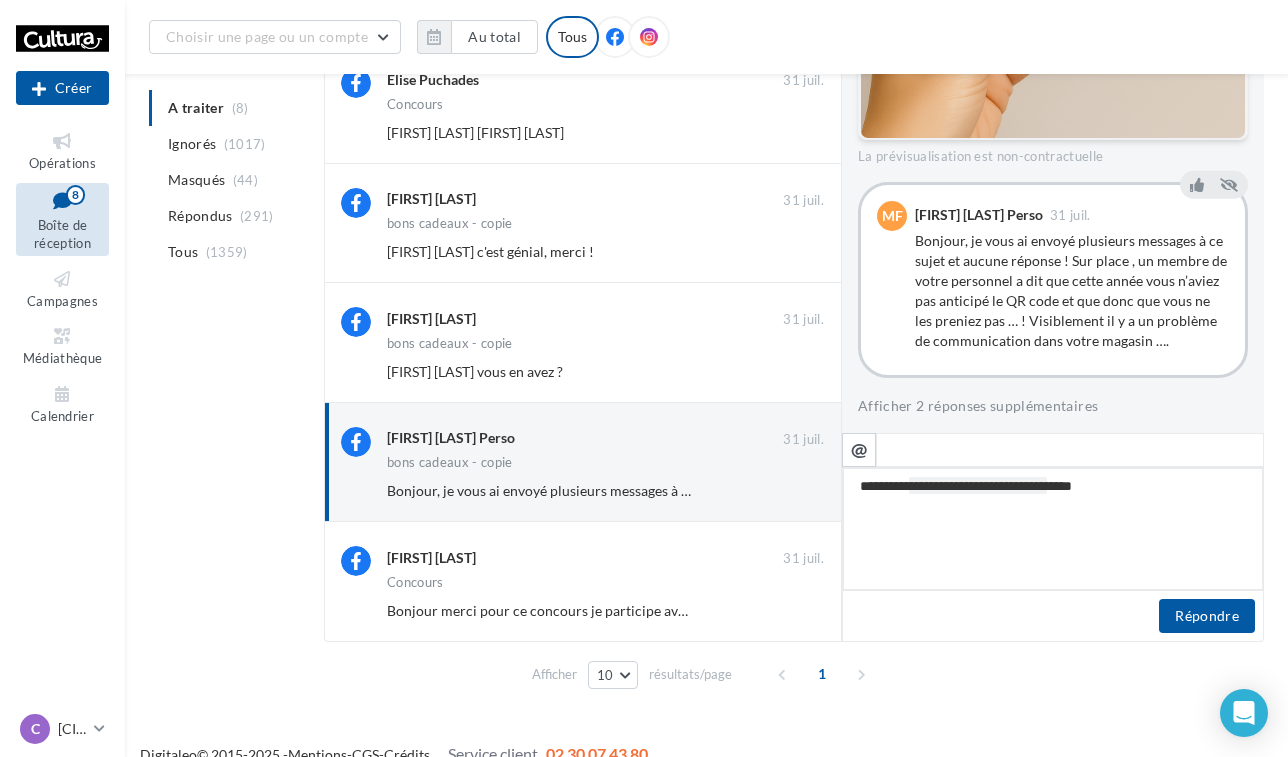 type on "**********" 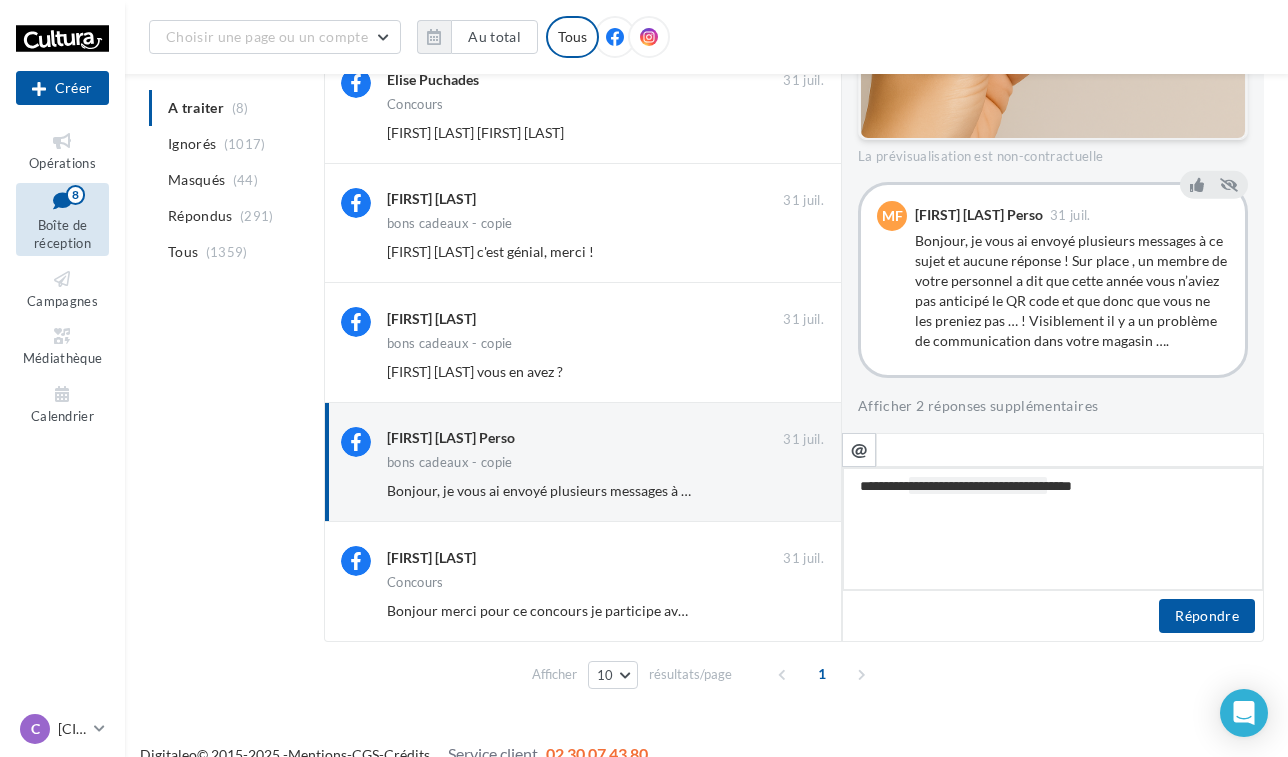 type on "**********" 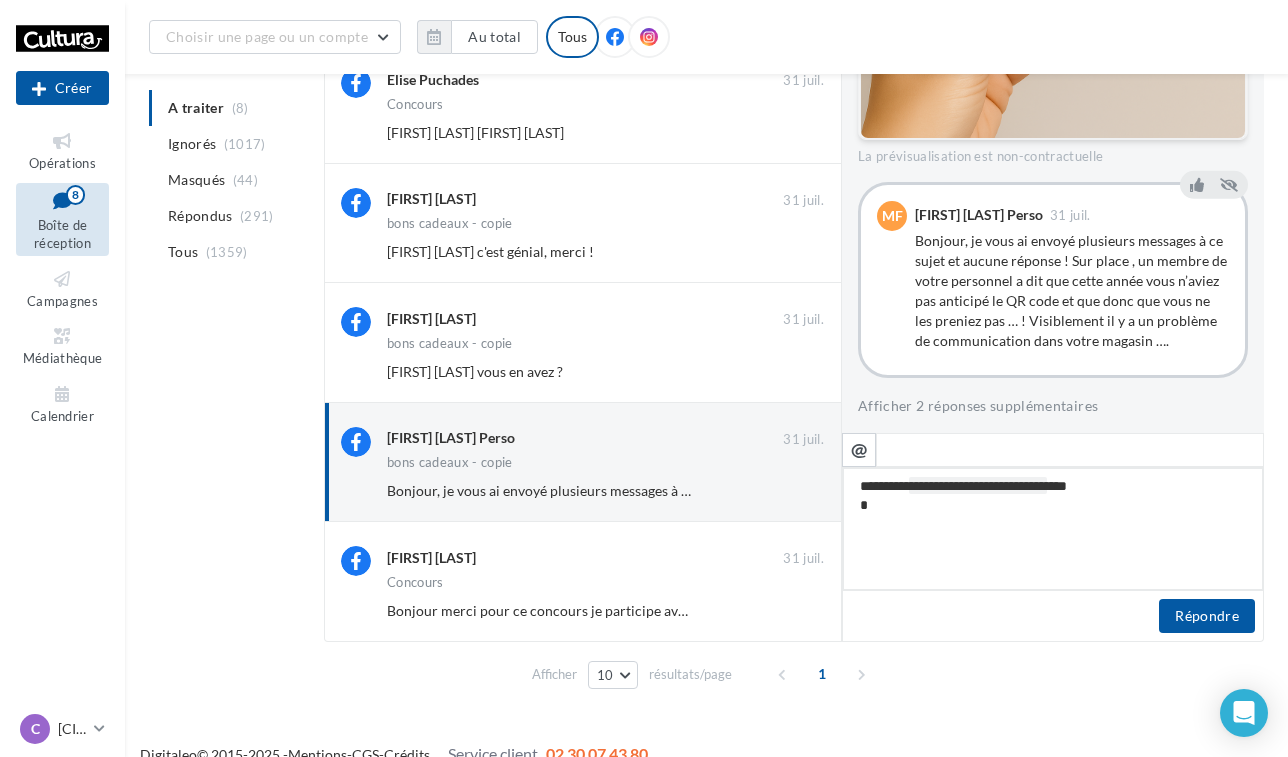 type on "**********" 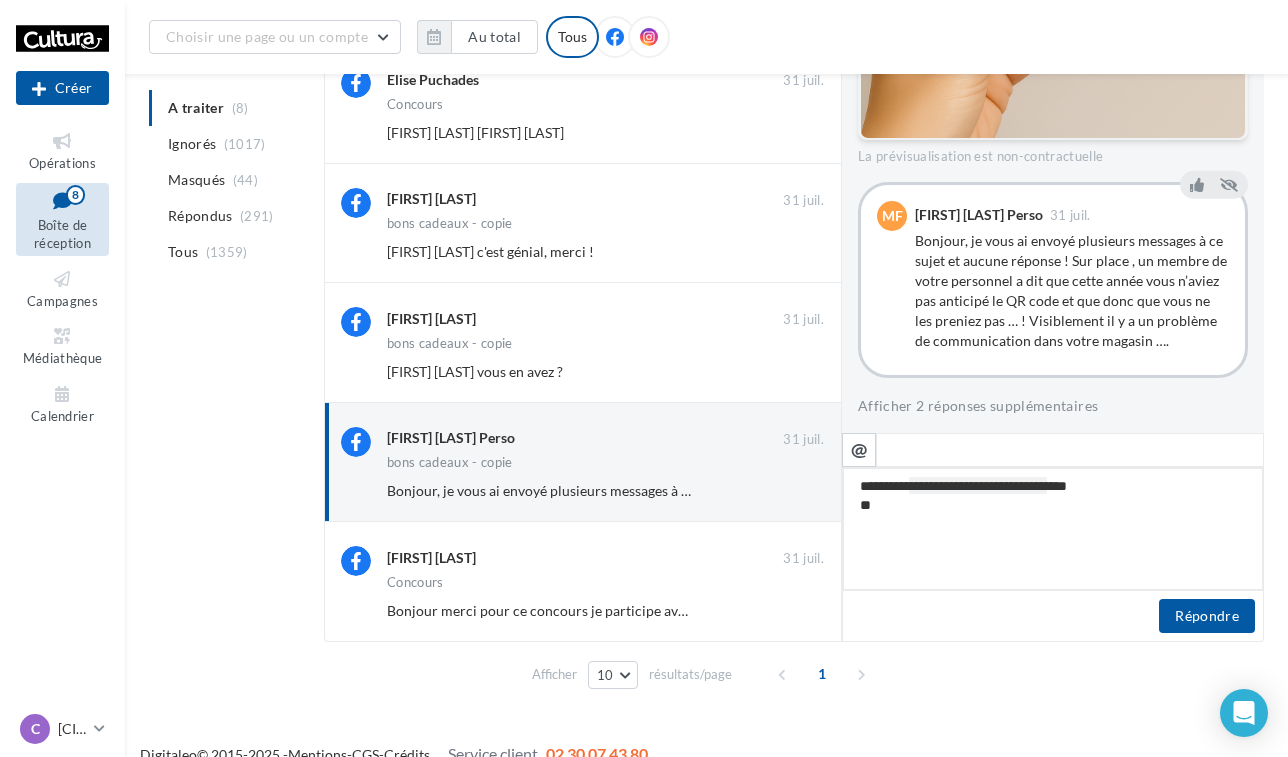 type on "**********" 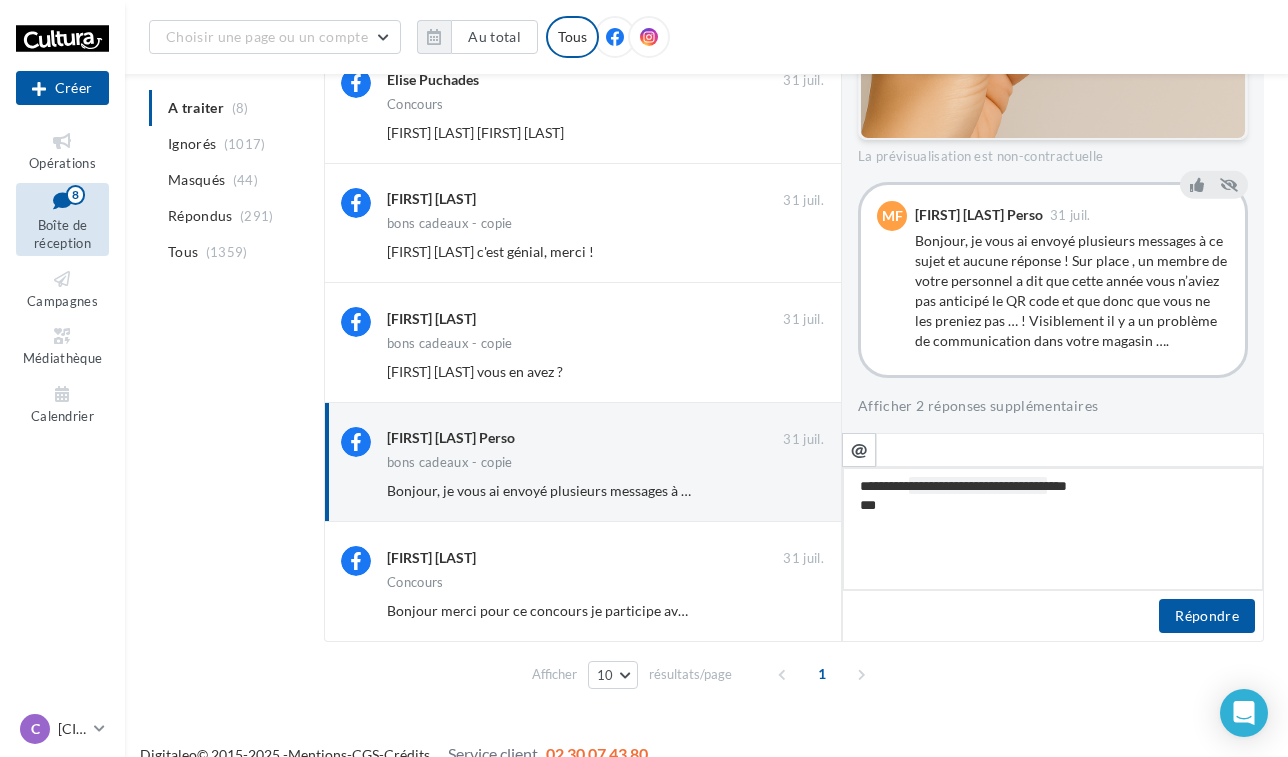 type on "**********" 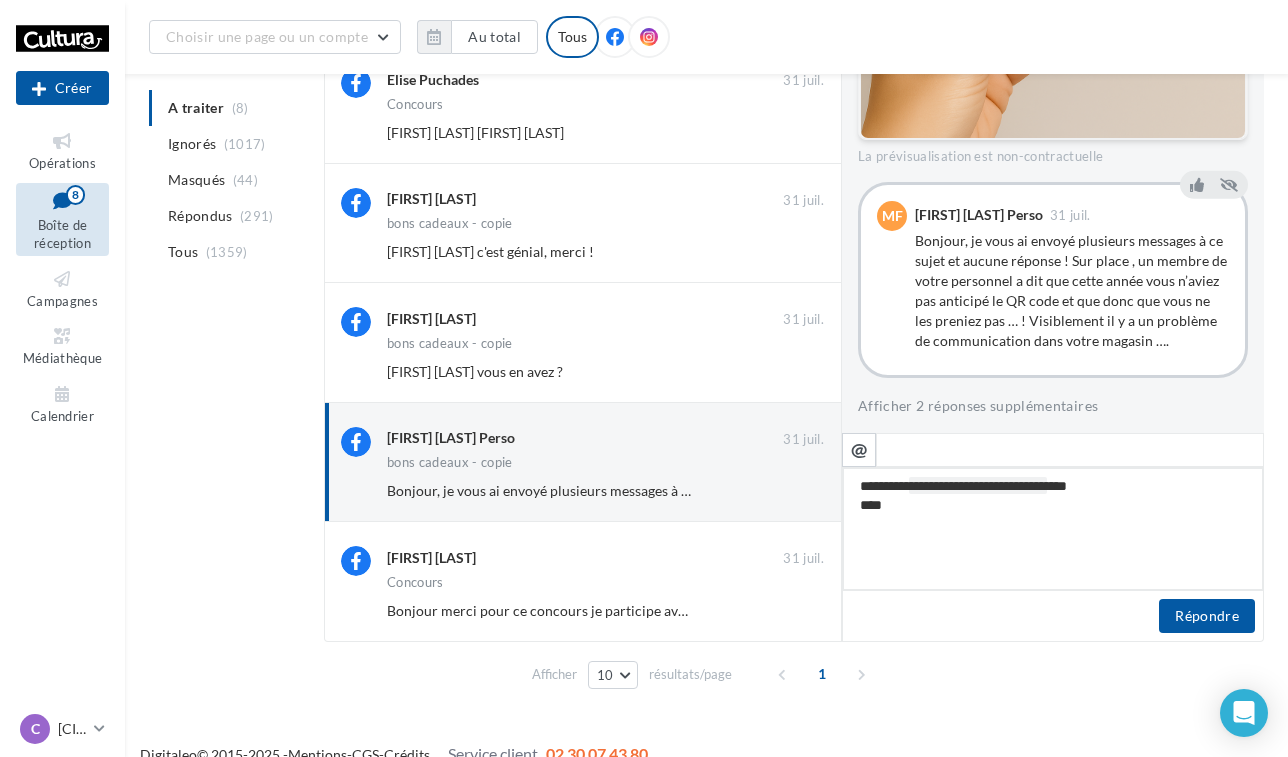 type on "**********" 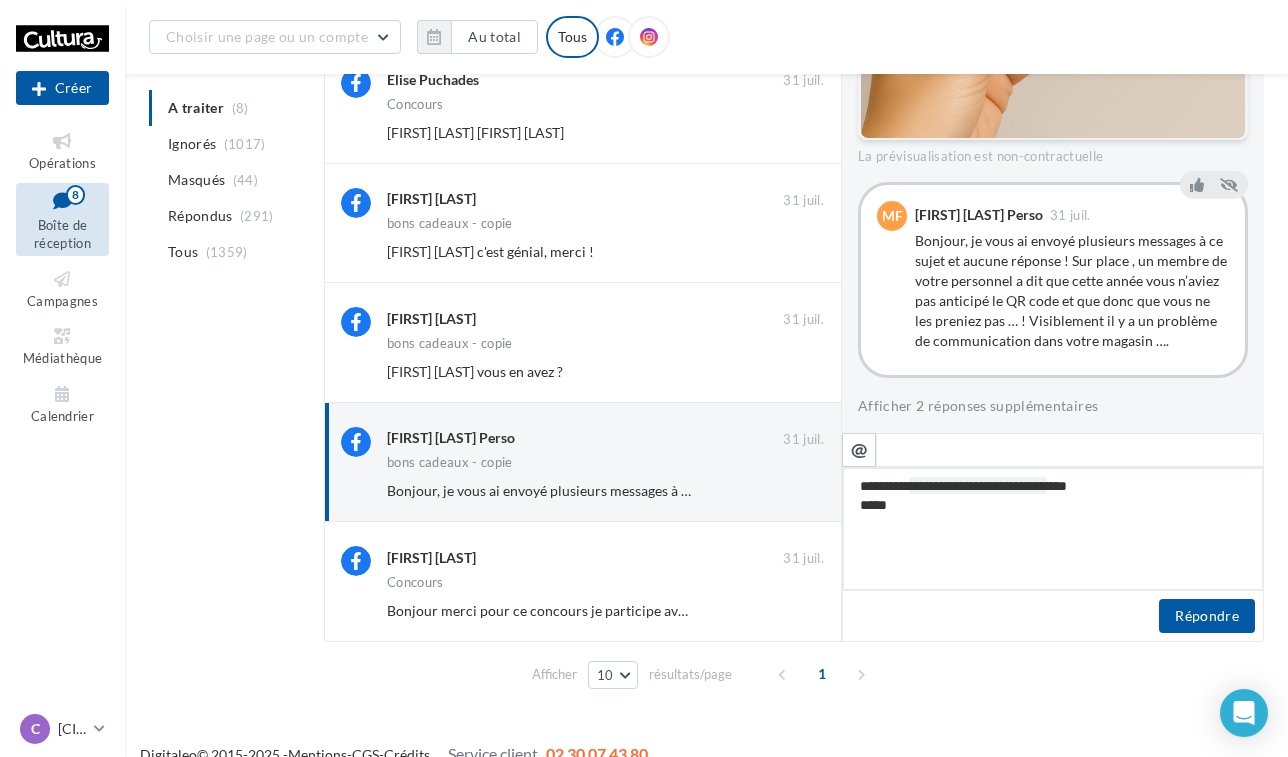 type on "**********" 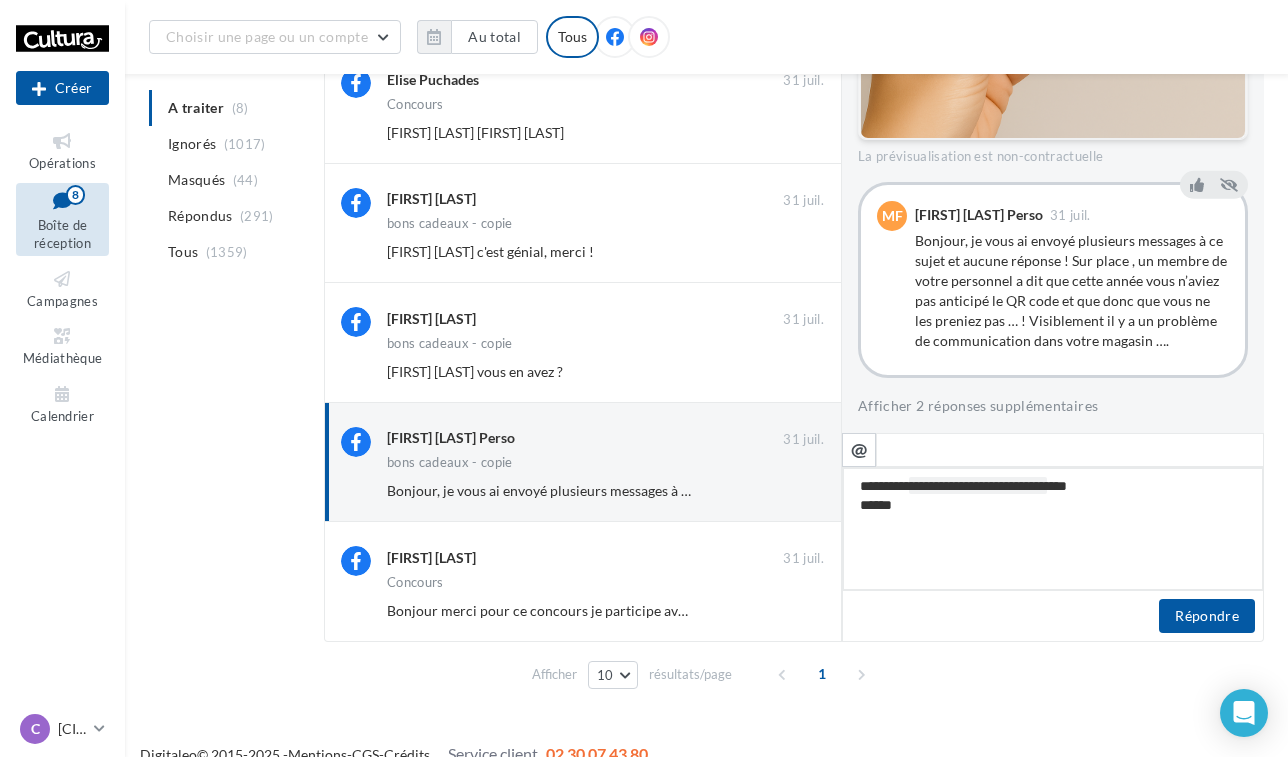 type on "**********" 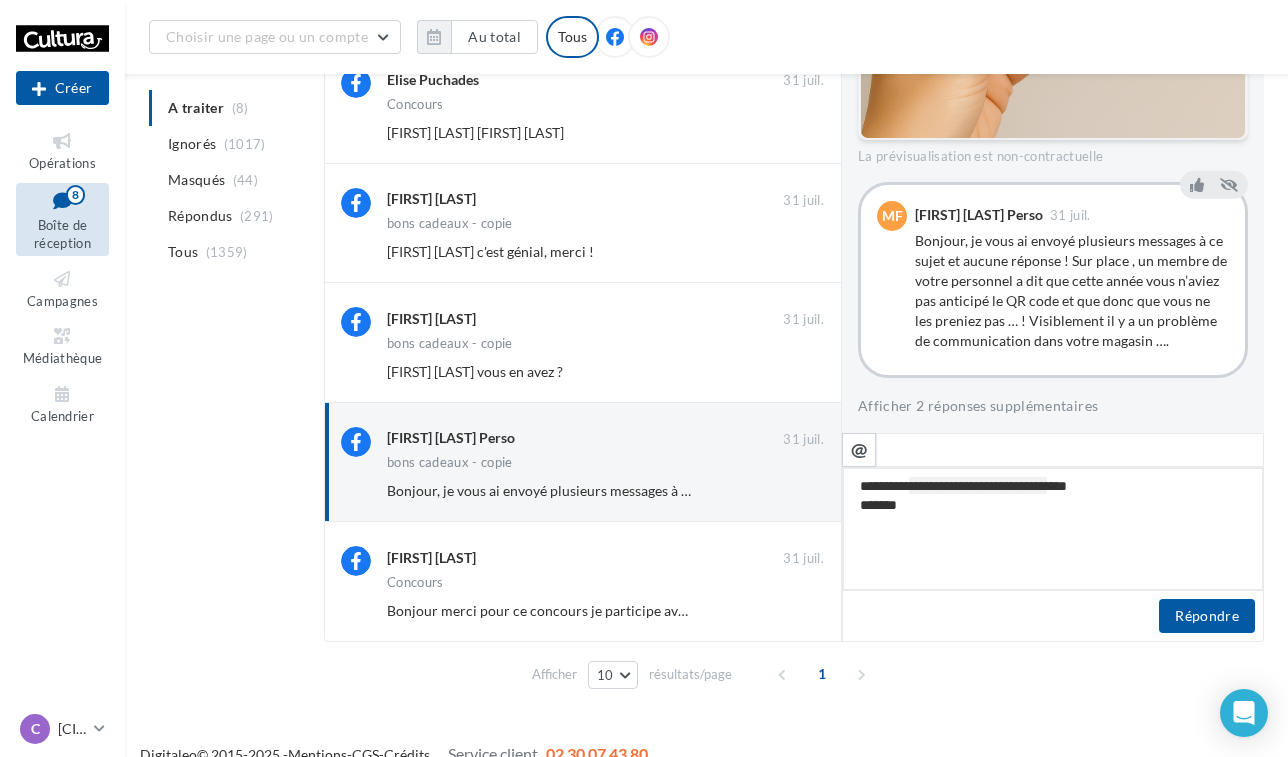 type on "**********" 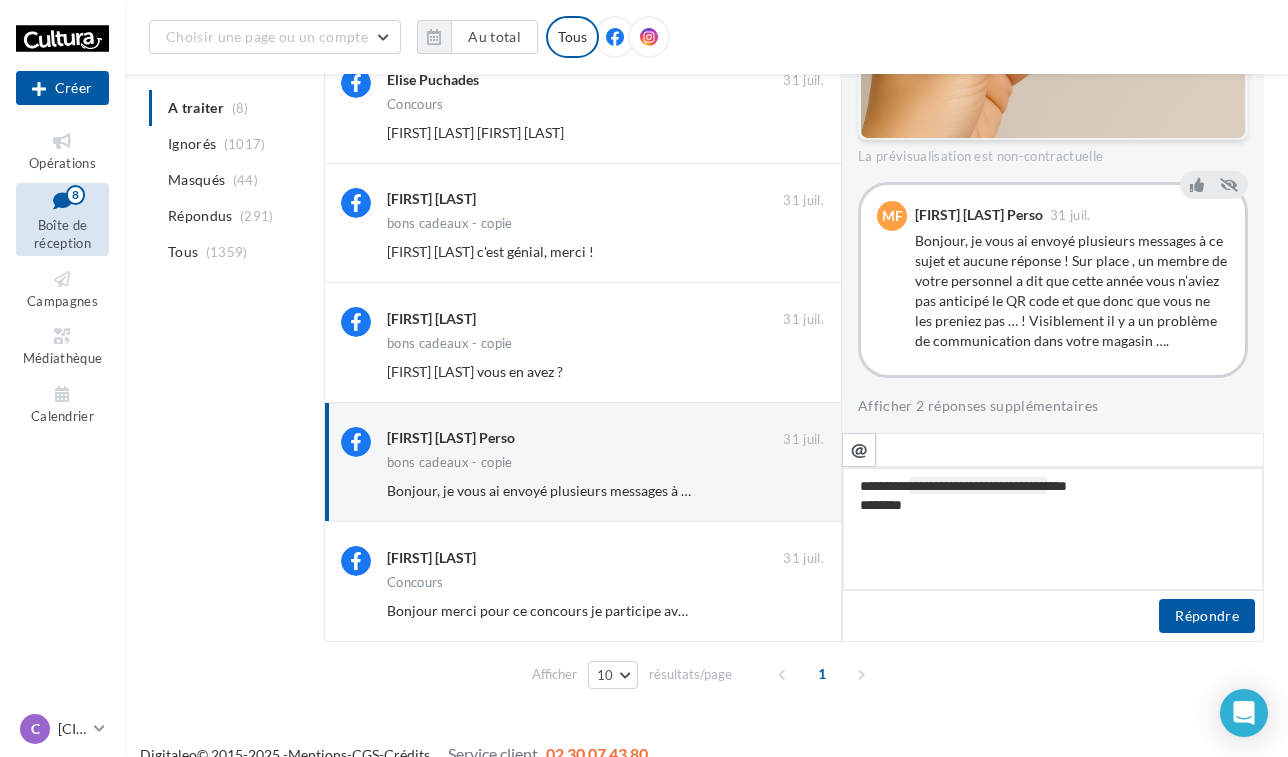 type on "**********" 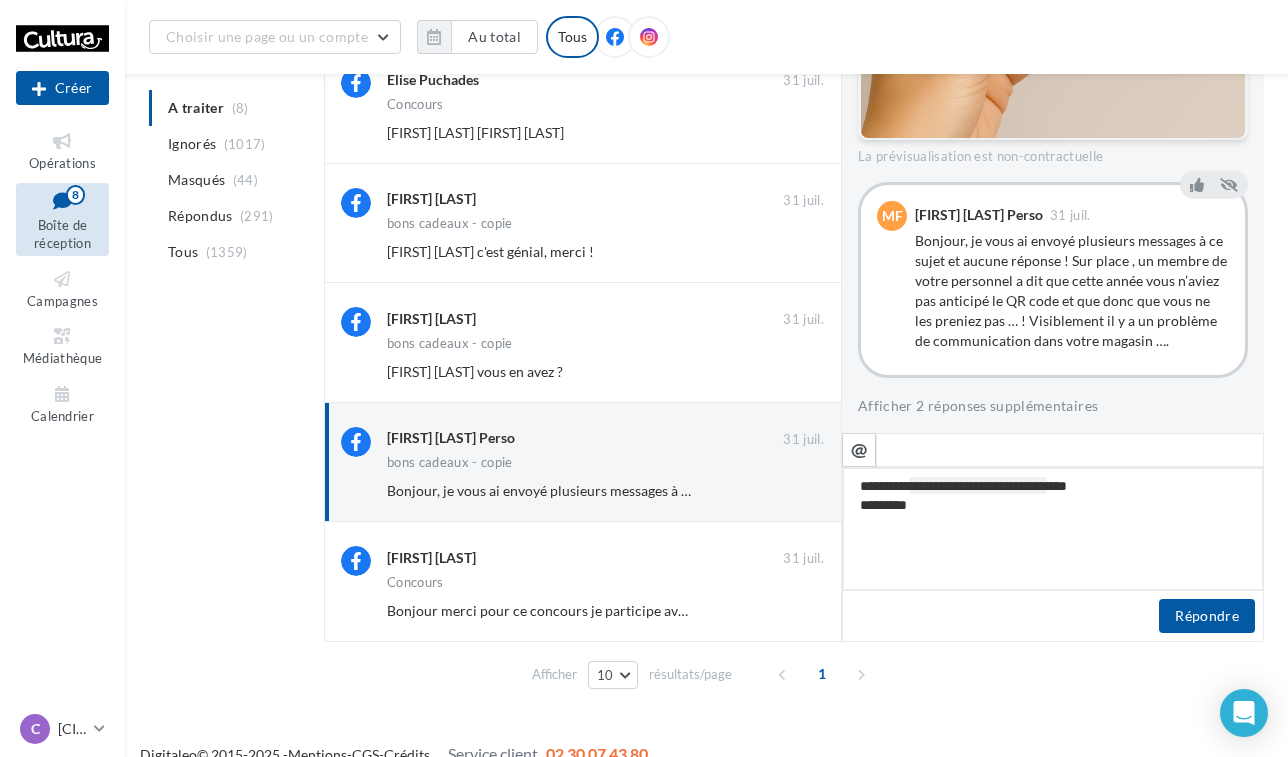 type on "**********" 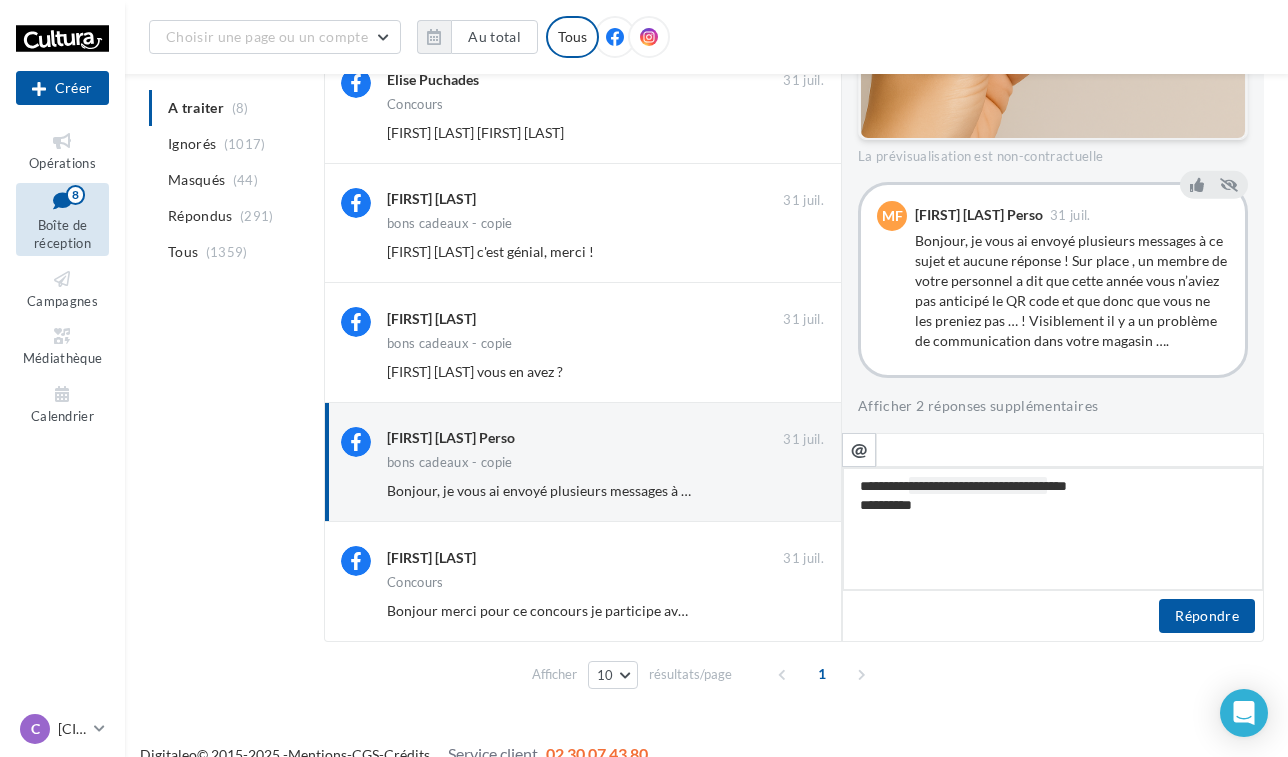 type on "**********" 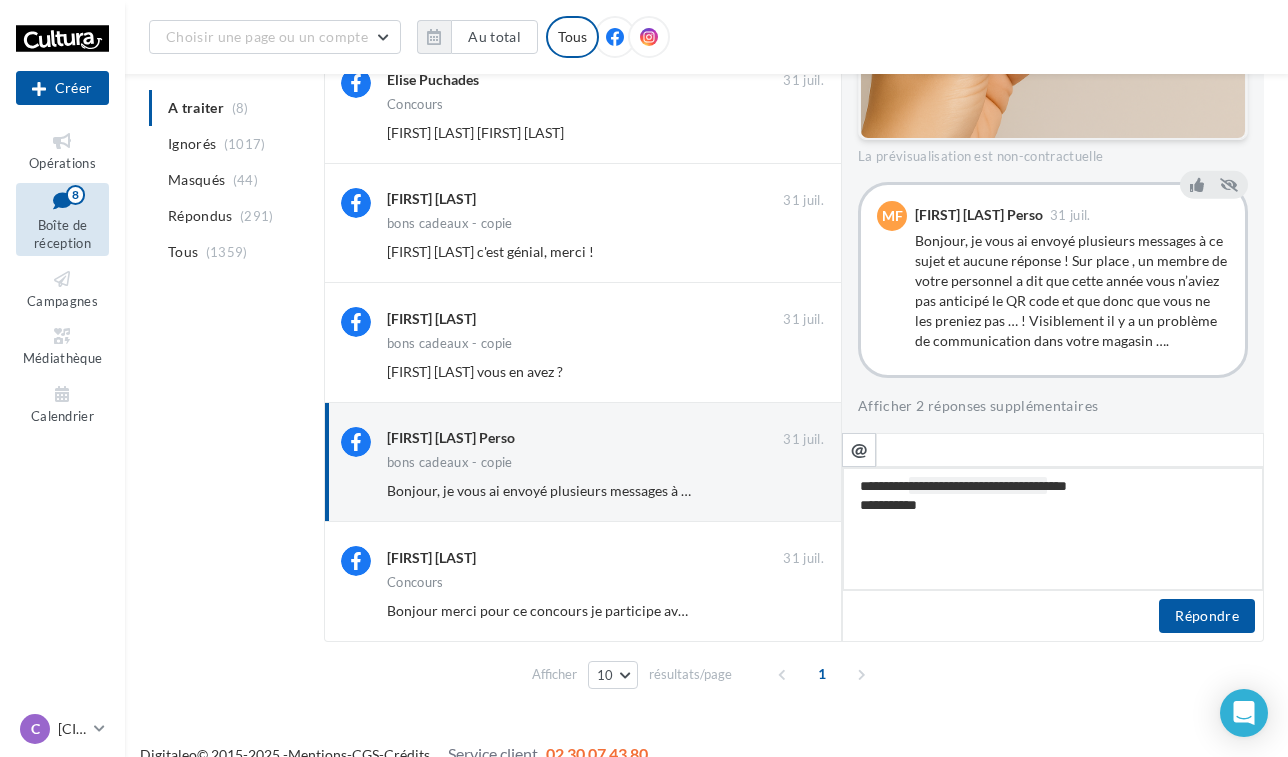 type on "**********" 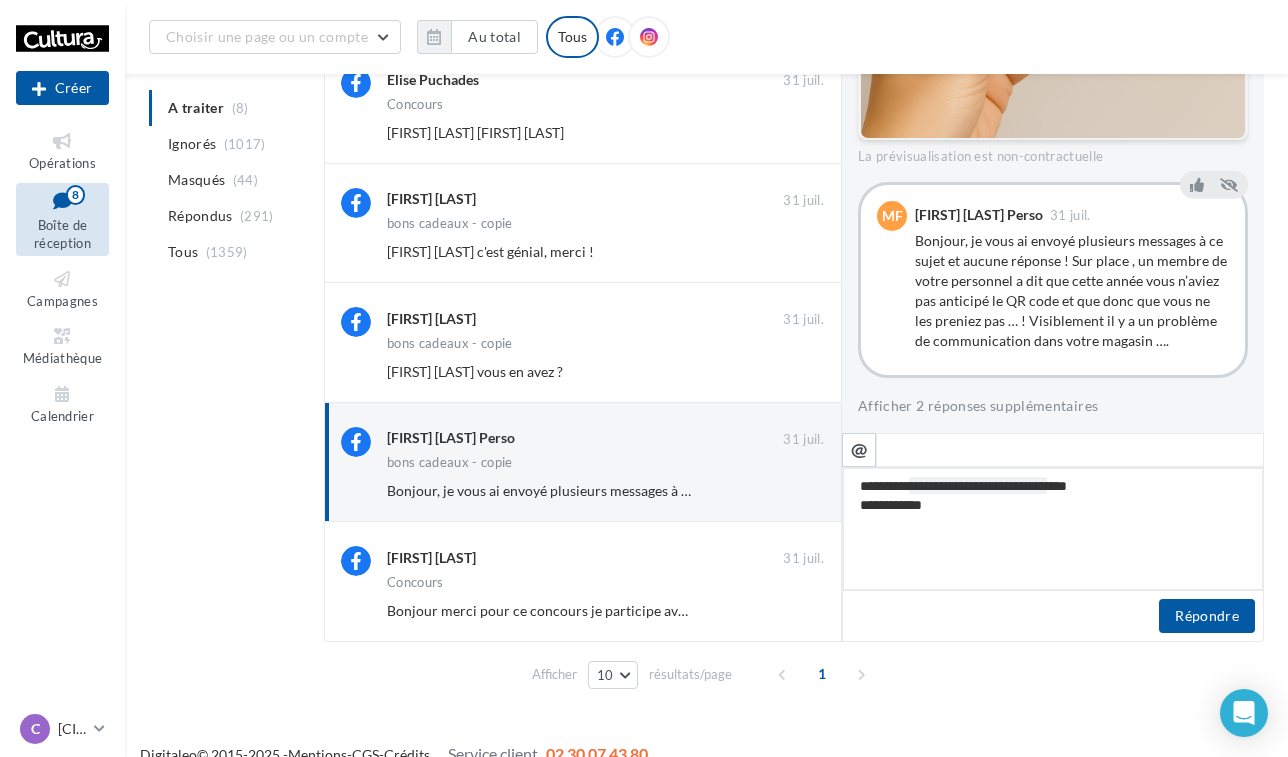 type on "**********" 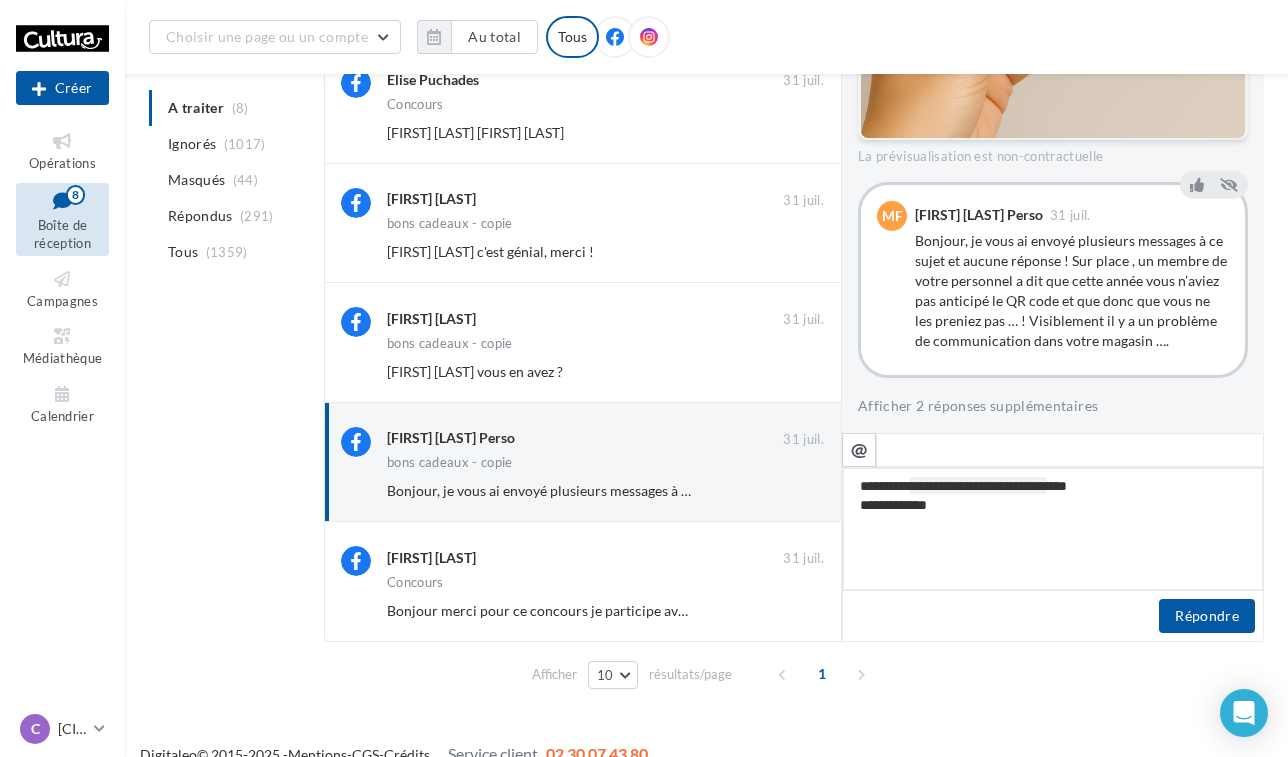 type on "**********" 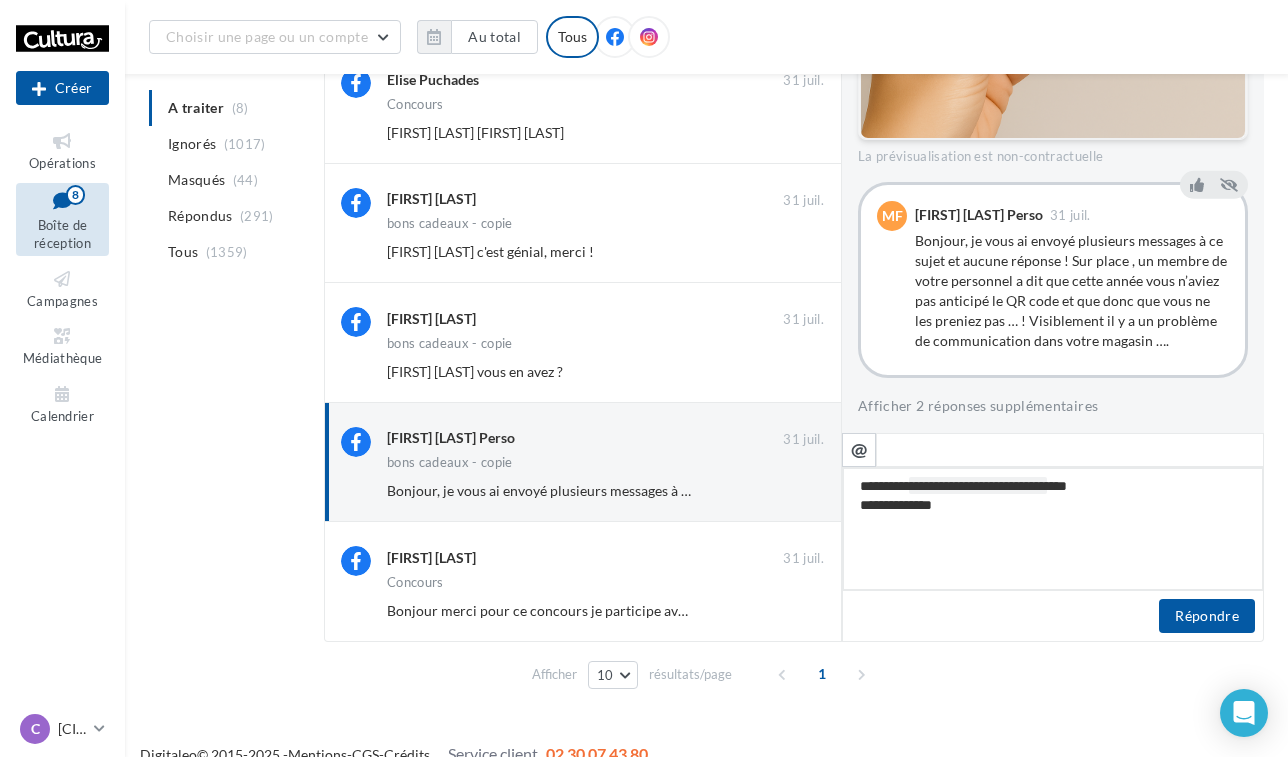 type on "**********" 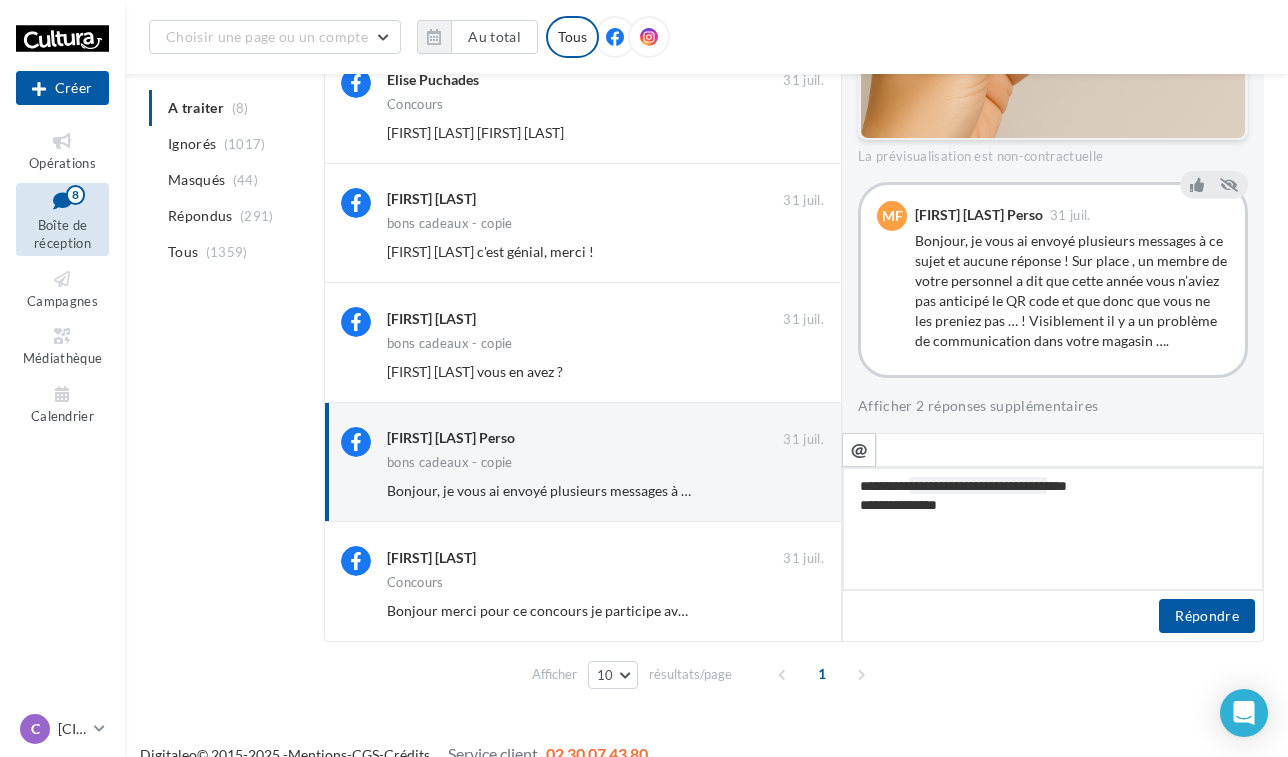 type on "**********" 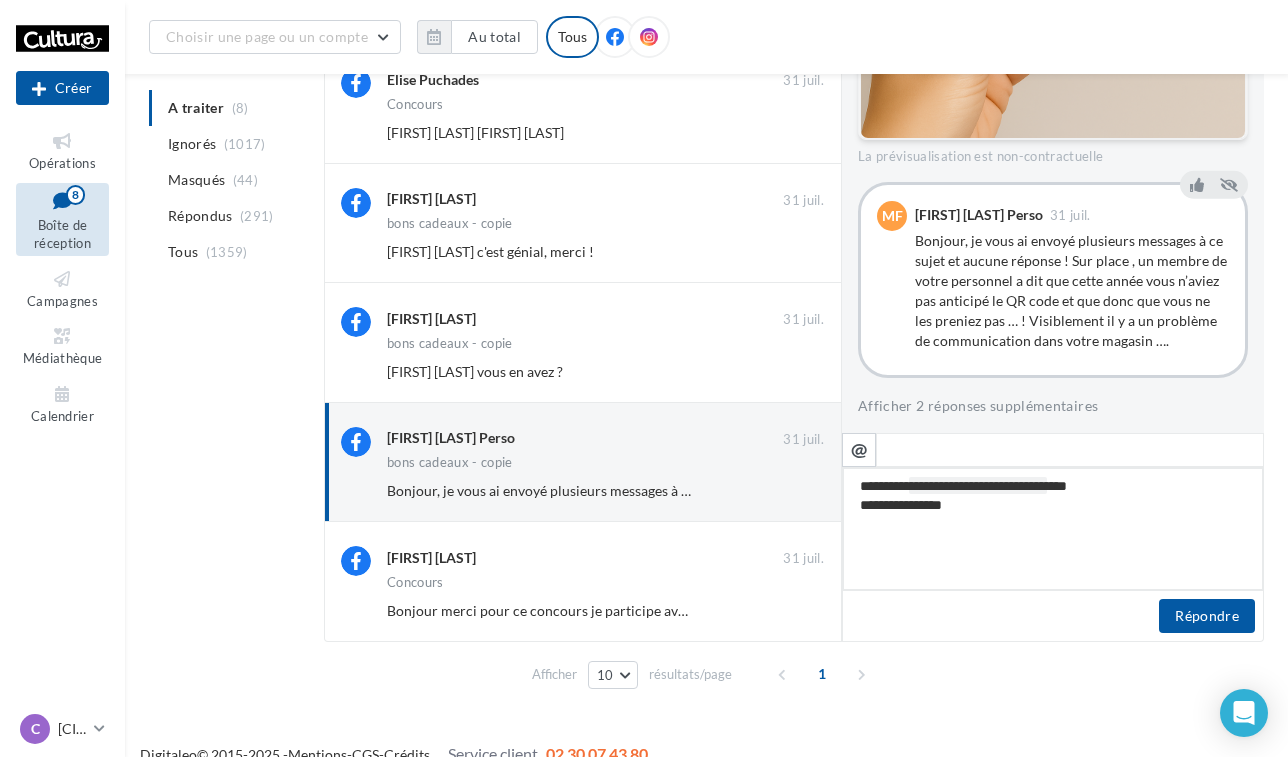 type on "**********" 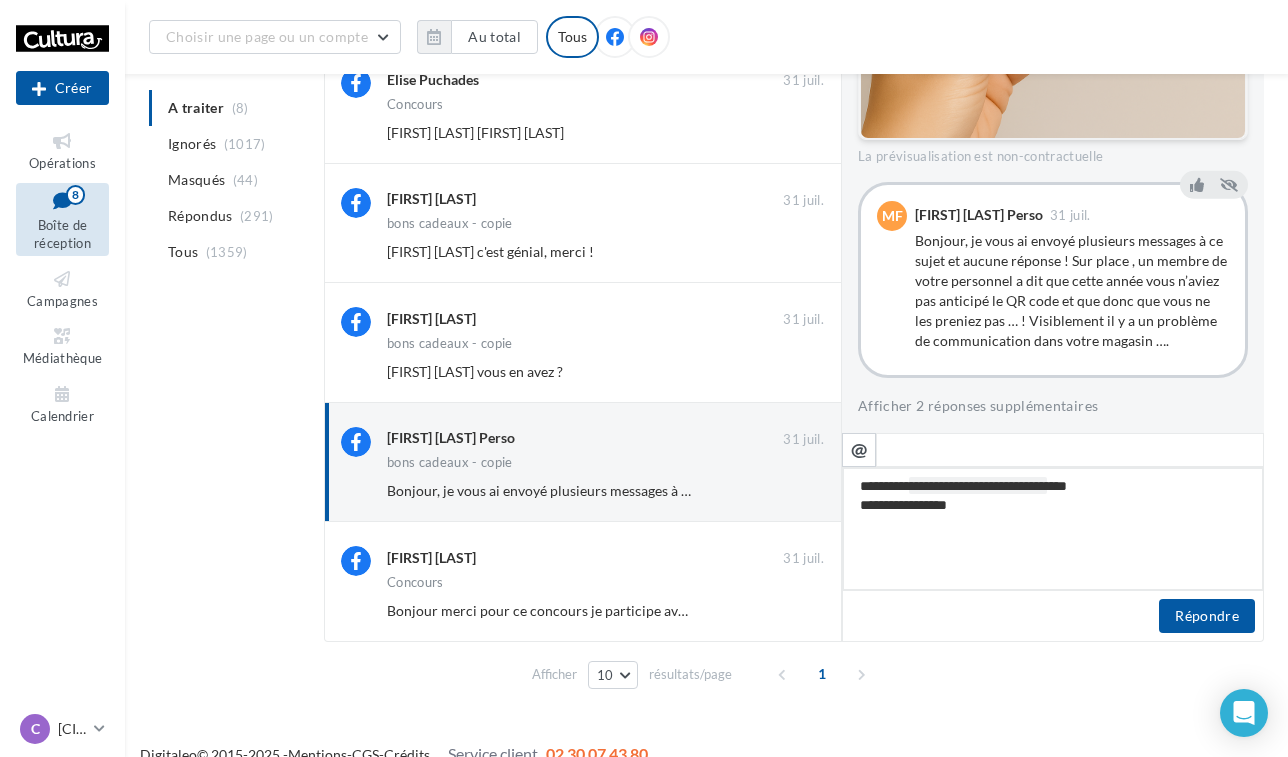 type on "**********" 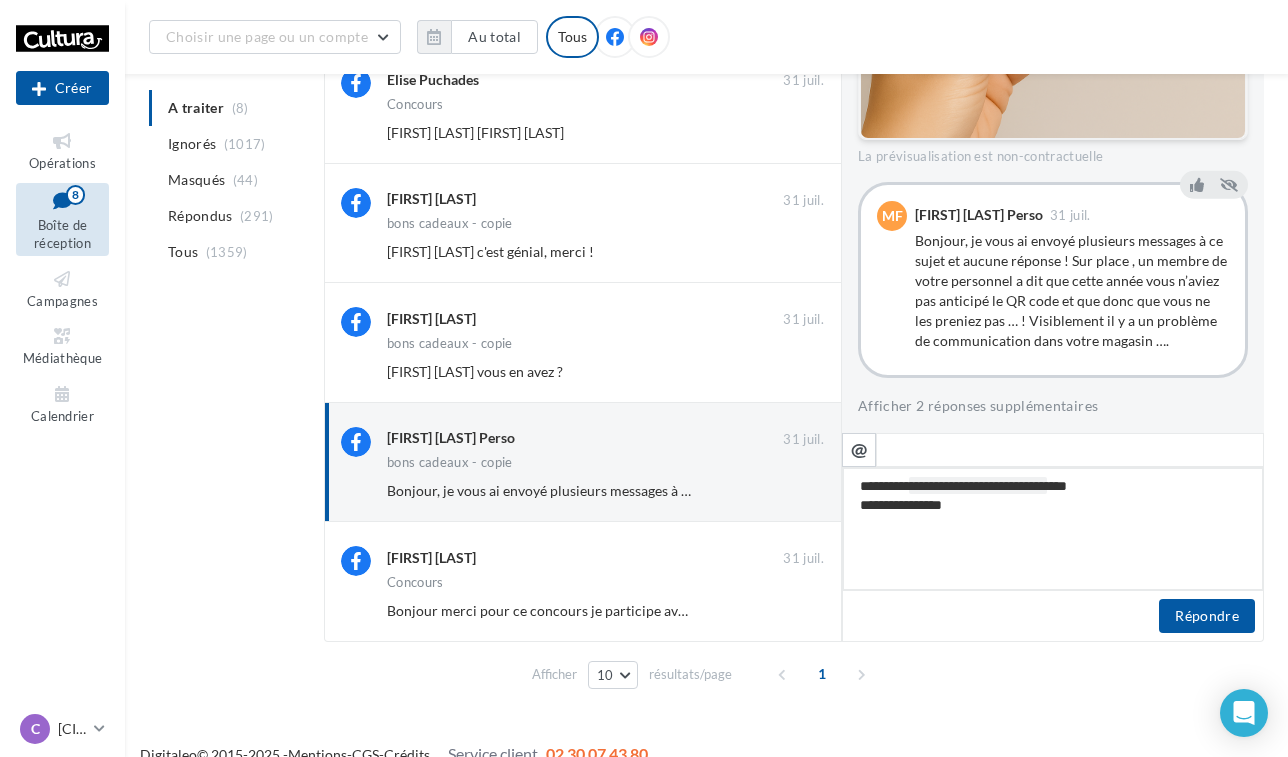 type on "**********" 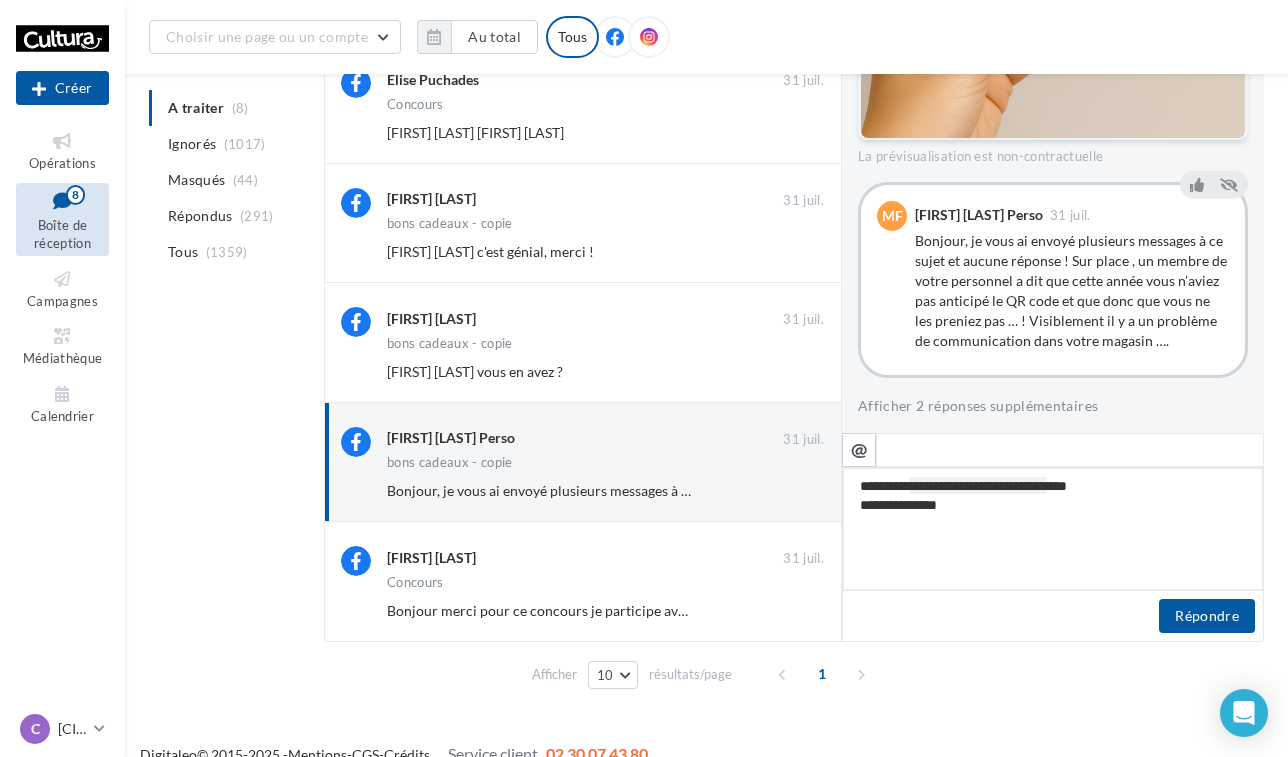 type on "**********" 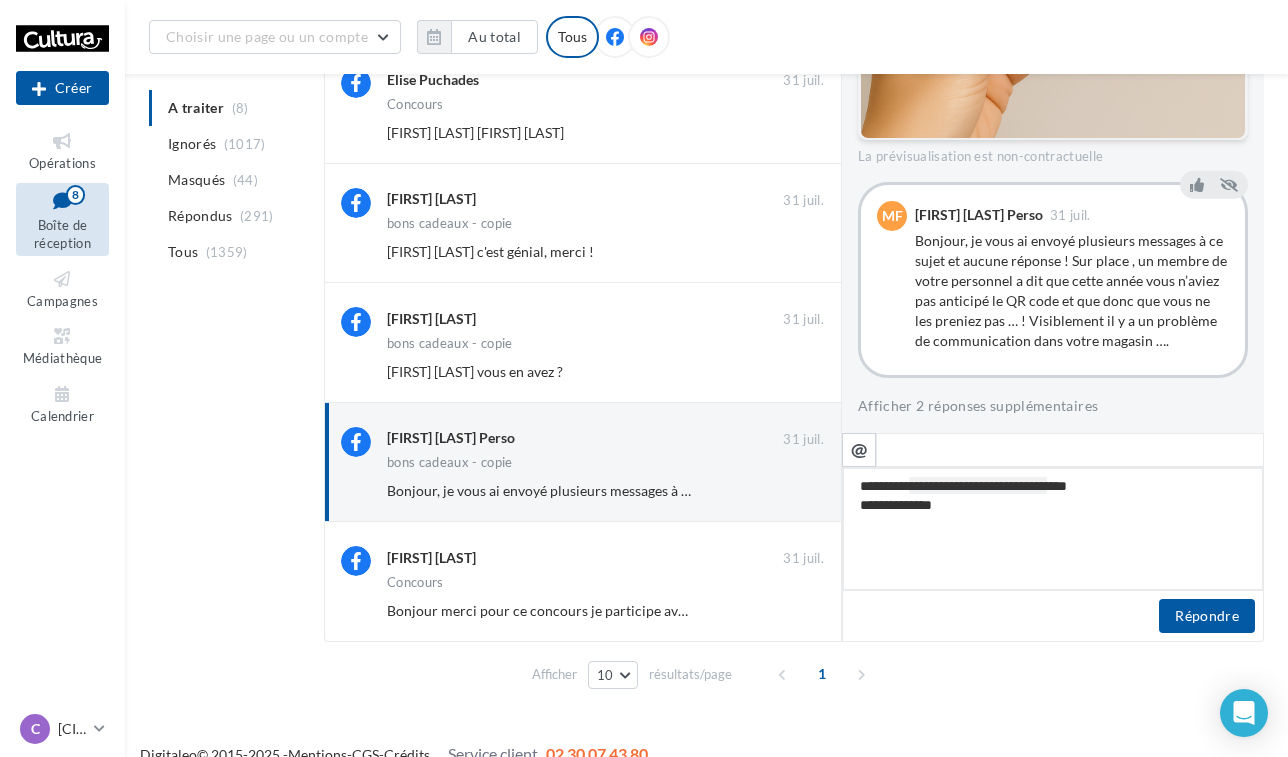 type on "**********" 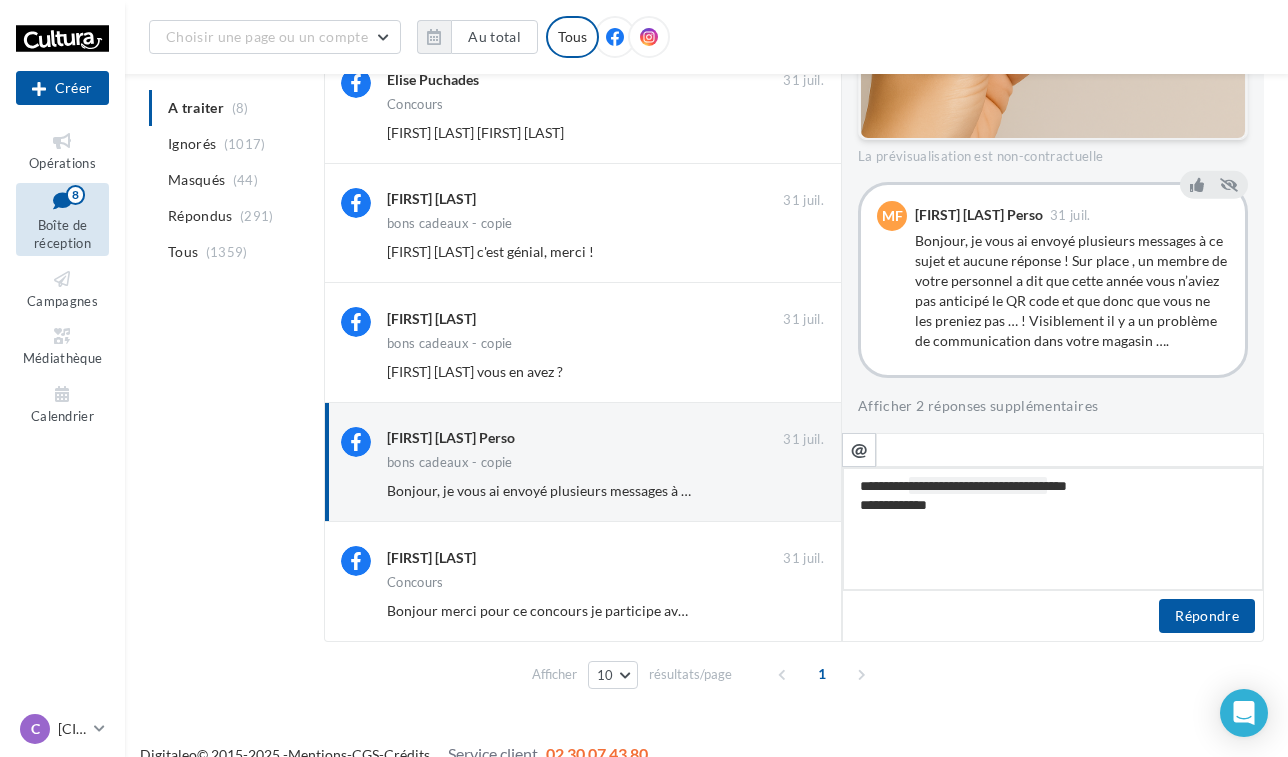 type on "**********" 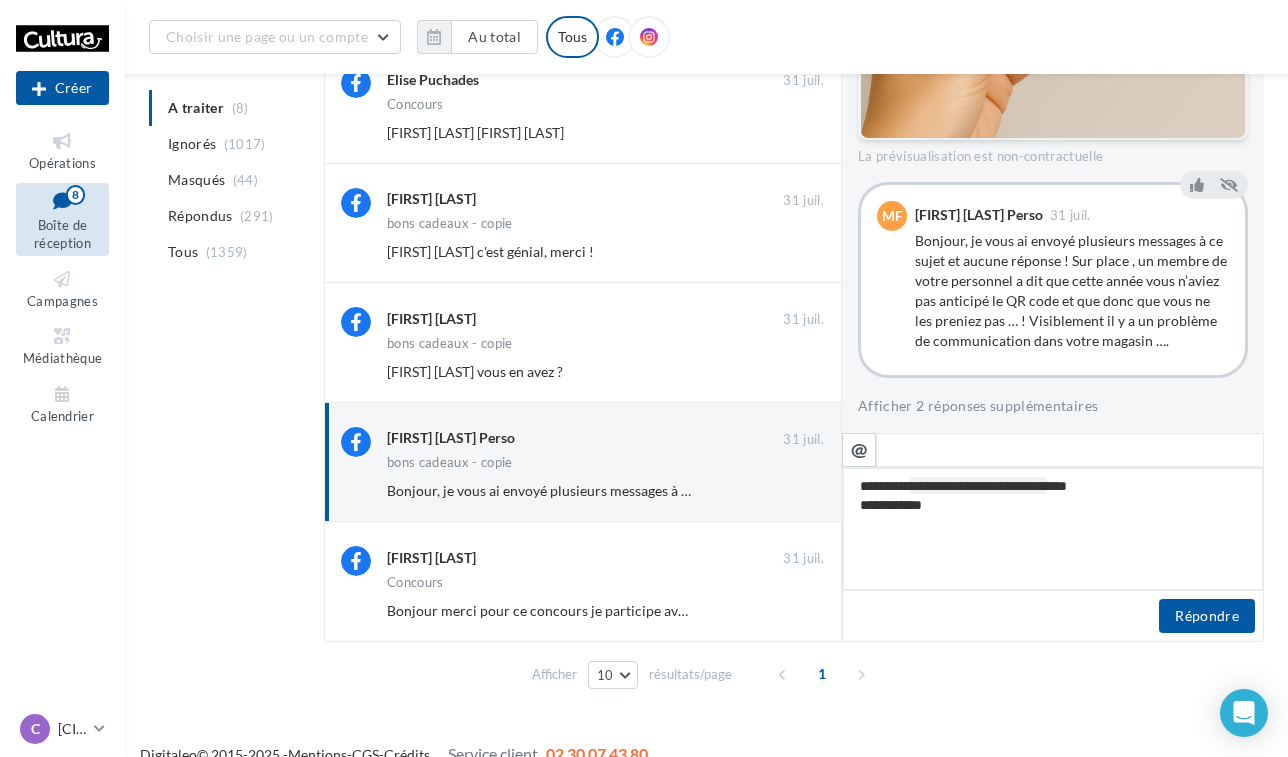 type on "**********" 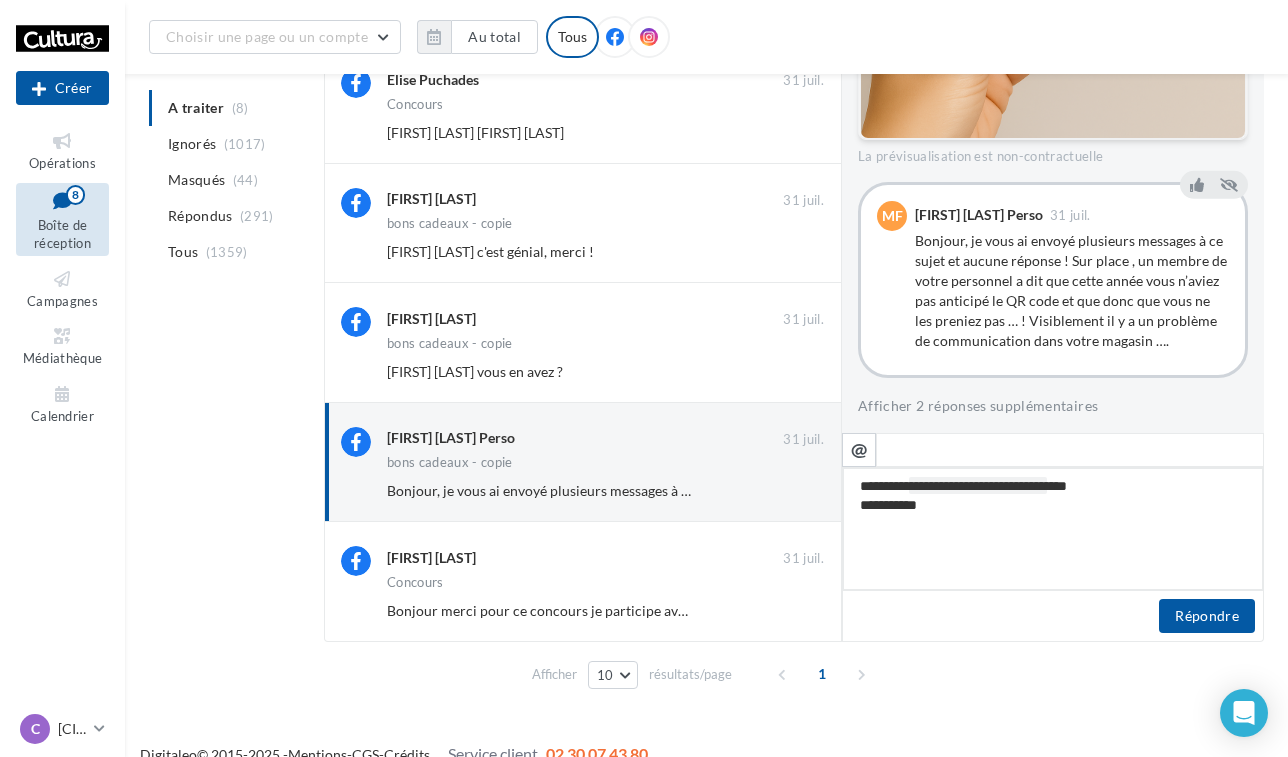 type on "**********" 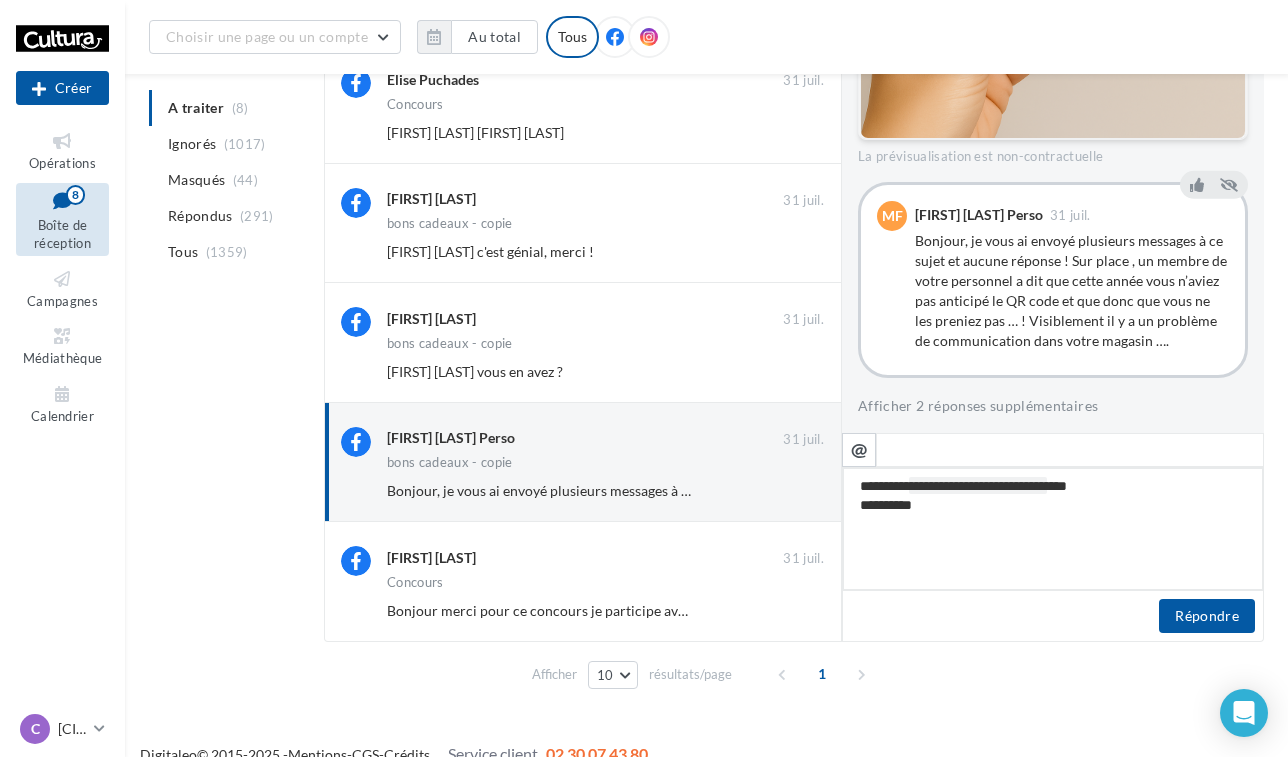 type on "**********" 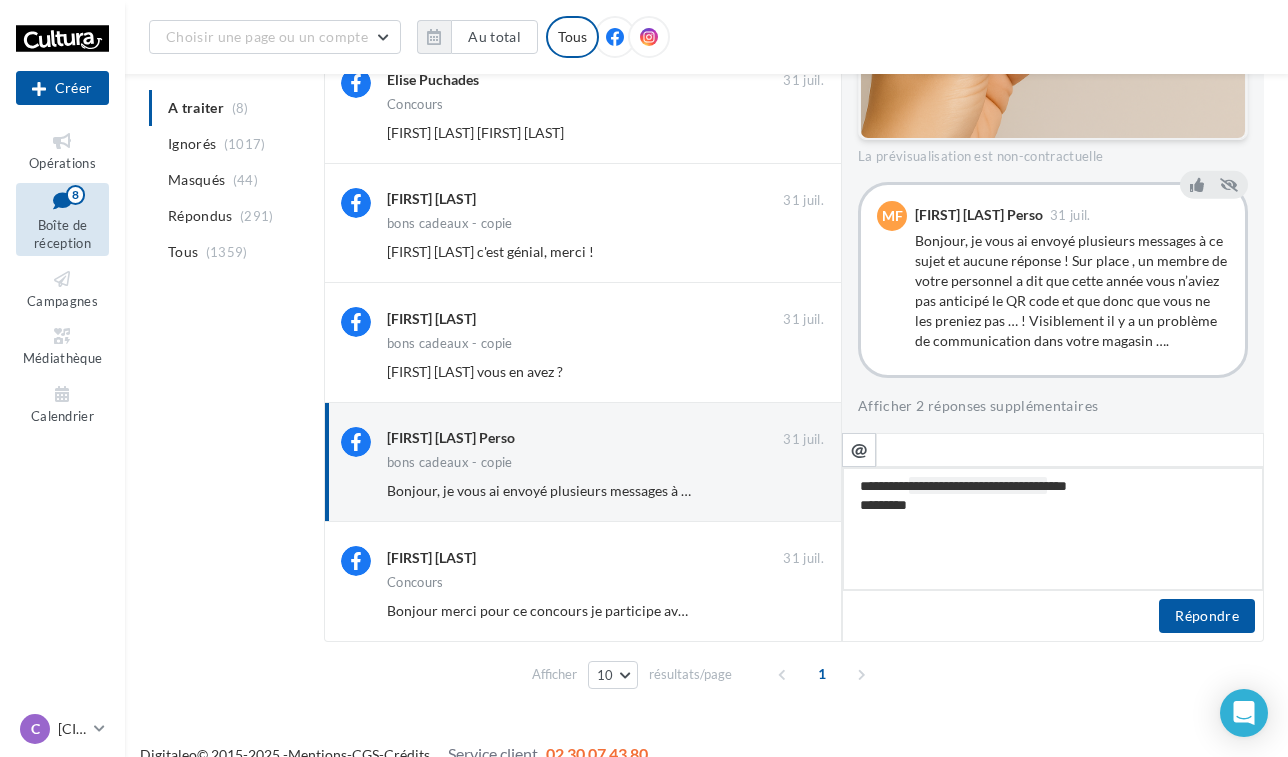 type on "**********" 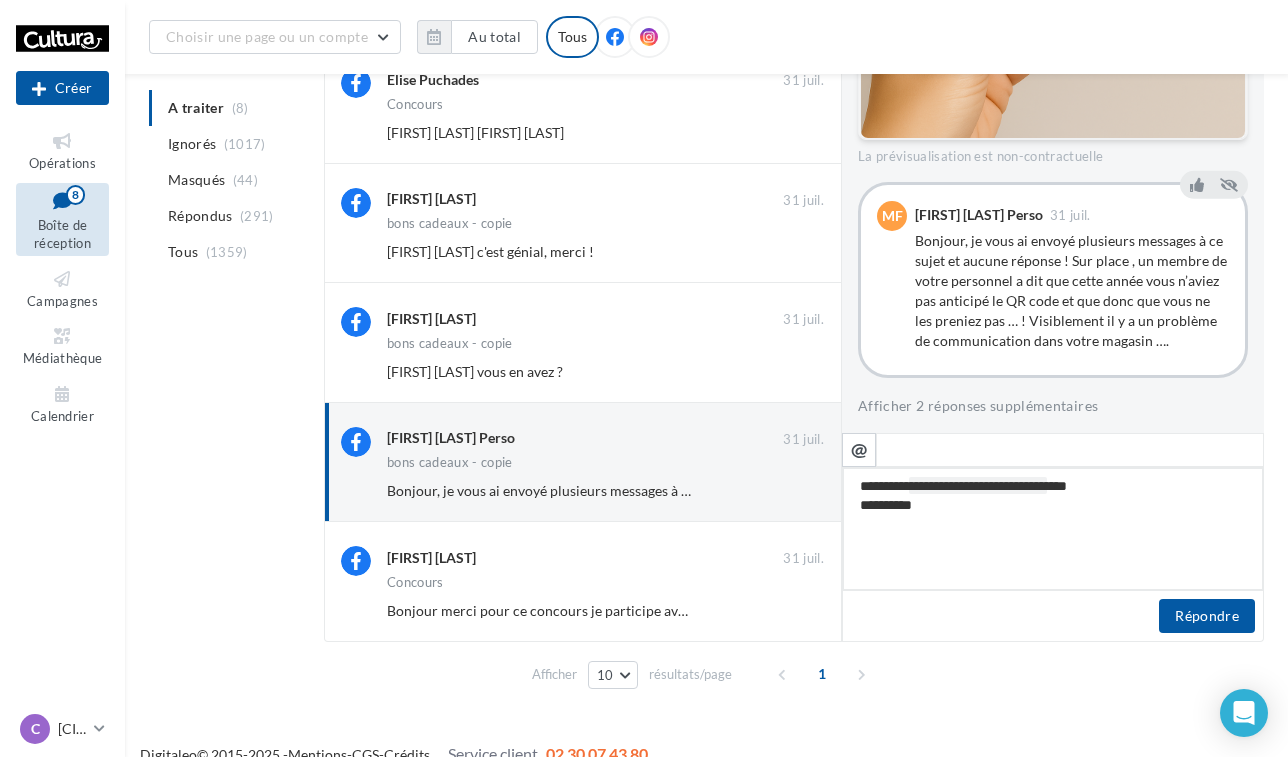 type on "**********" 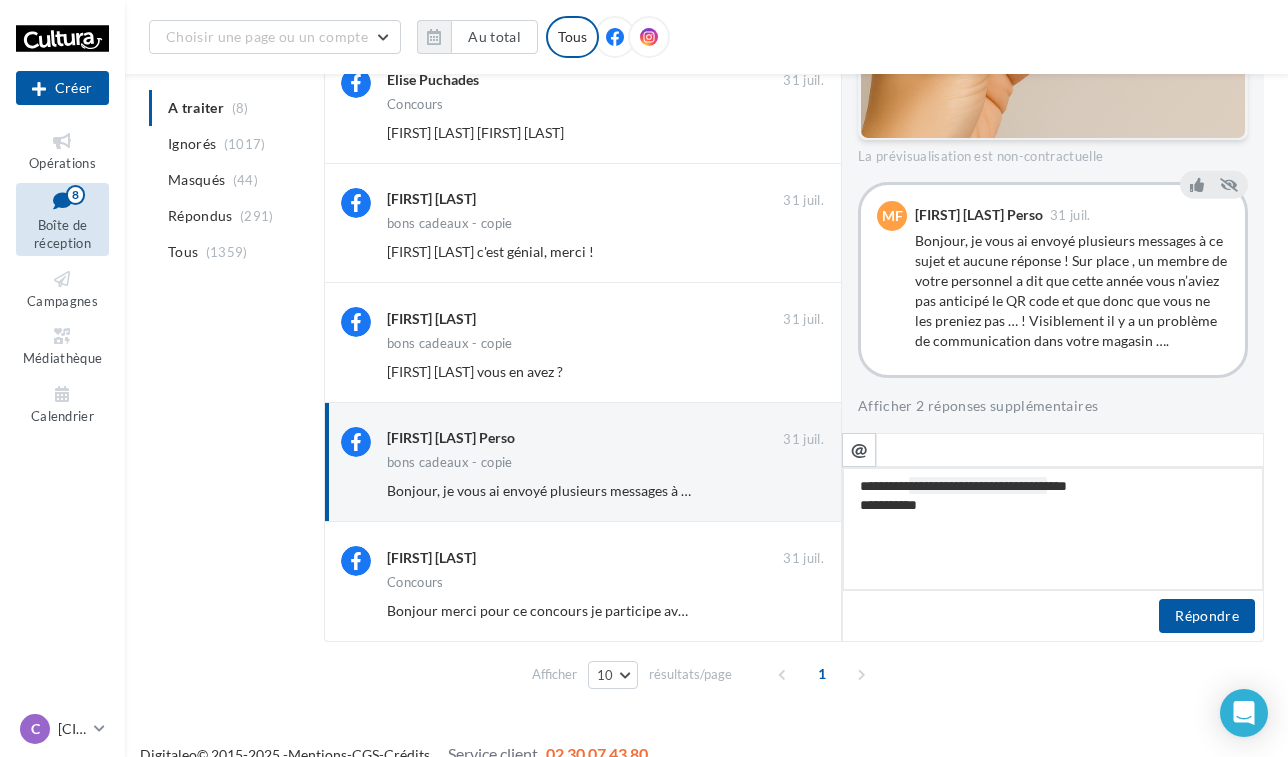 type on "**********" 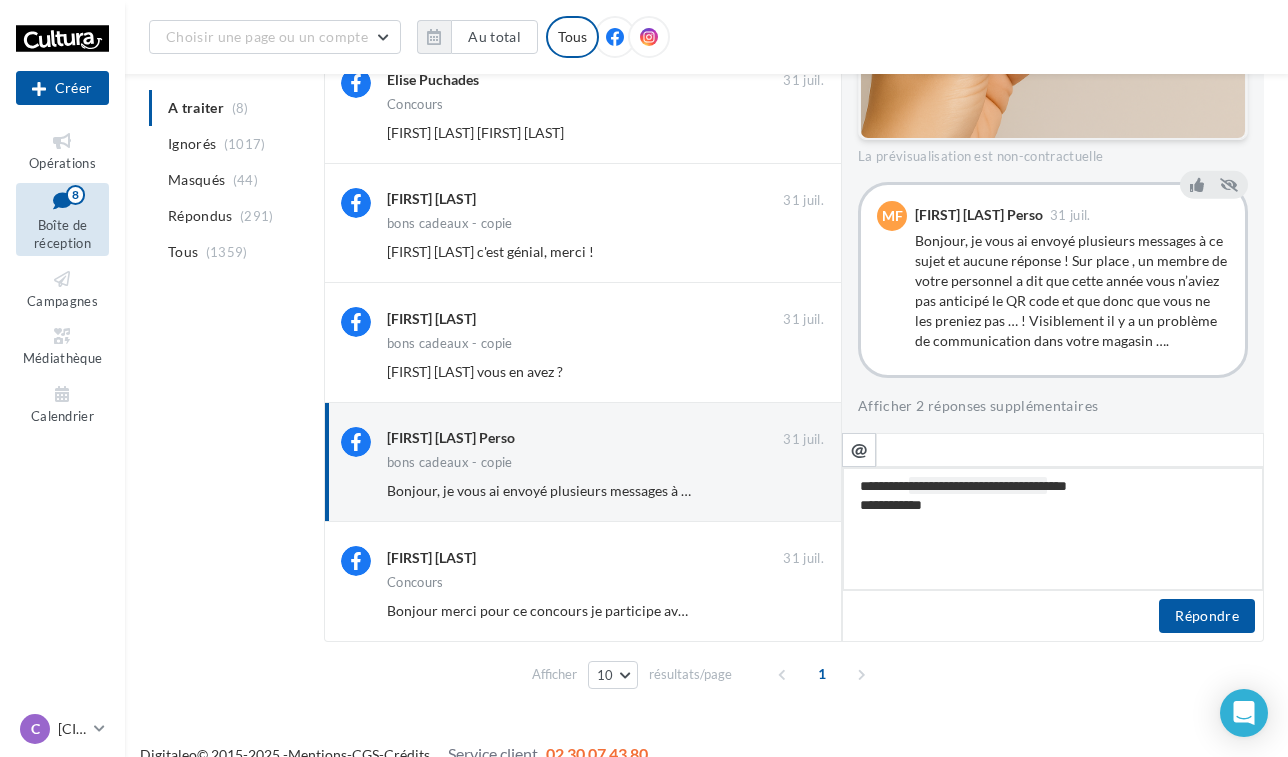 type on "**********" 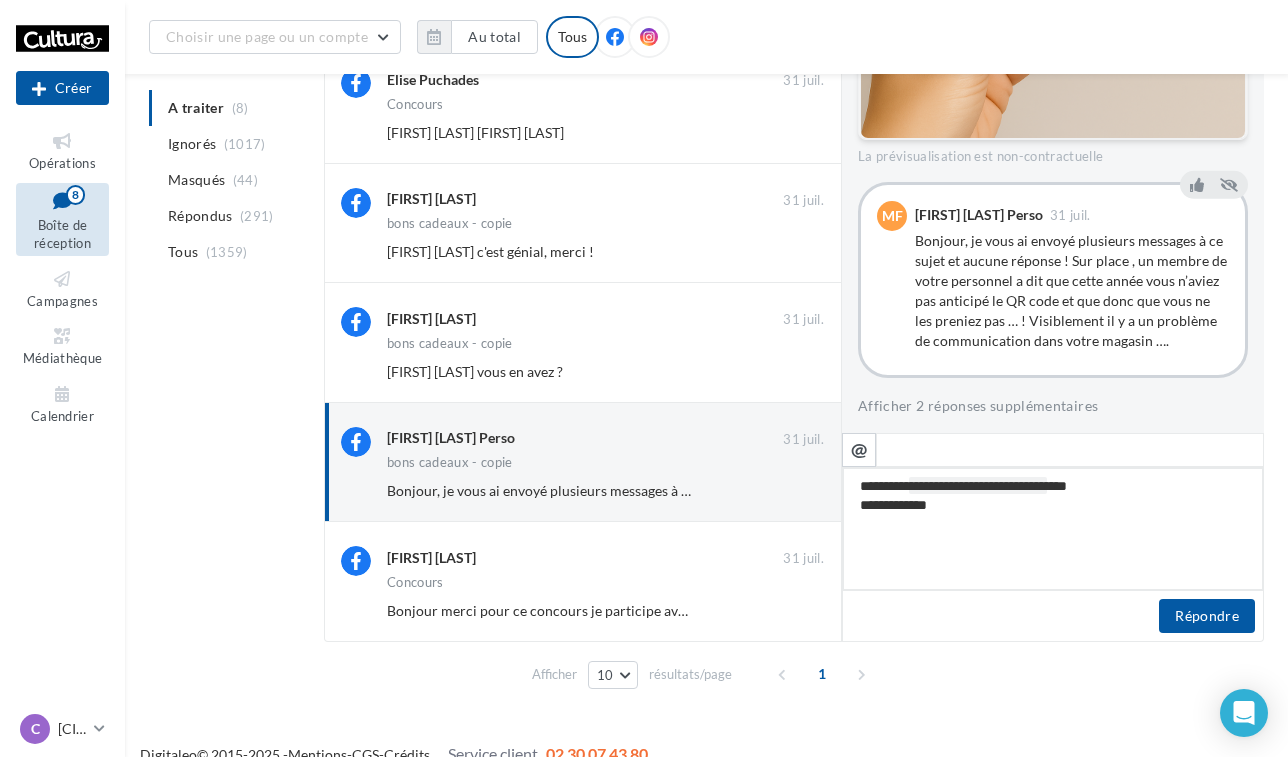 type on "**********" 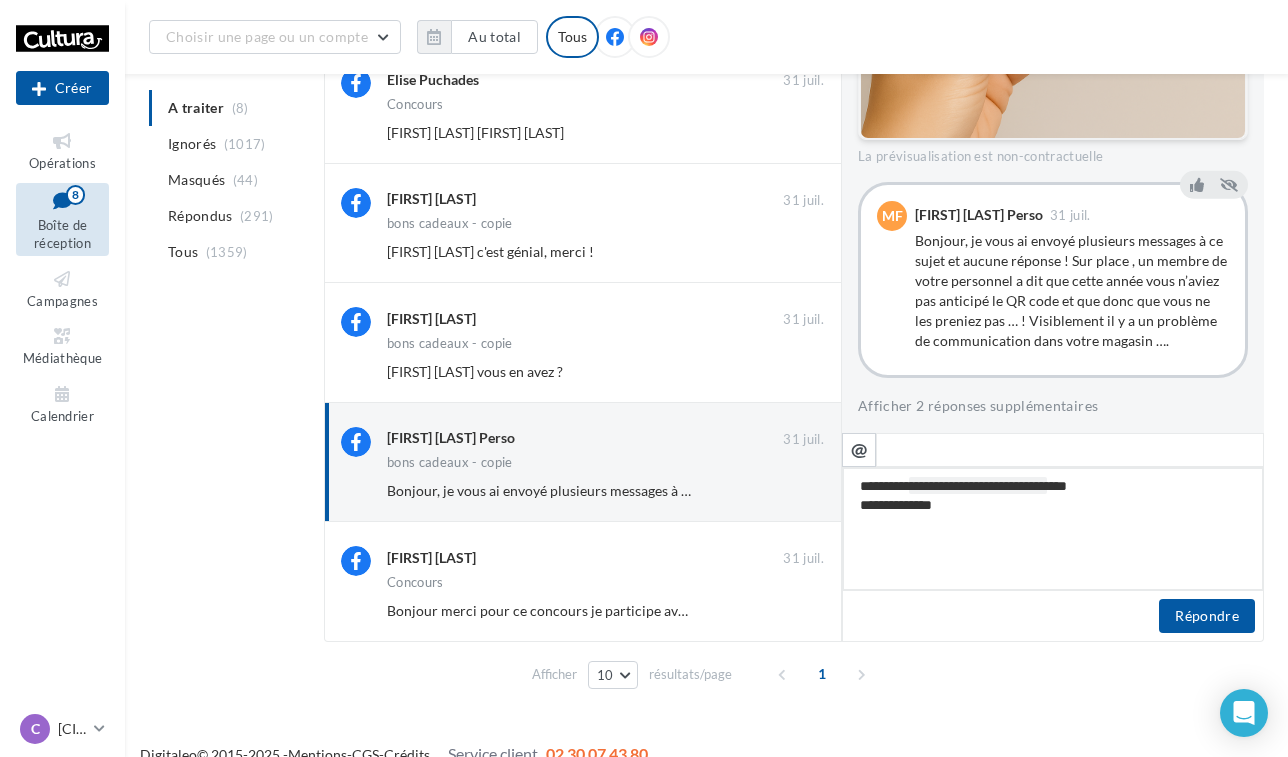 type on "**********" 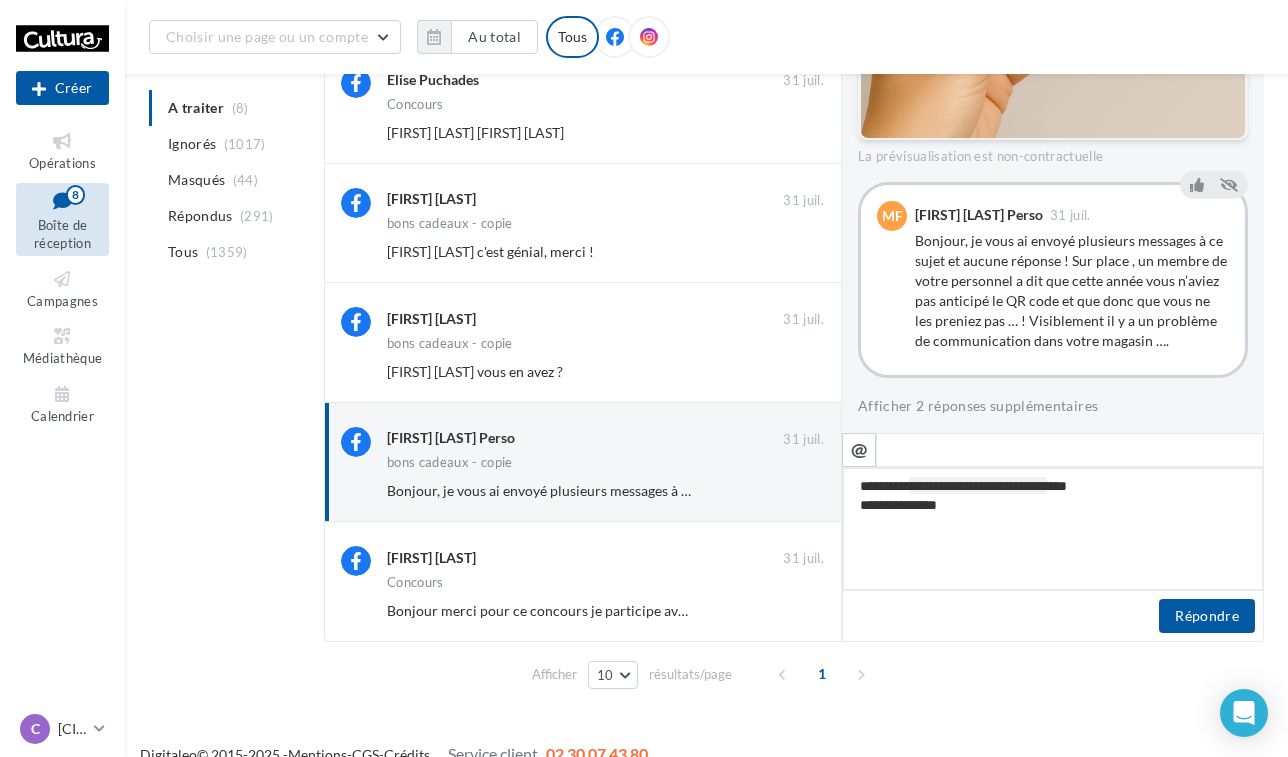 type on "**********" 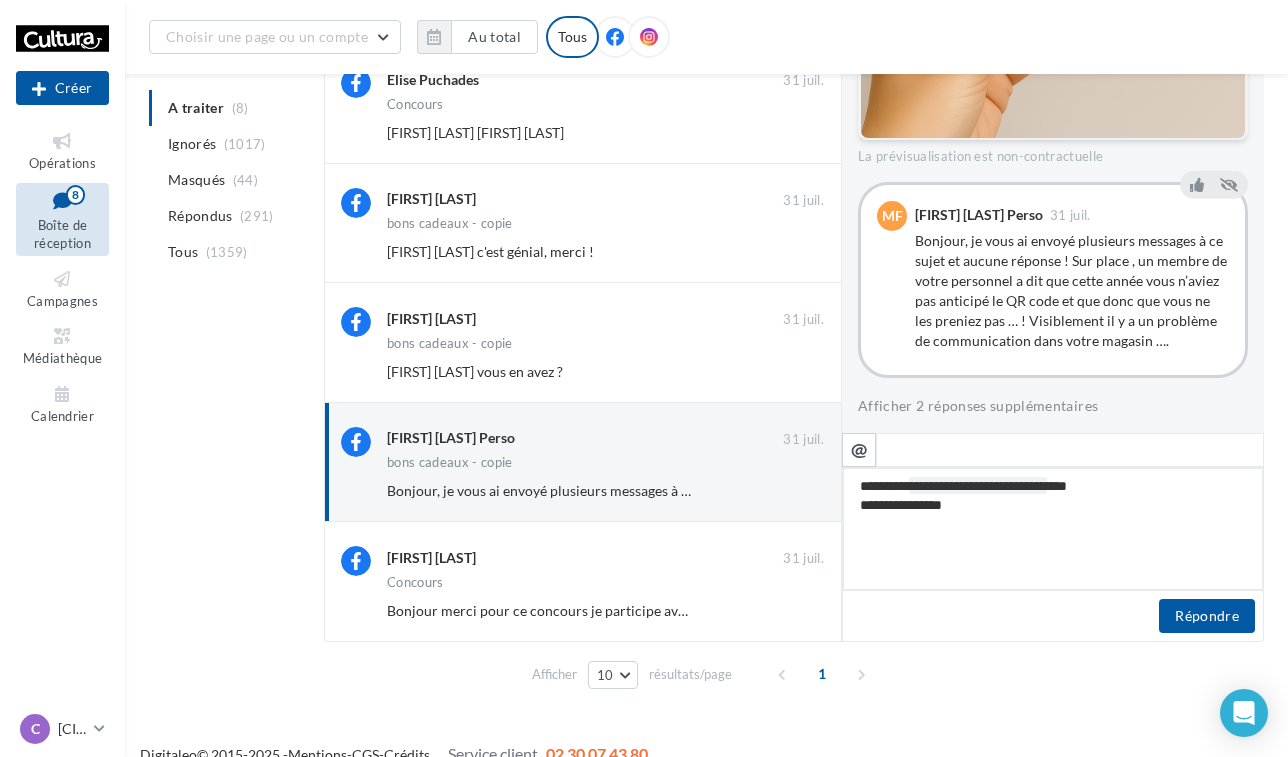 type on "**********" 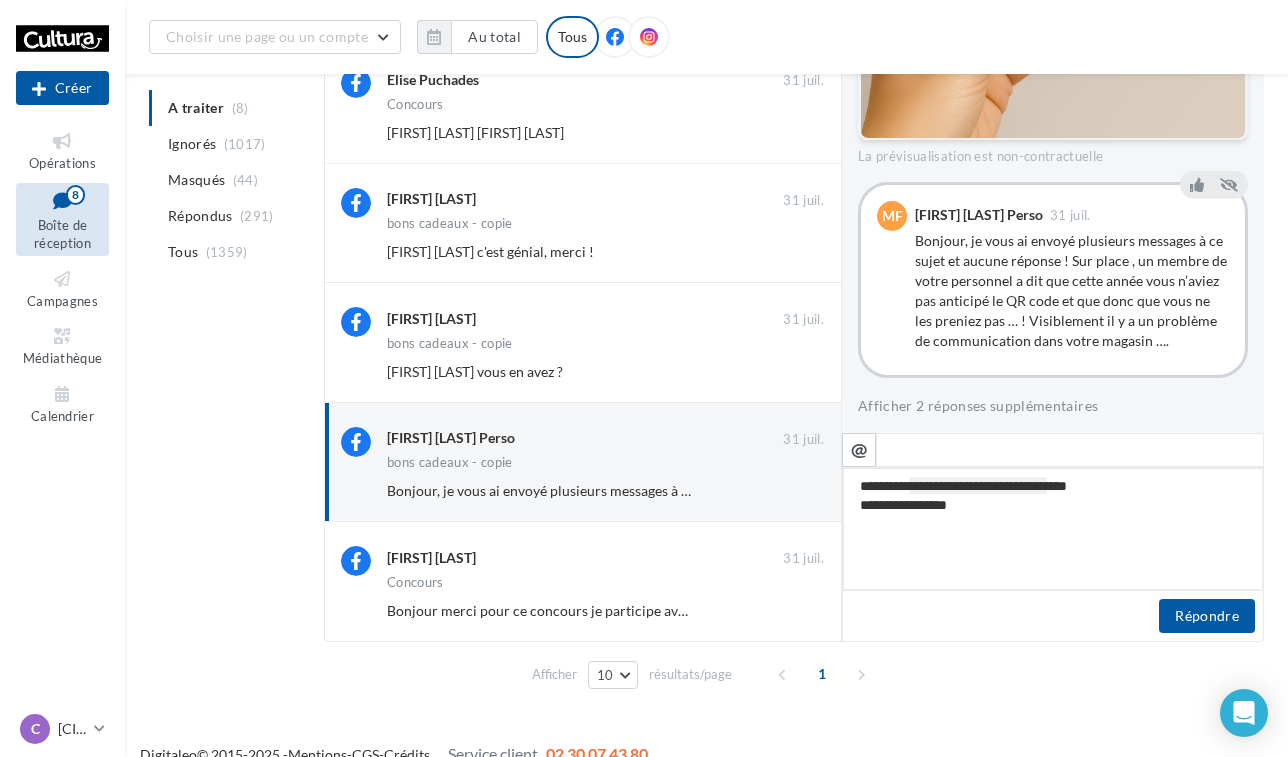 type on "**********" 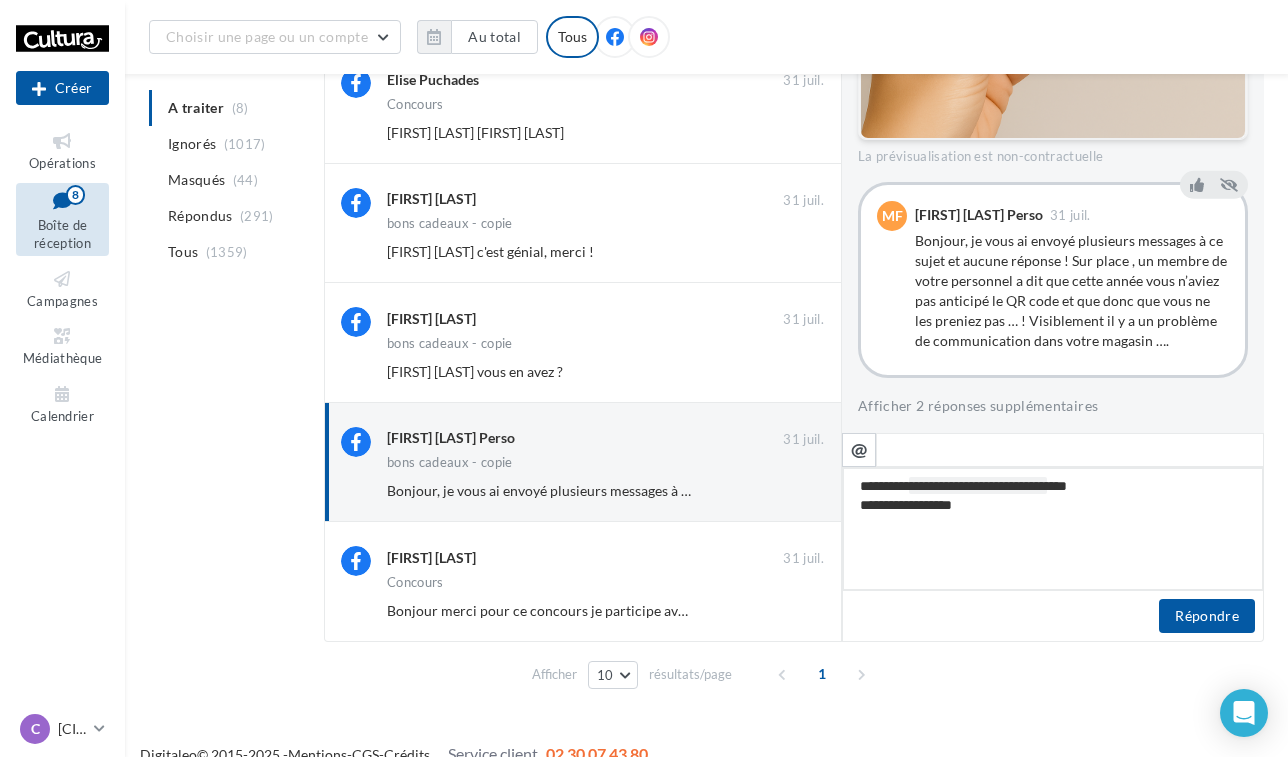 type on "**********" 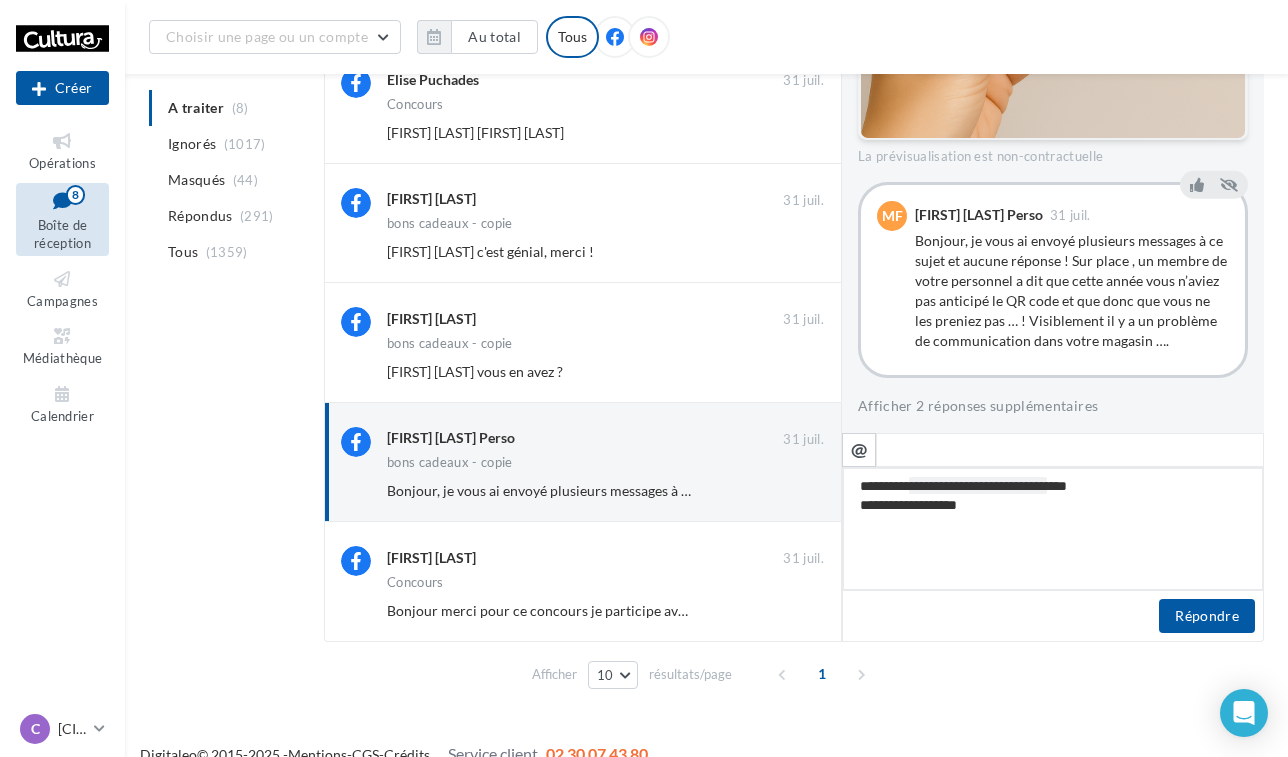 type on "**********" 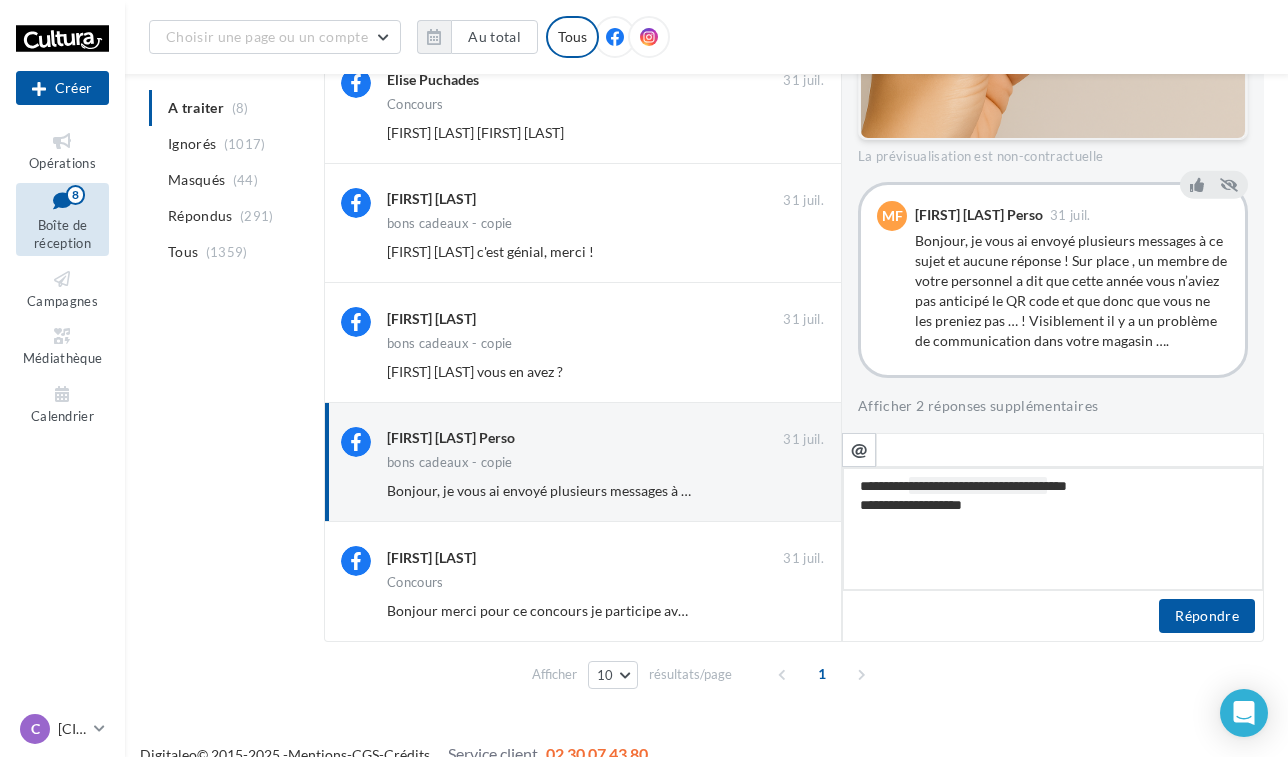 type on "**********" 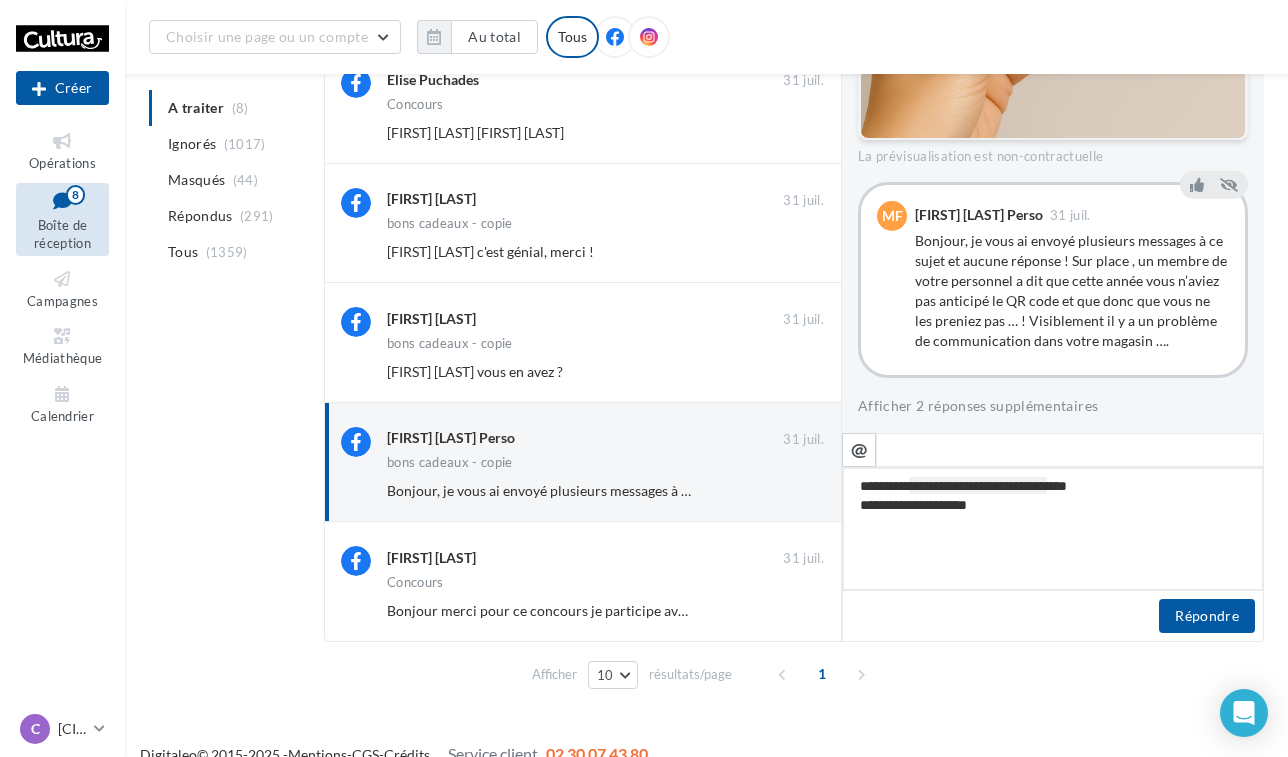 type on "**********" 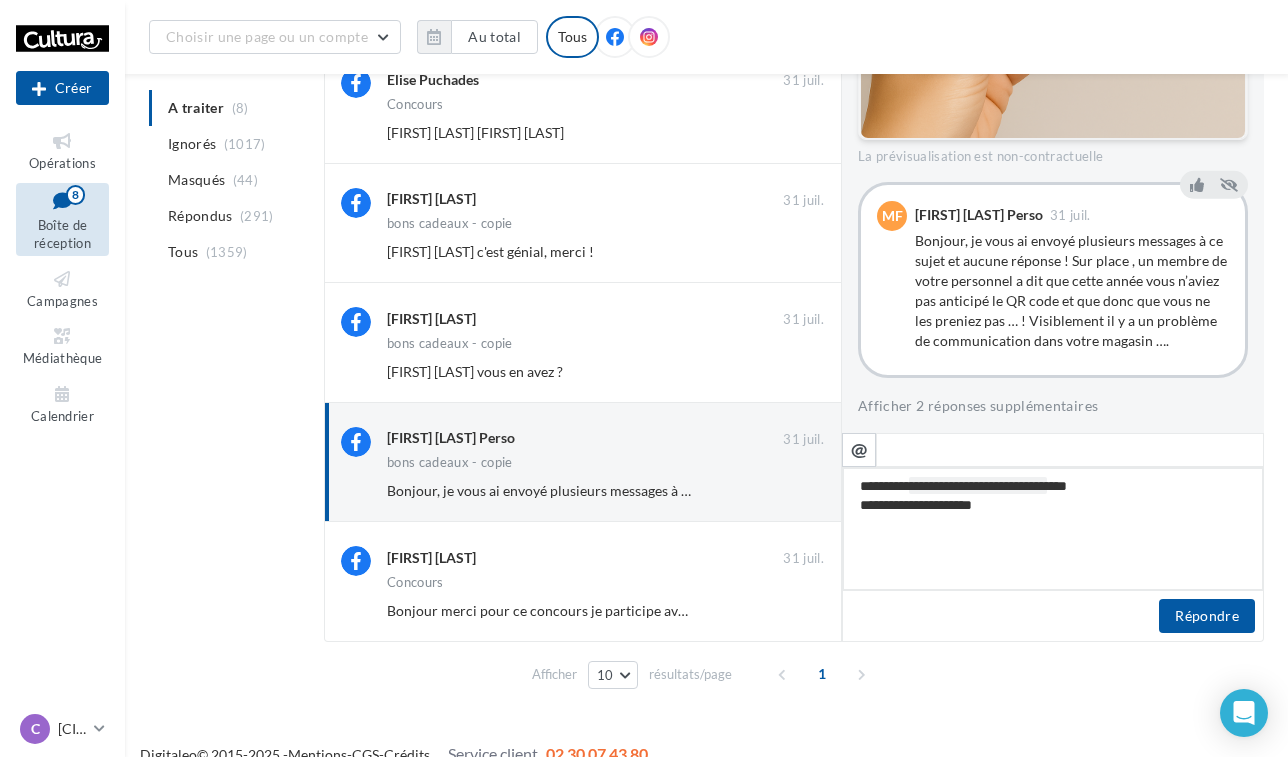 type on "**********" 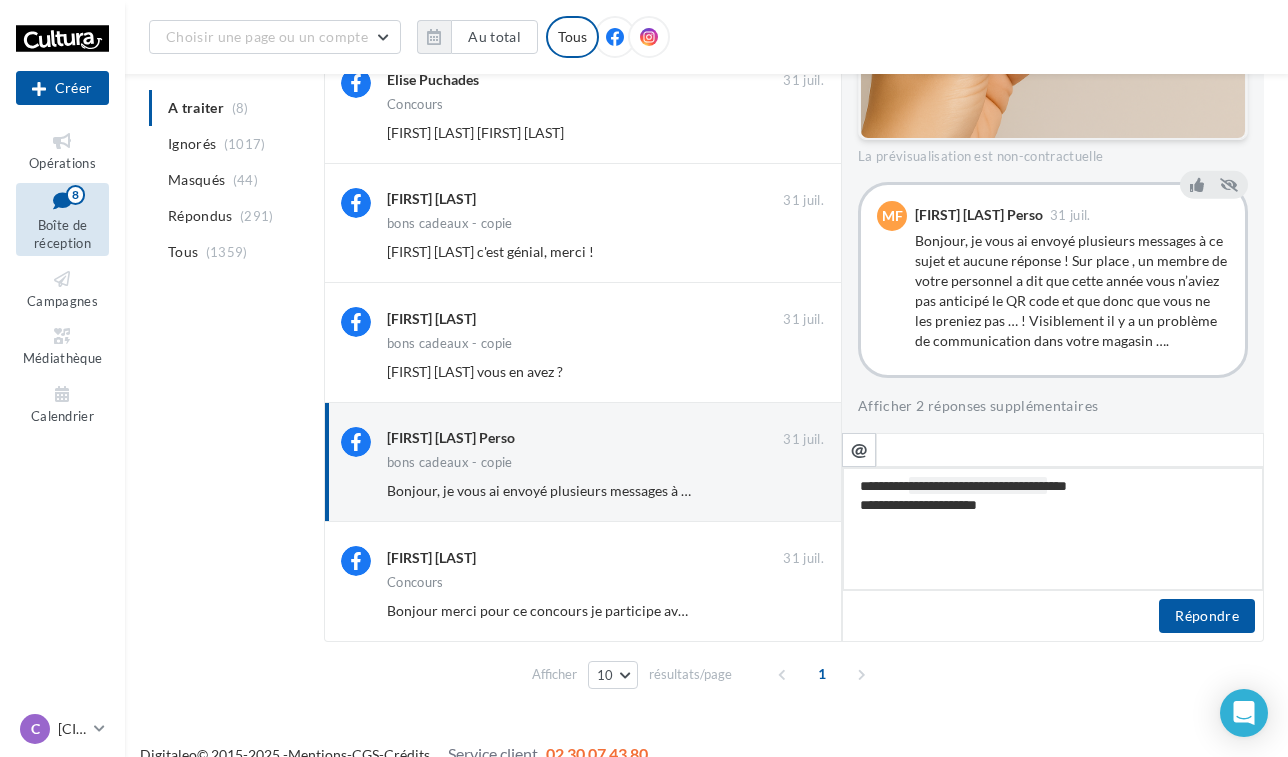 type on "**********" 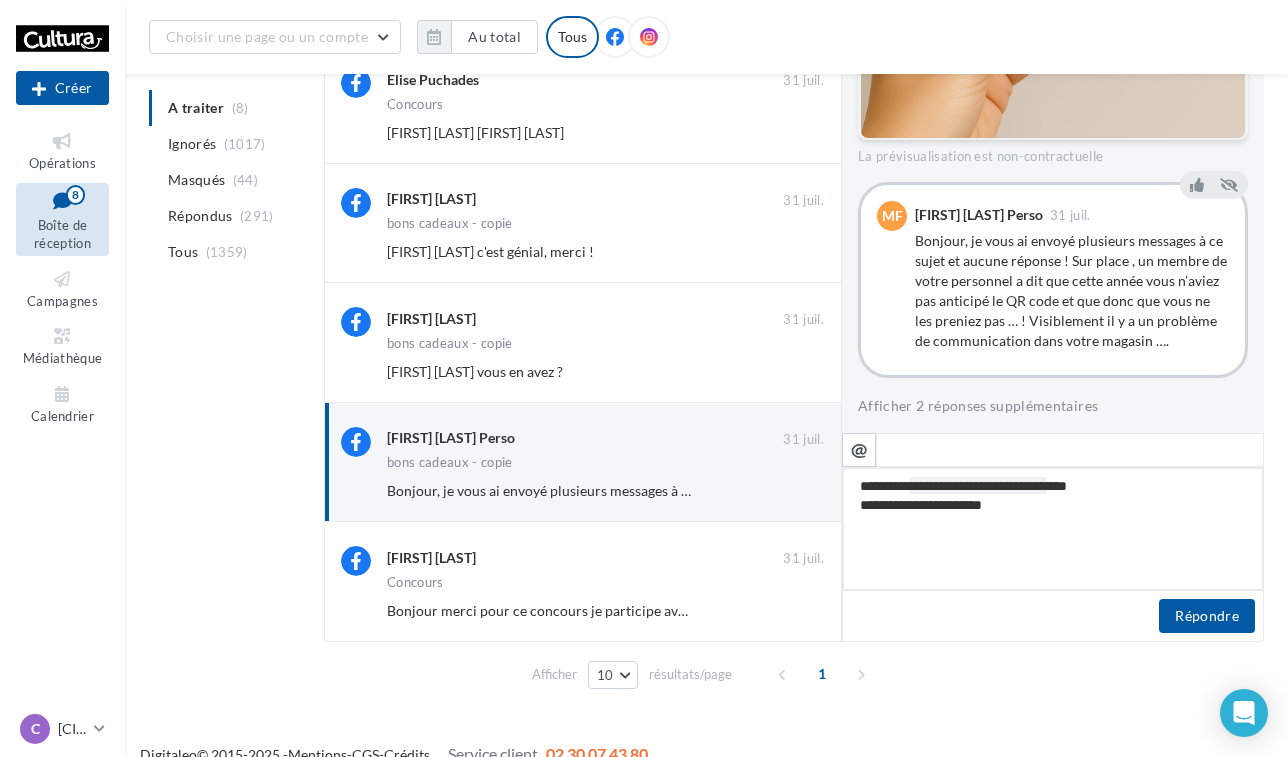 type on "**********" 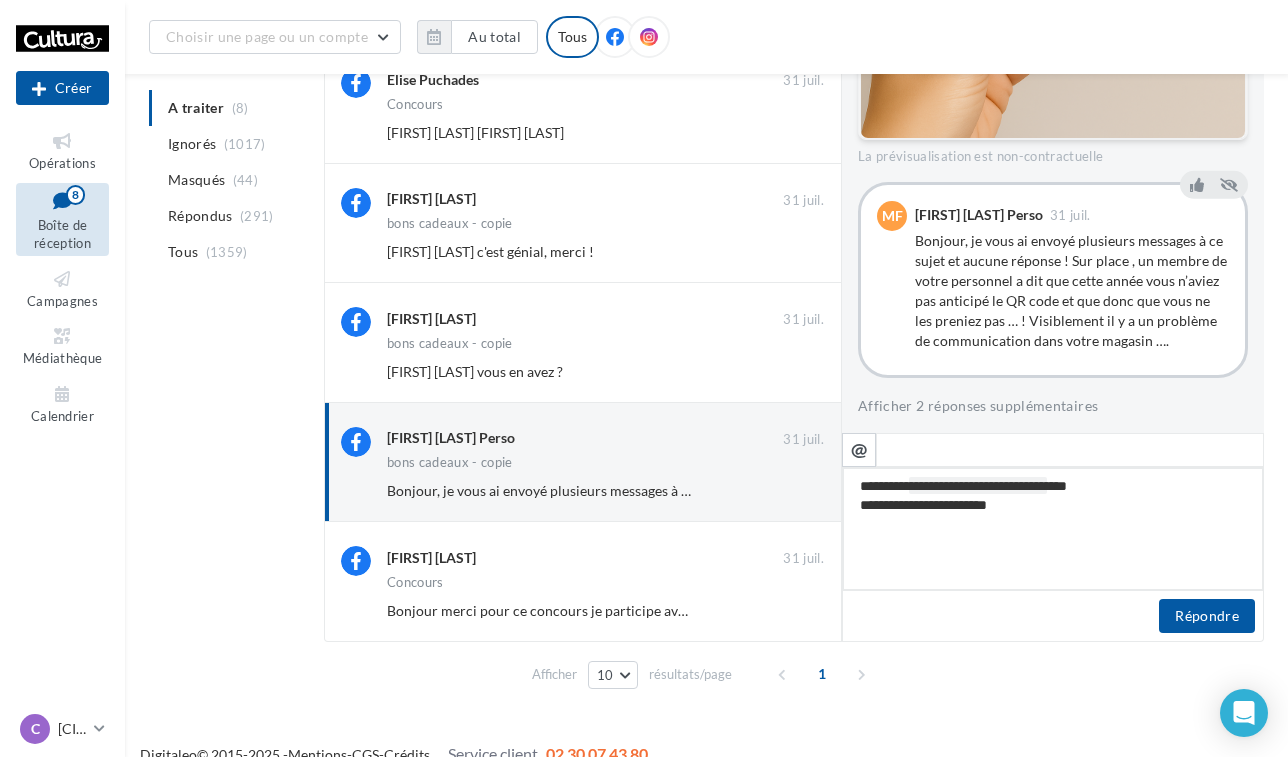 type on "**********" 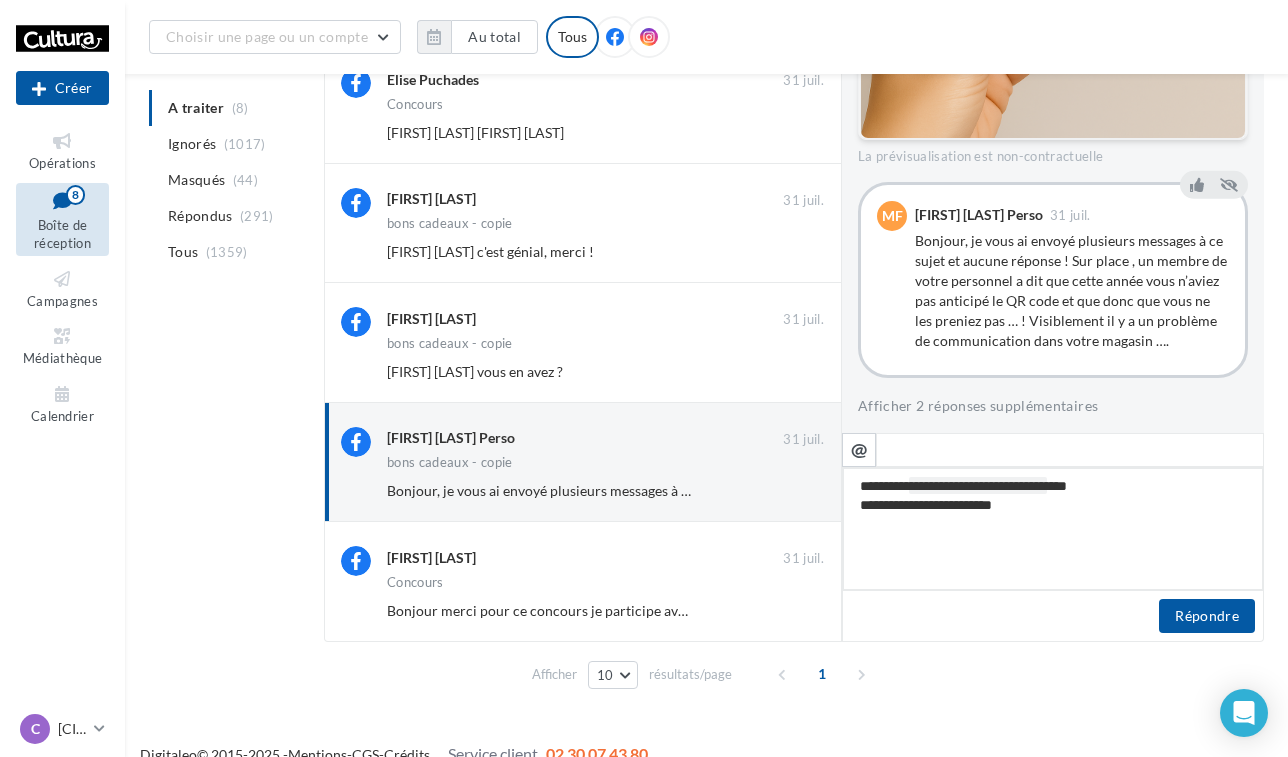 type on "**********" 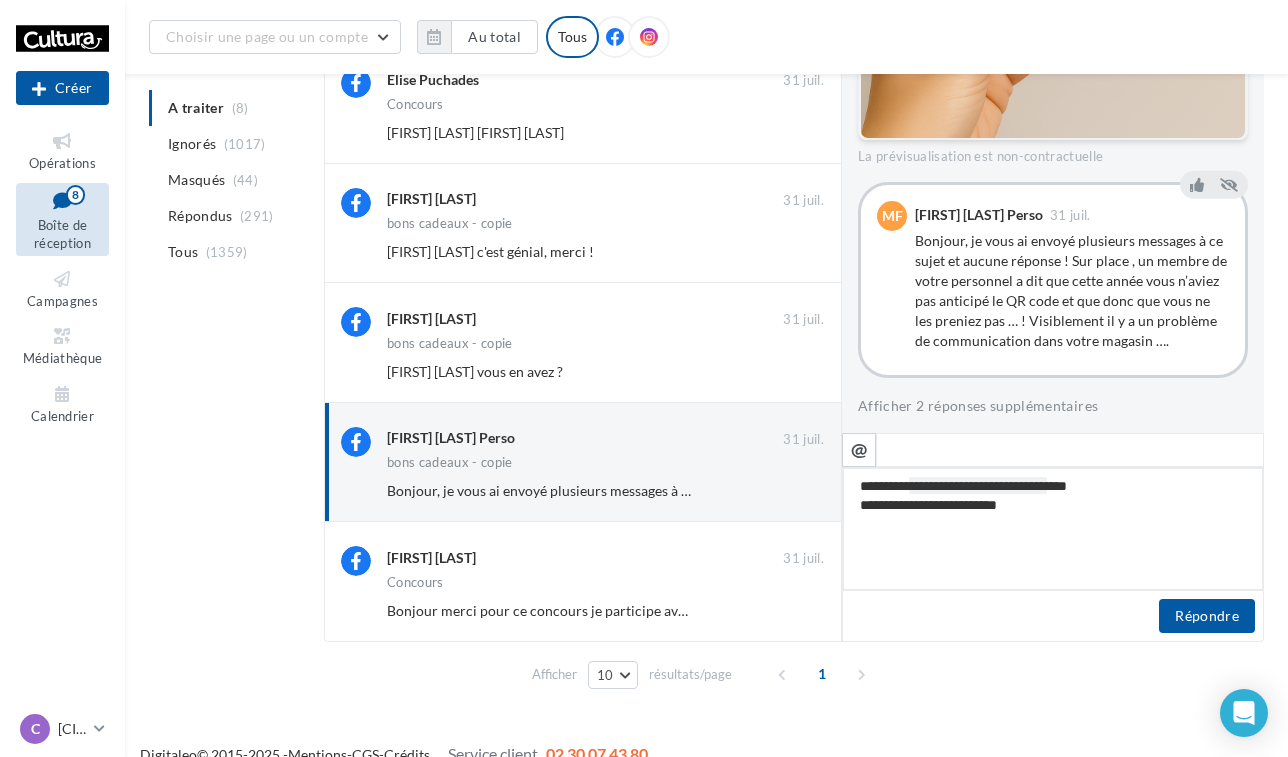 type on "**********" 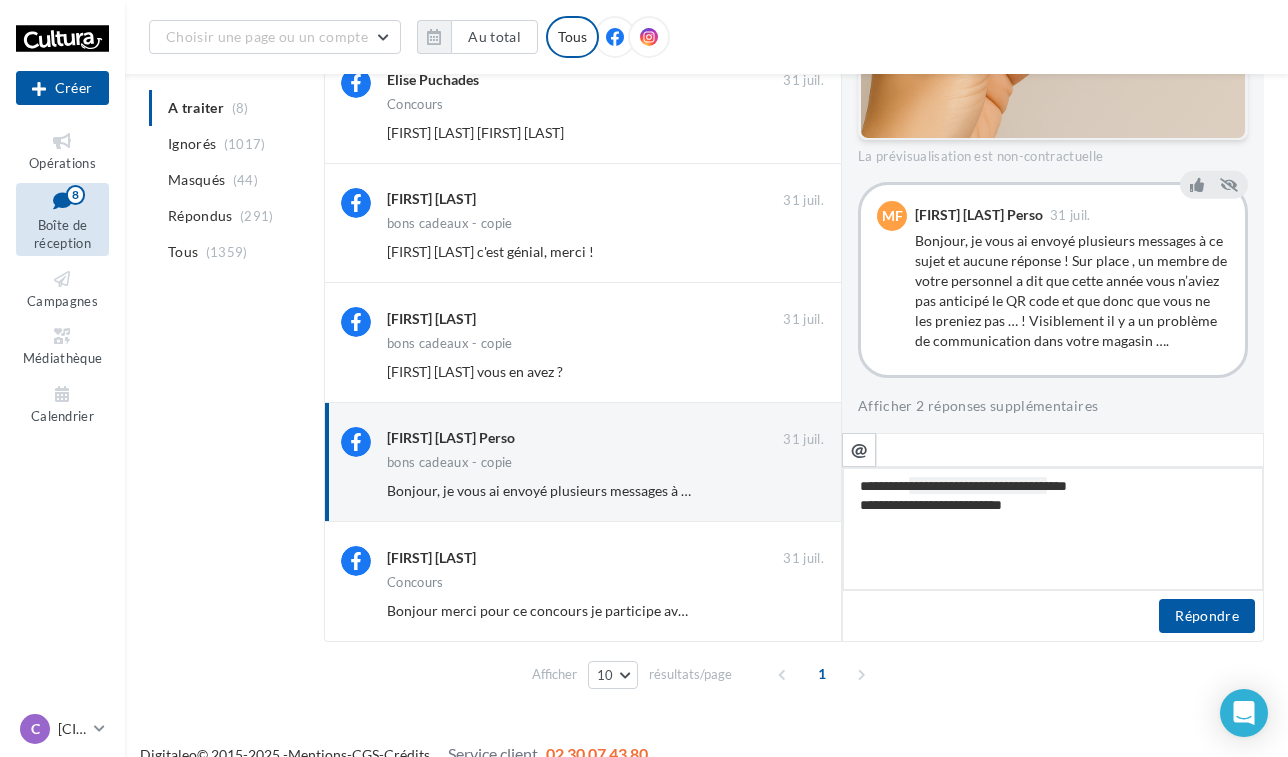 type on "**********" 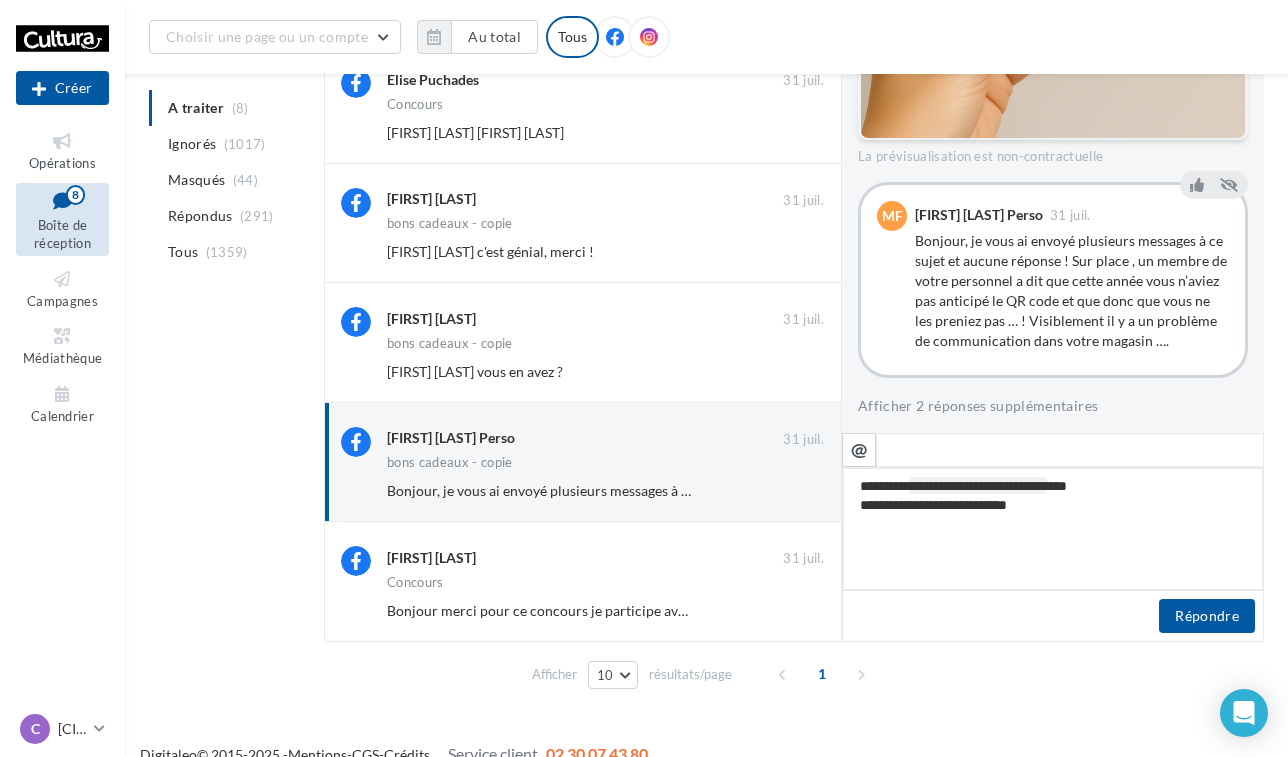 type on "**********" 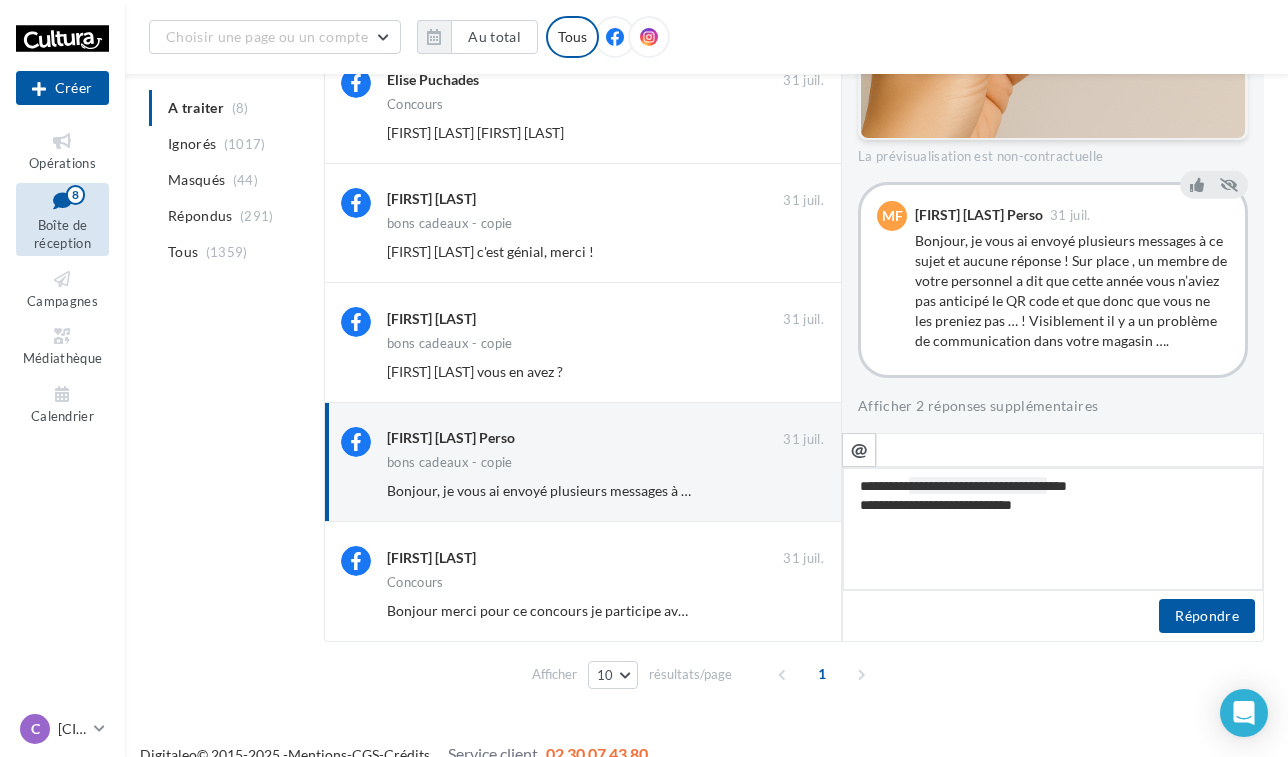 type on "**********" 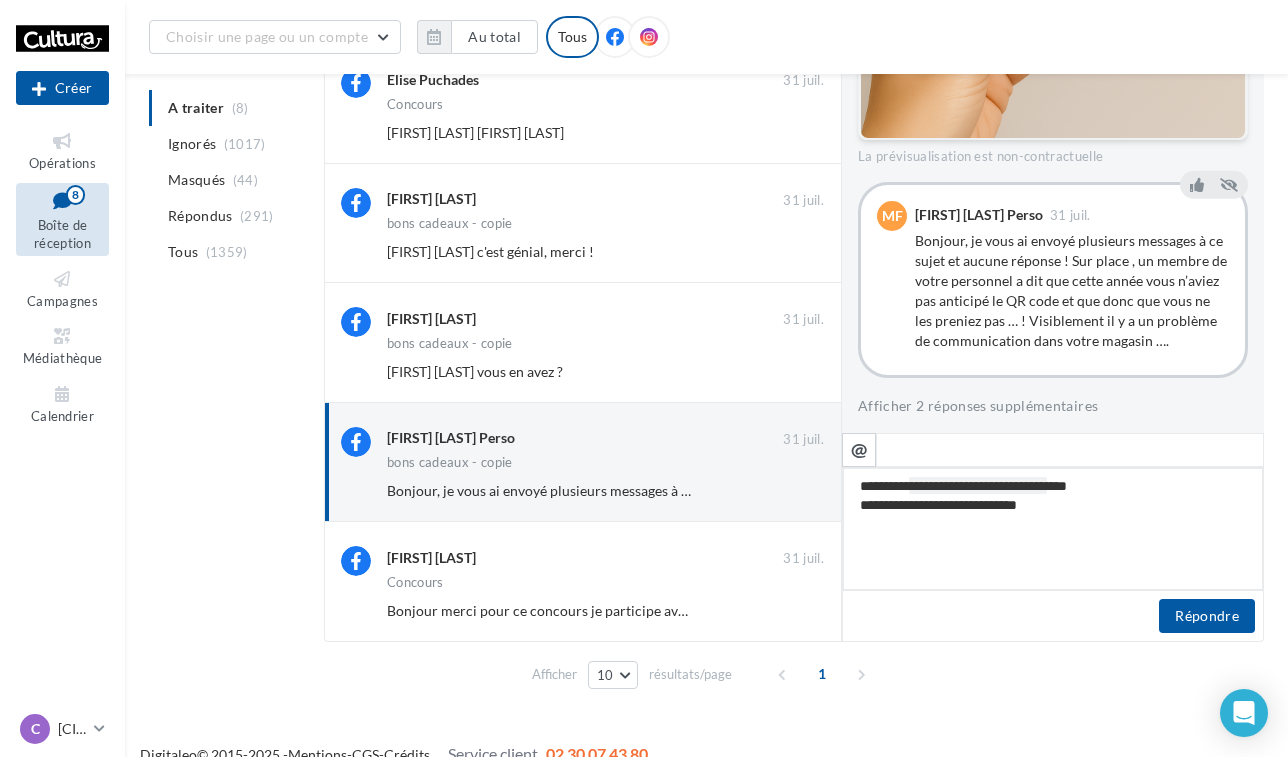 type on "**********" 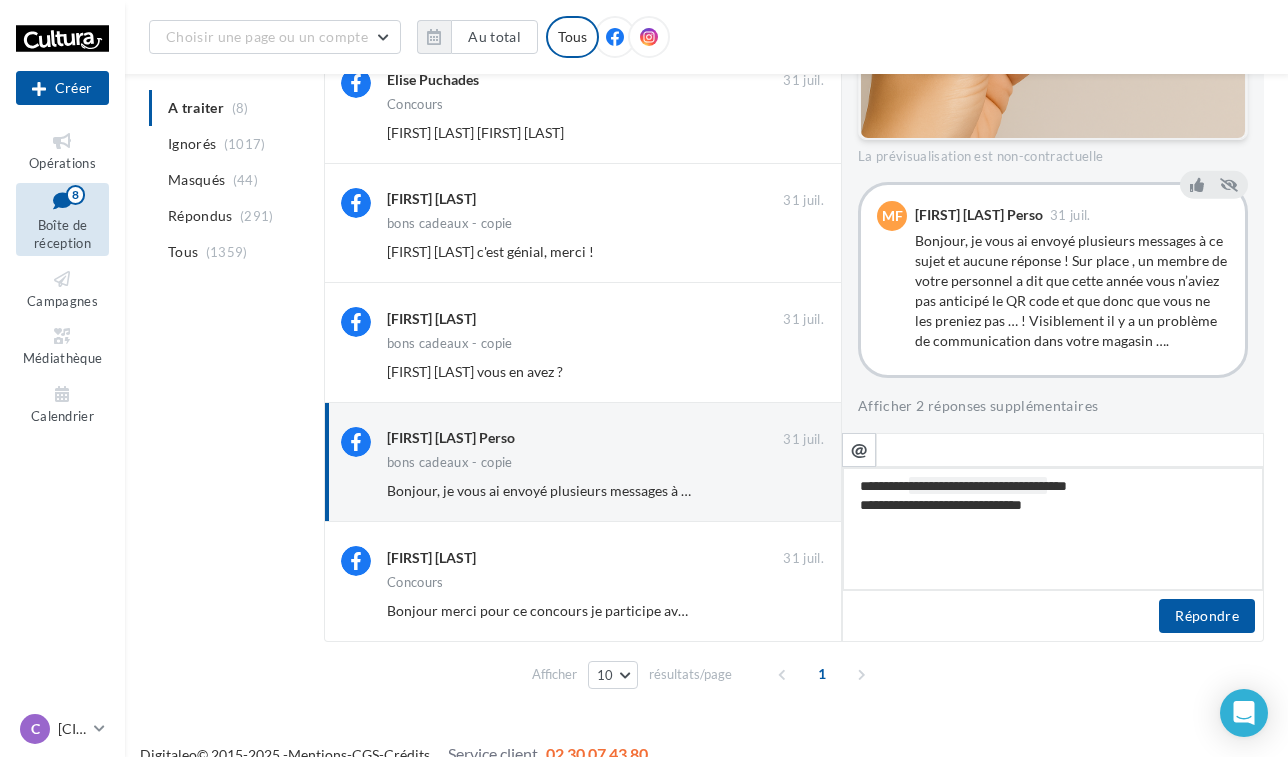 type on "**********" 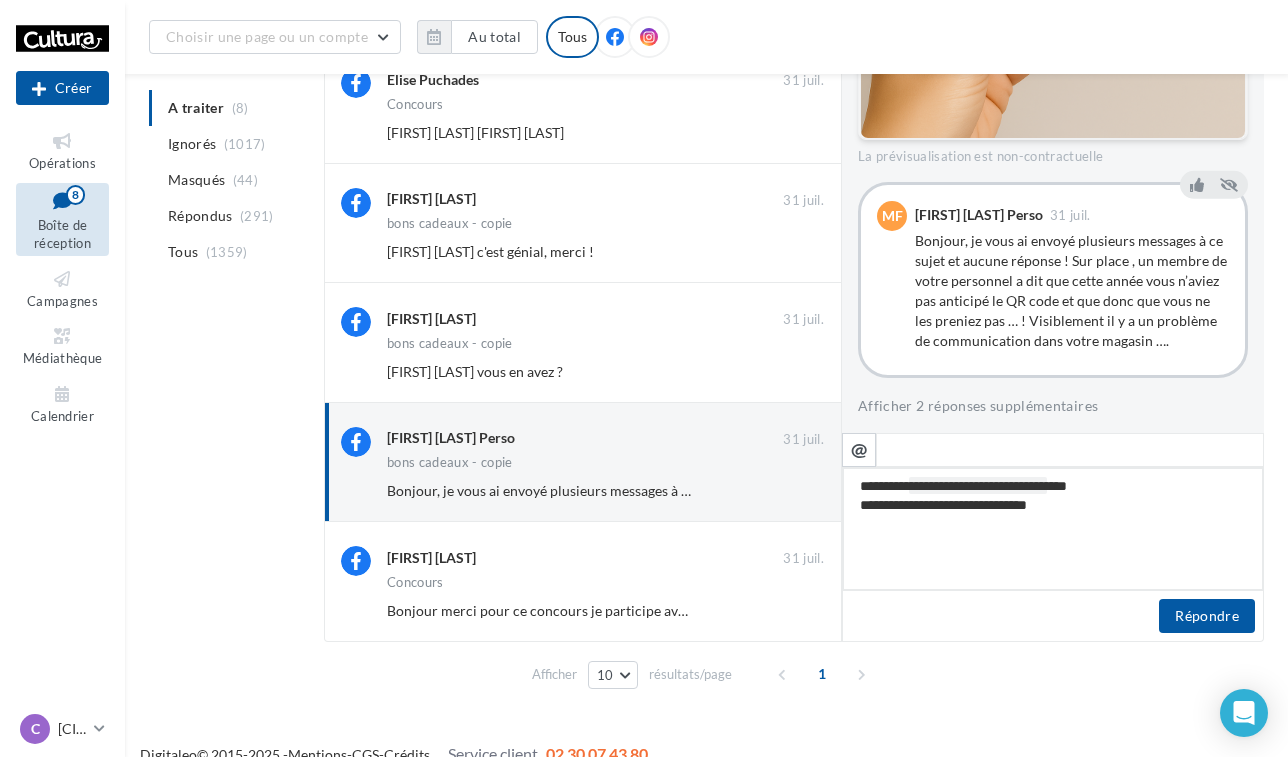 type on "**********" 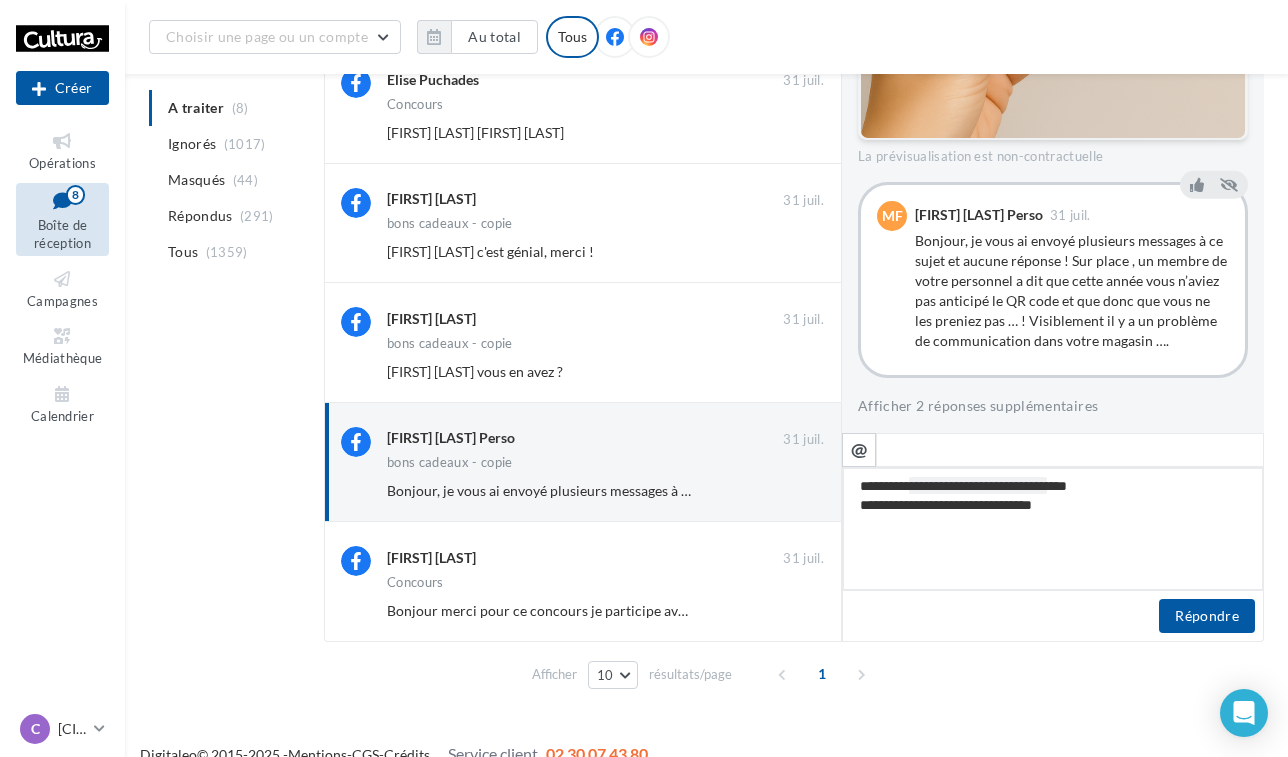 type on "**********" 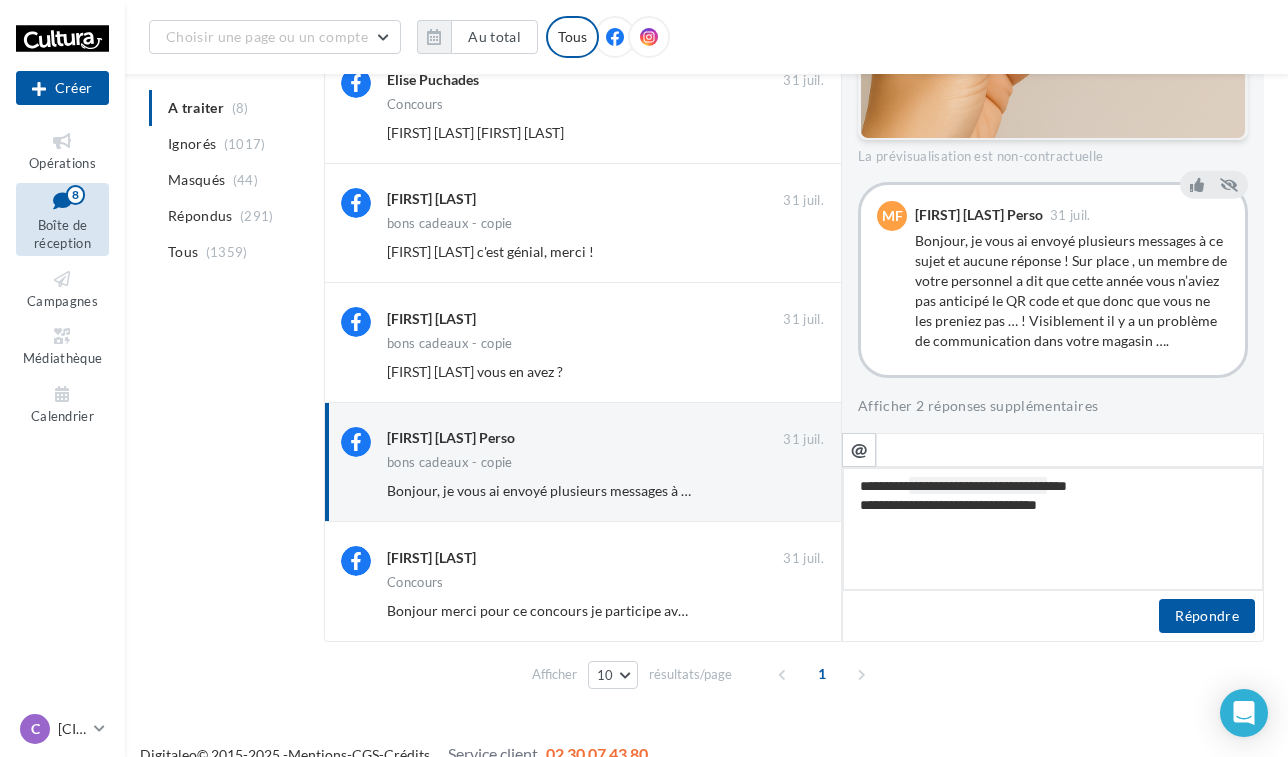 type on "**********" 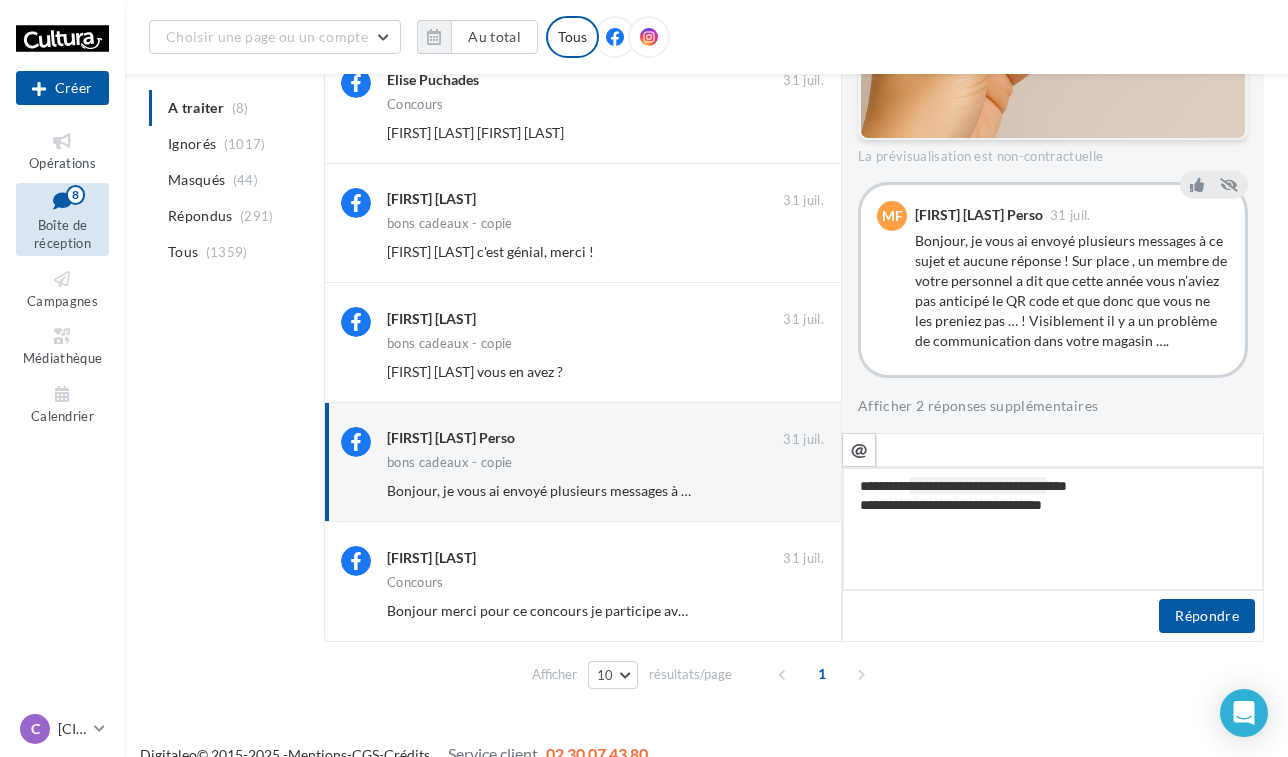 type on "**********" 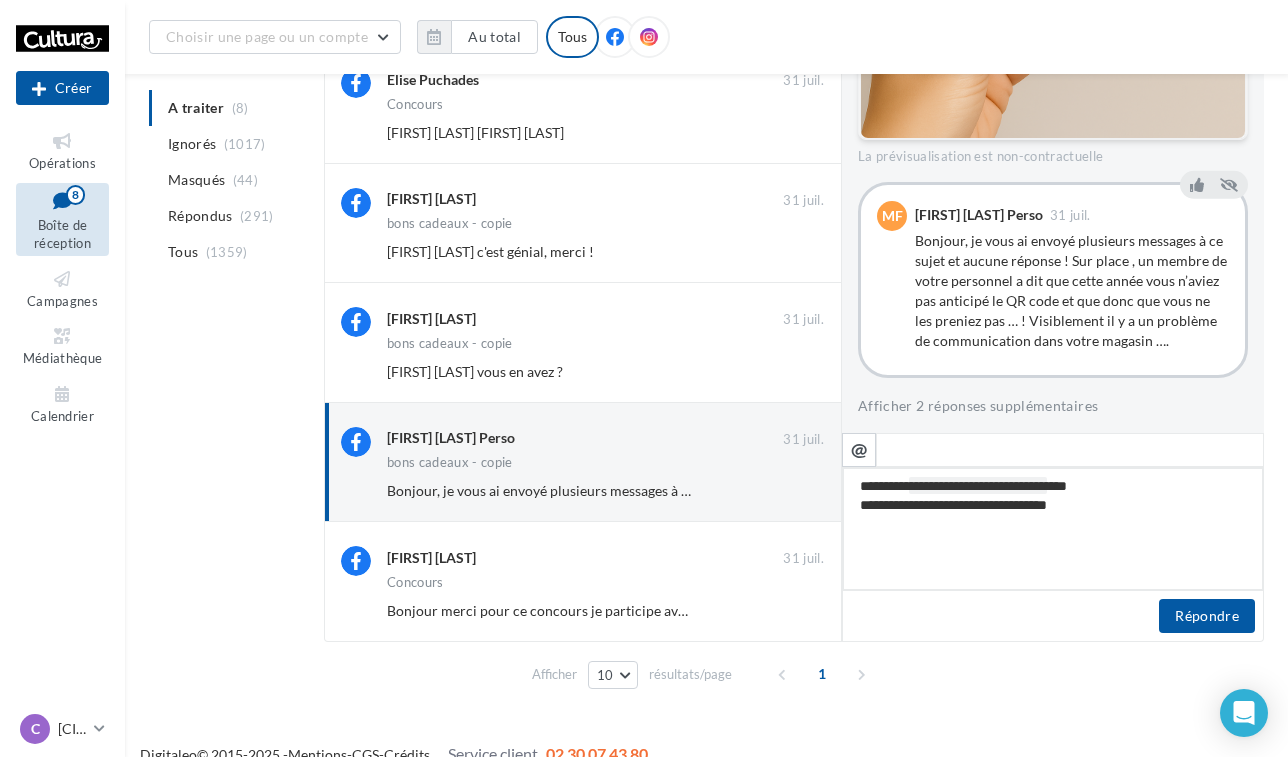 type on "**********" 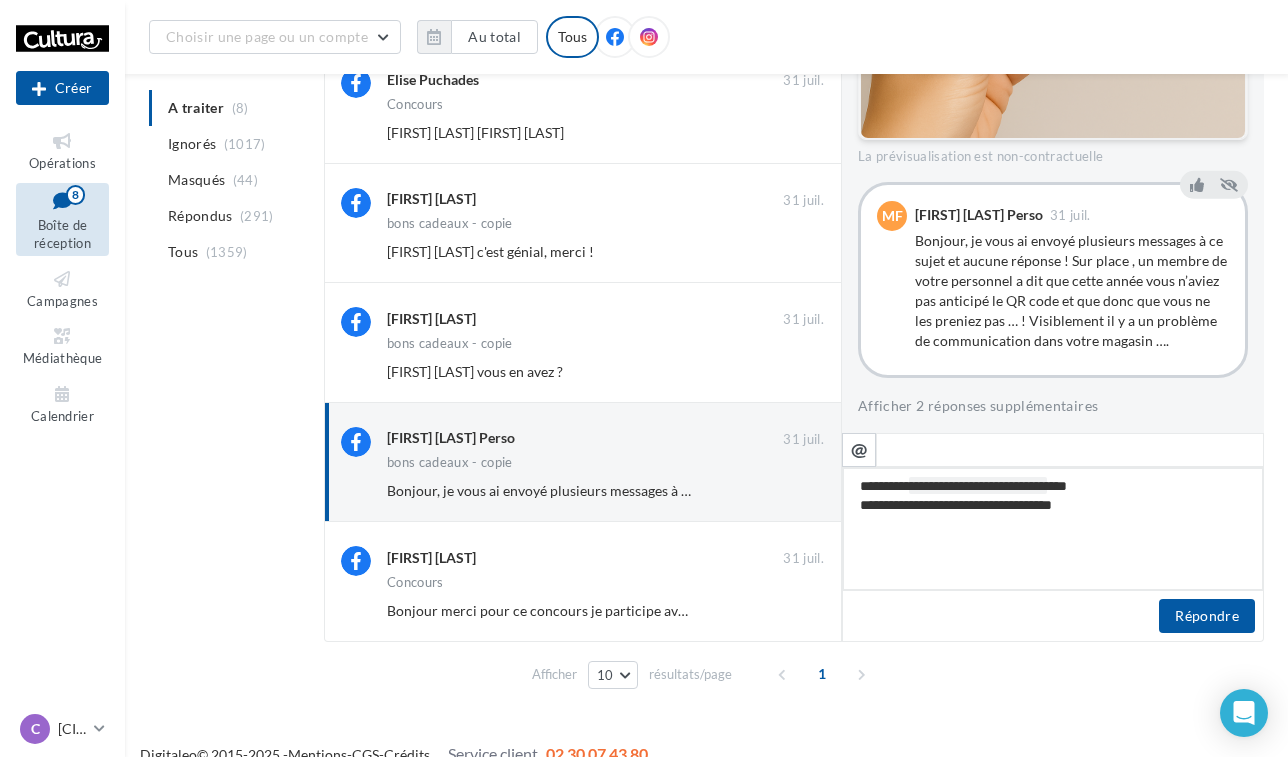 type on "**********" 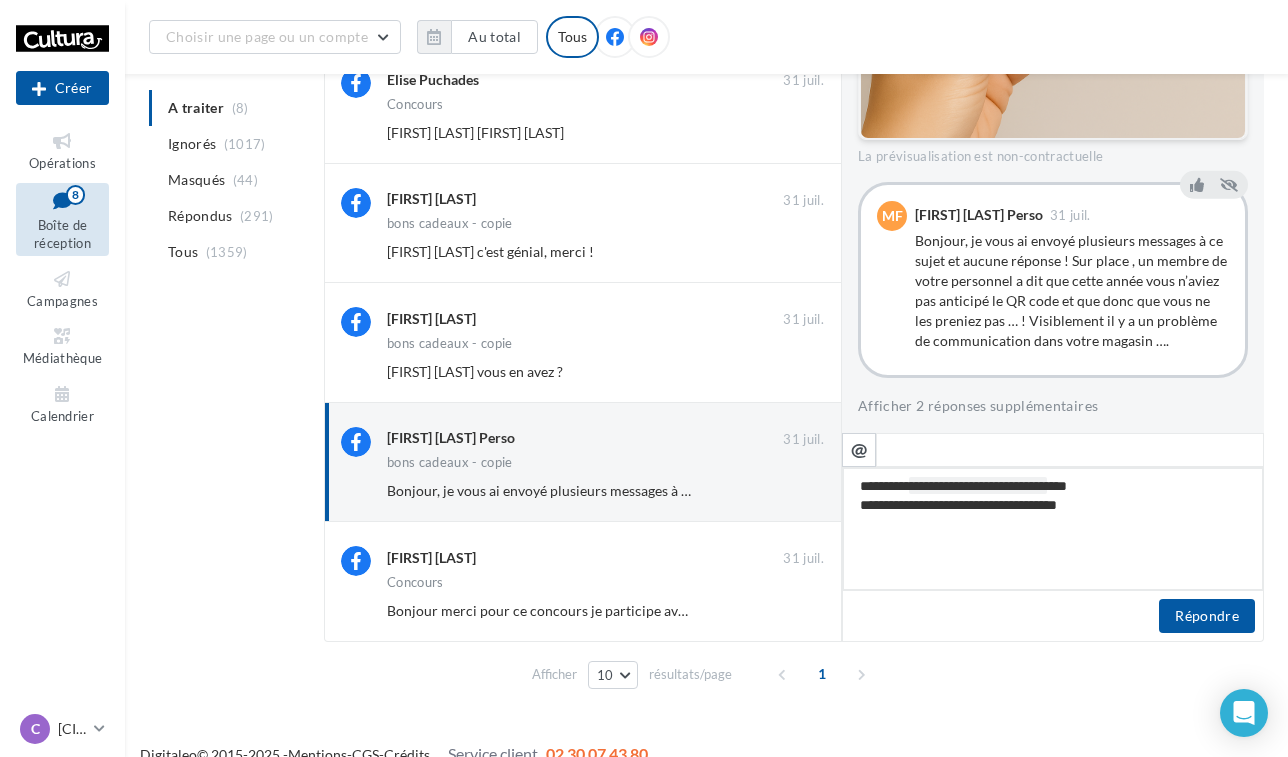 type on "**********" 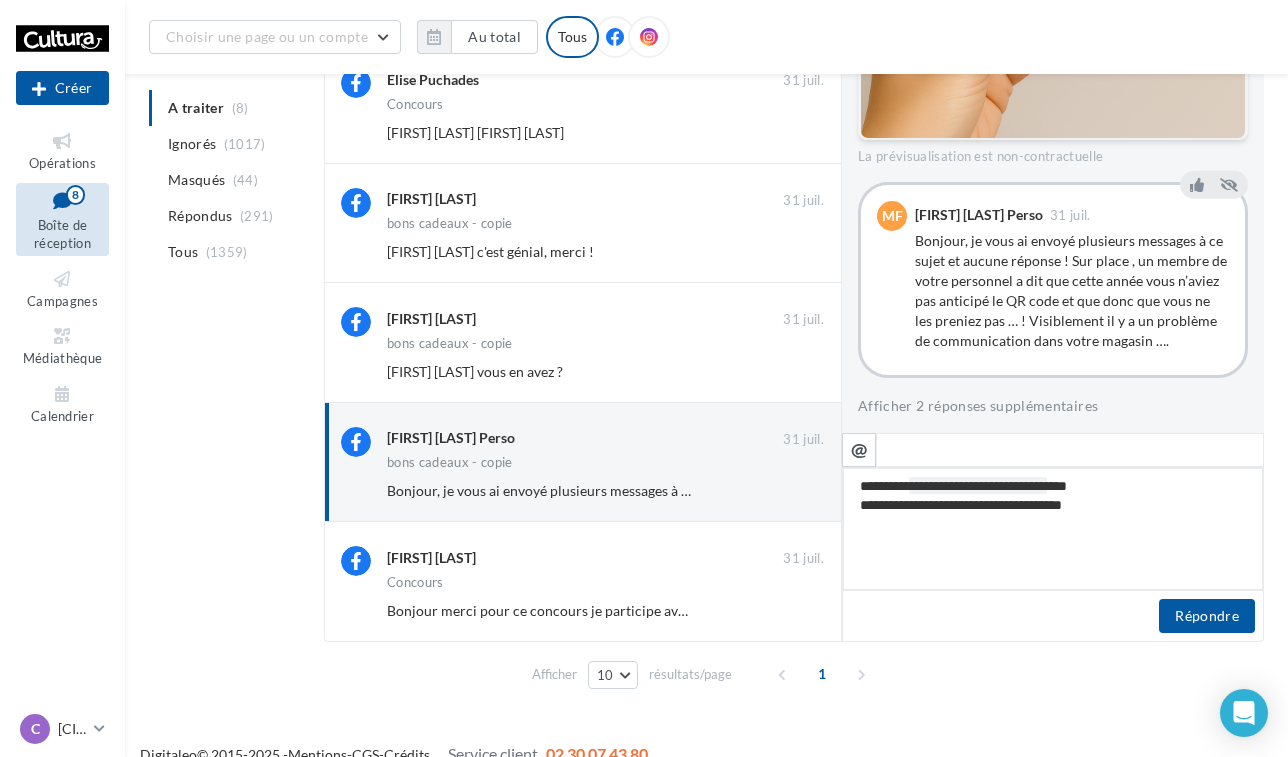 type on "**********" 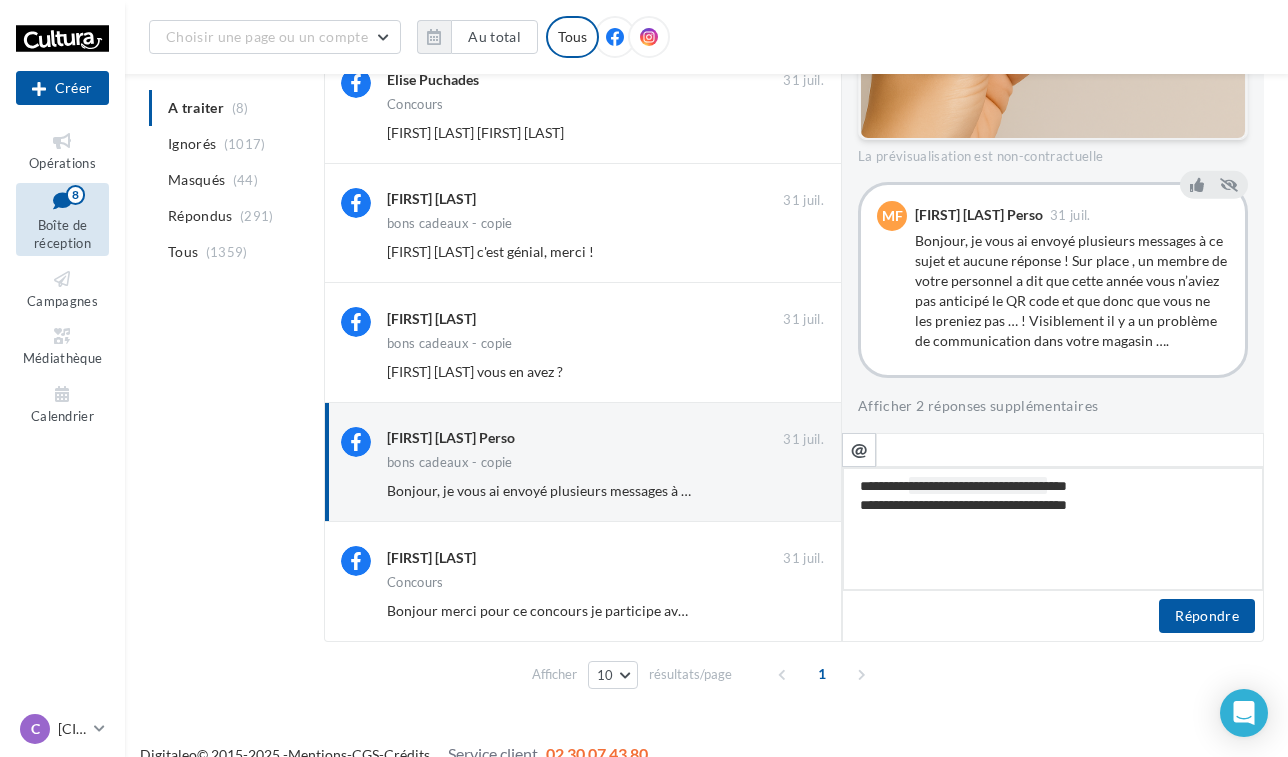 type on "**********" 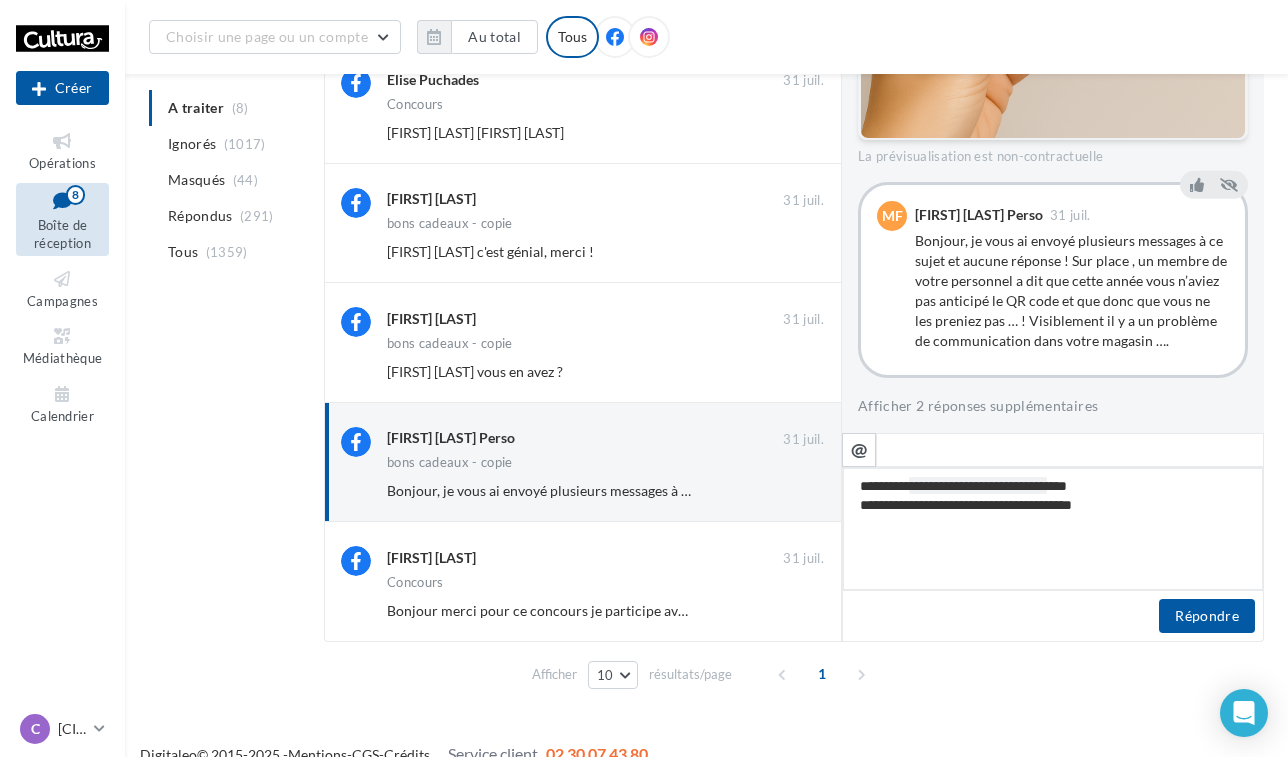 type on "**********" 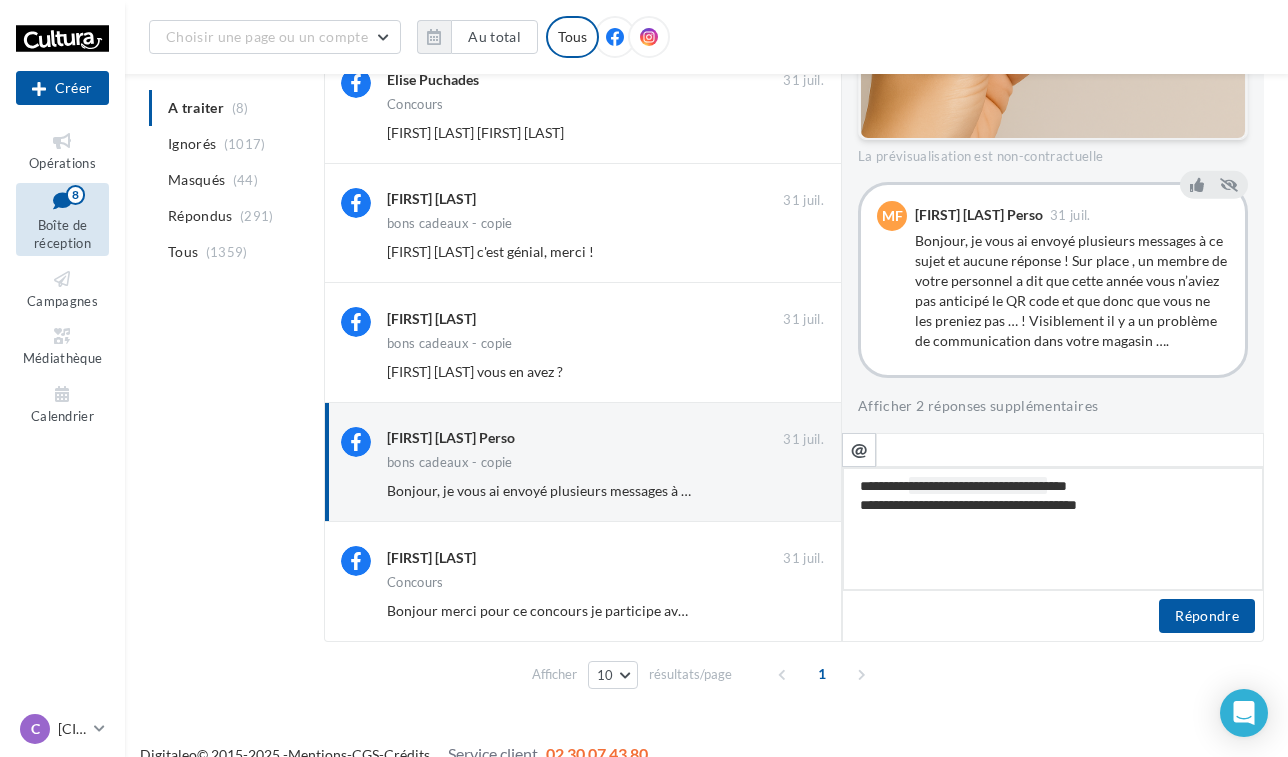 type on "**********" 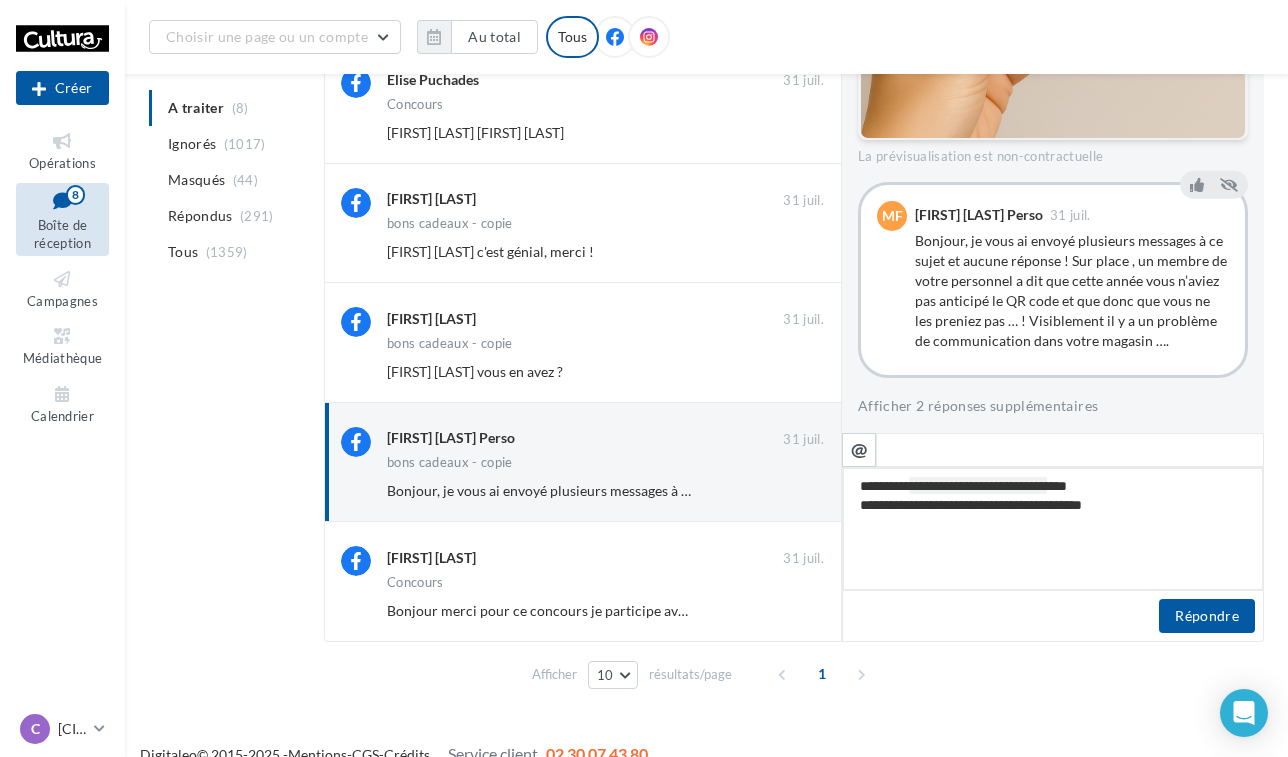 type on "**********" 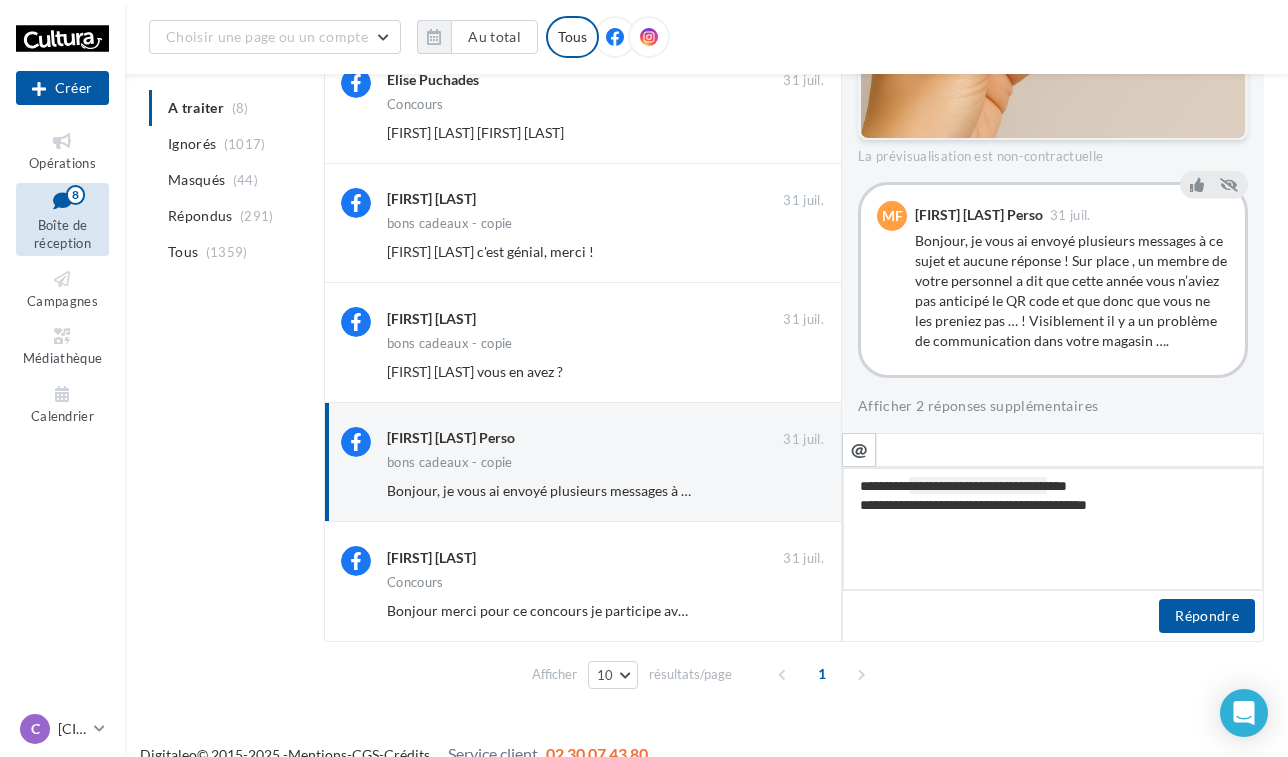 type on "**********" 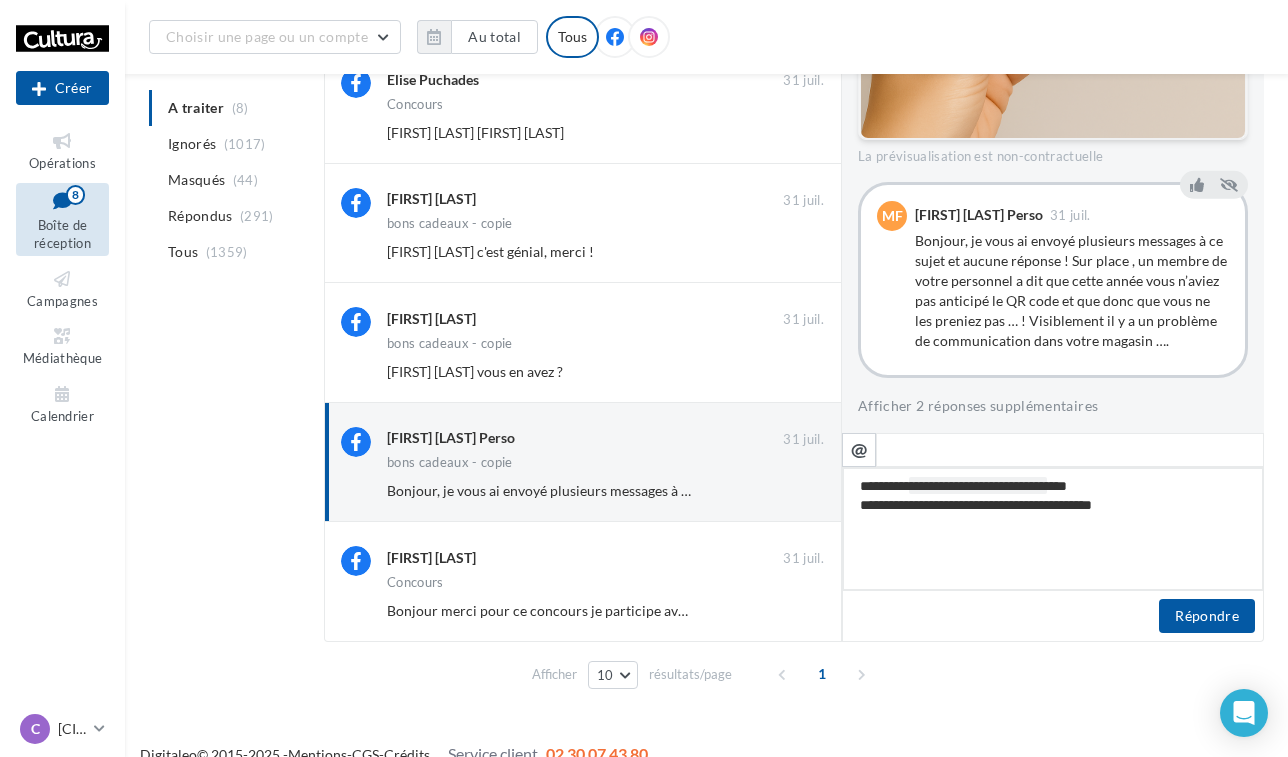 type on "**********" 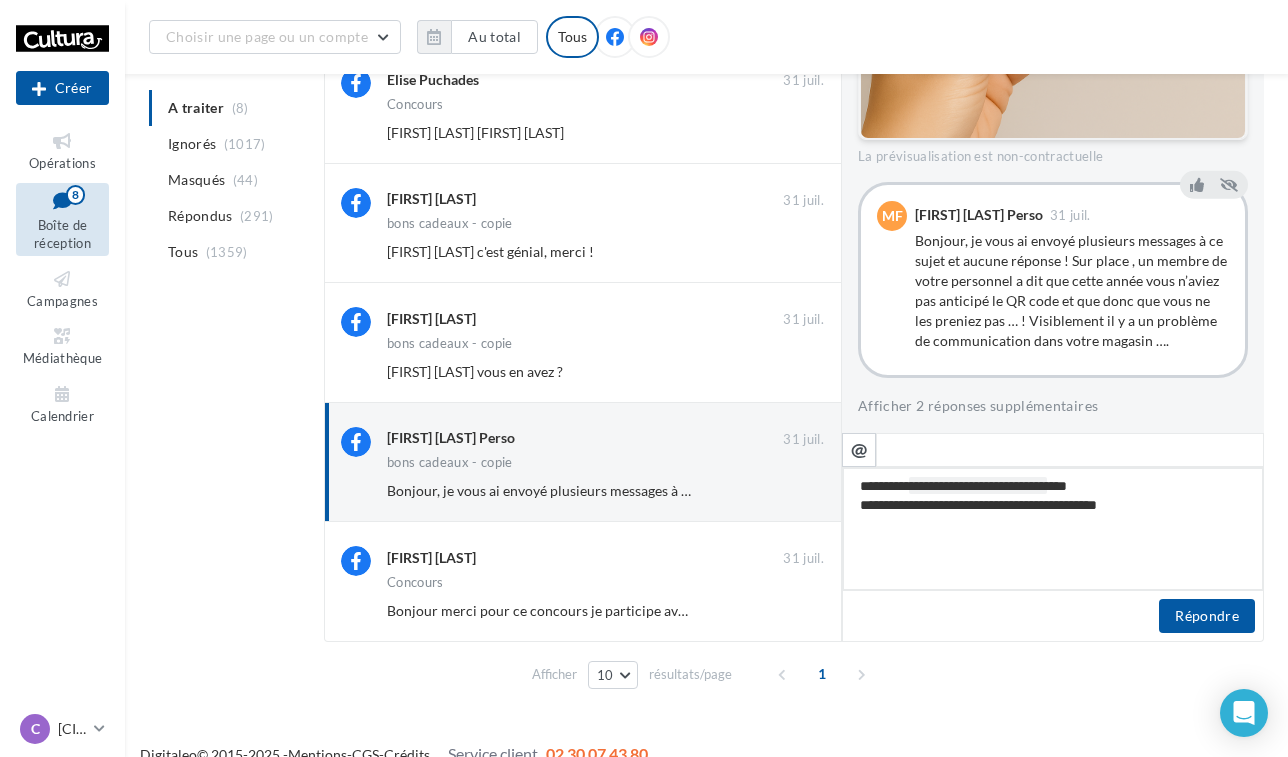 type on "**********" 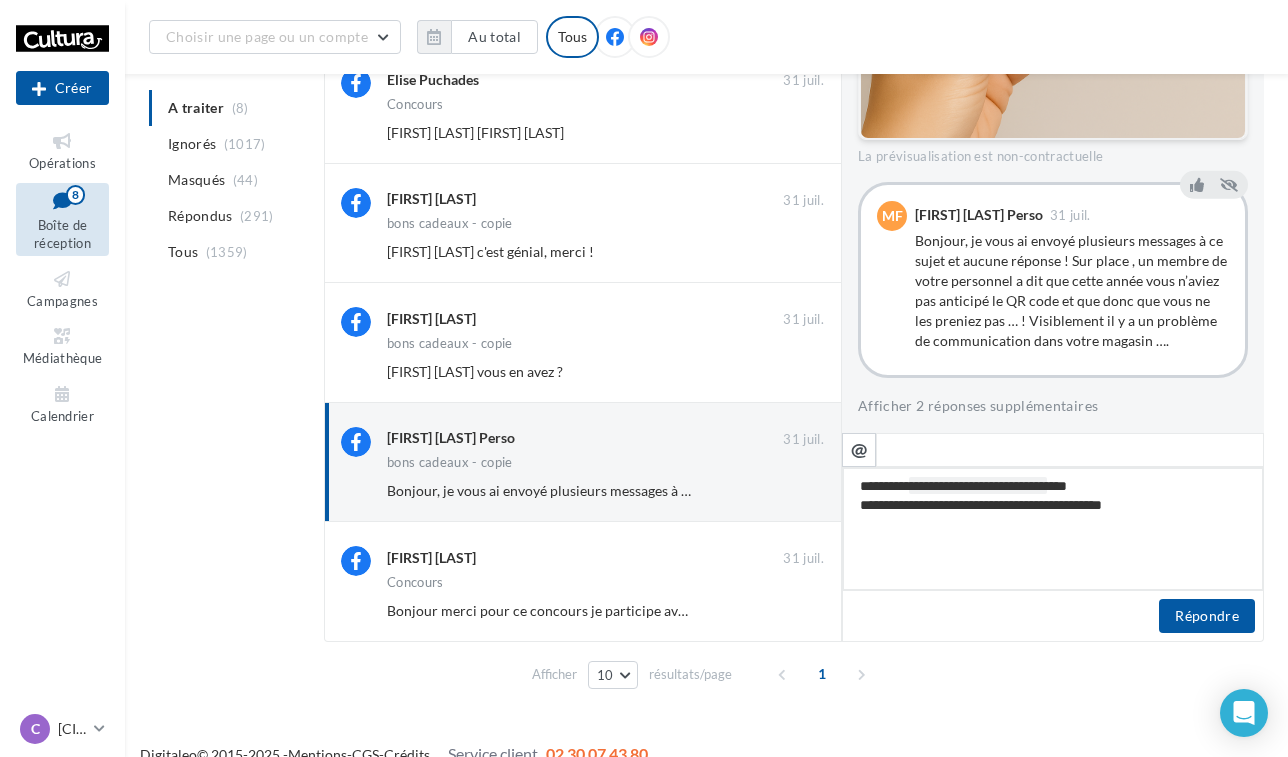 type on "**********" 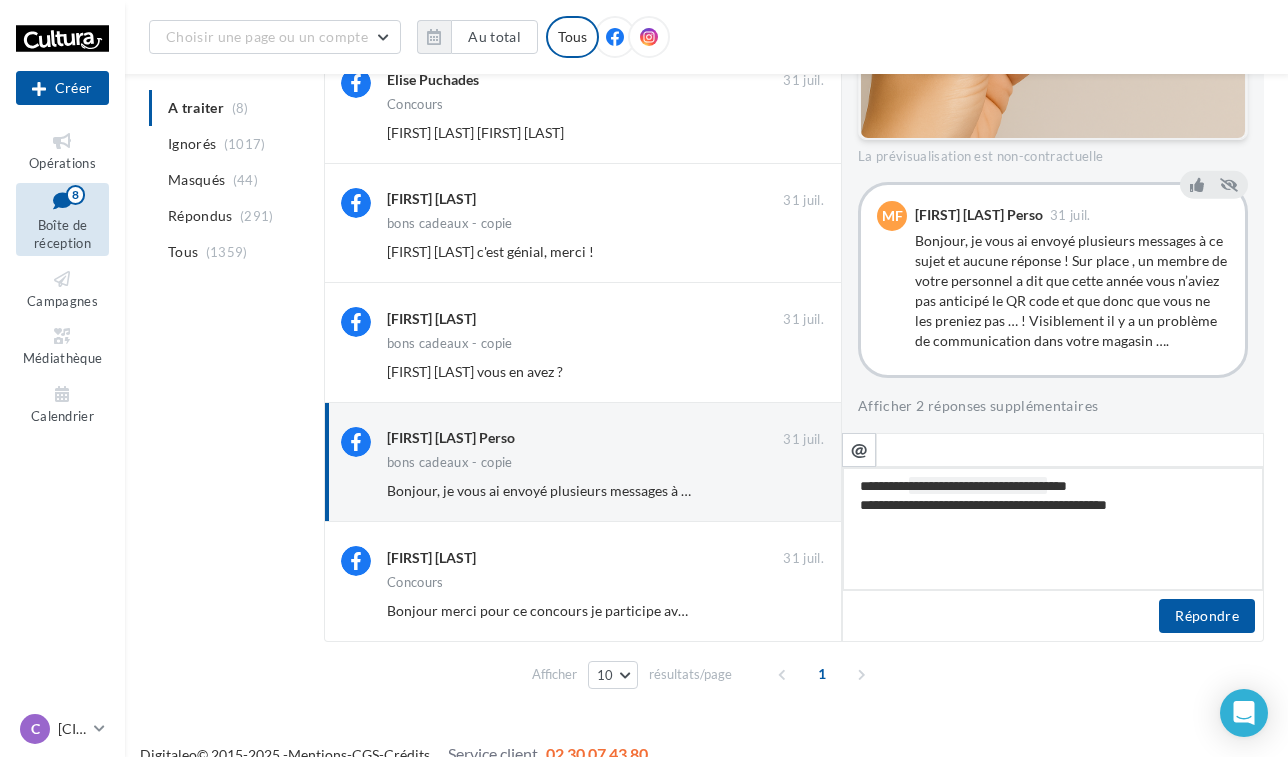 type on "**********" 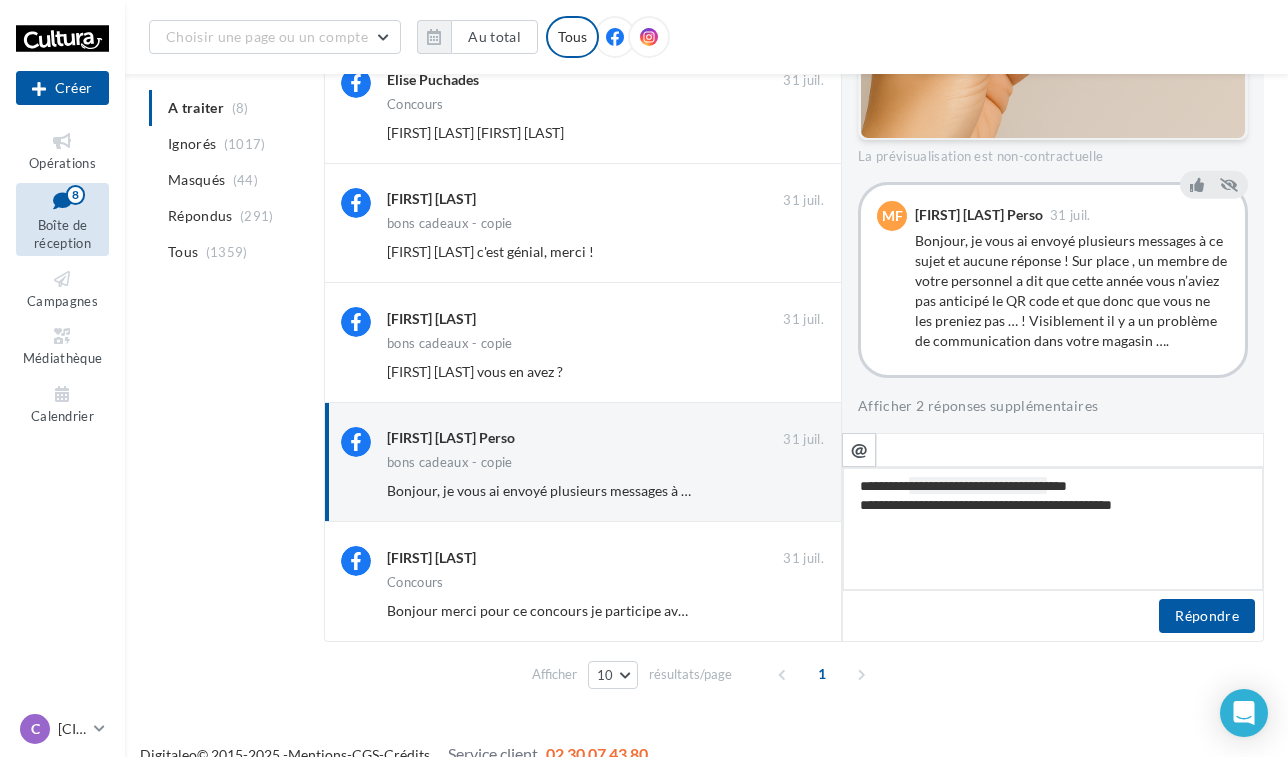 type on "**********" 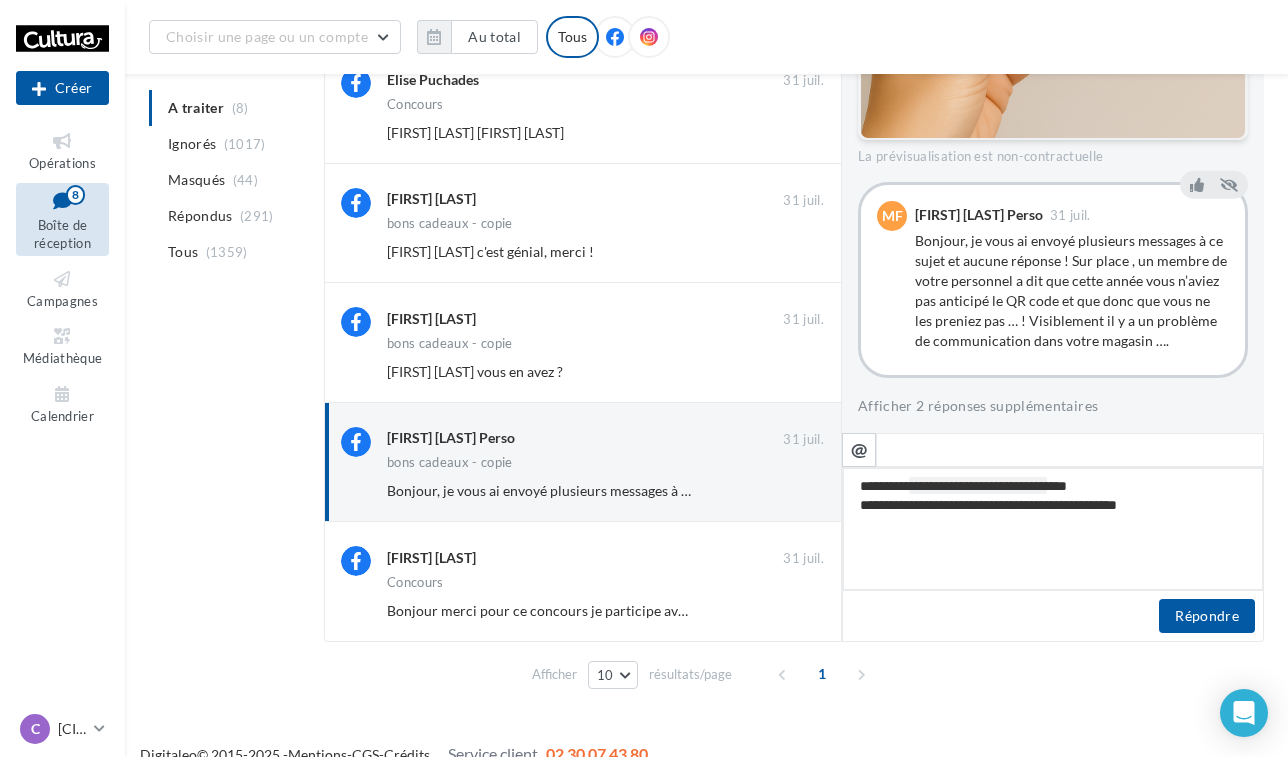 type on "**********" 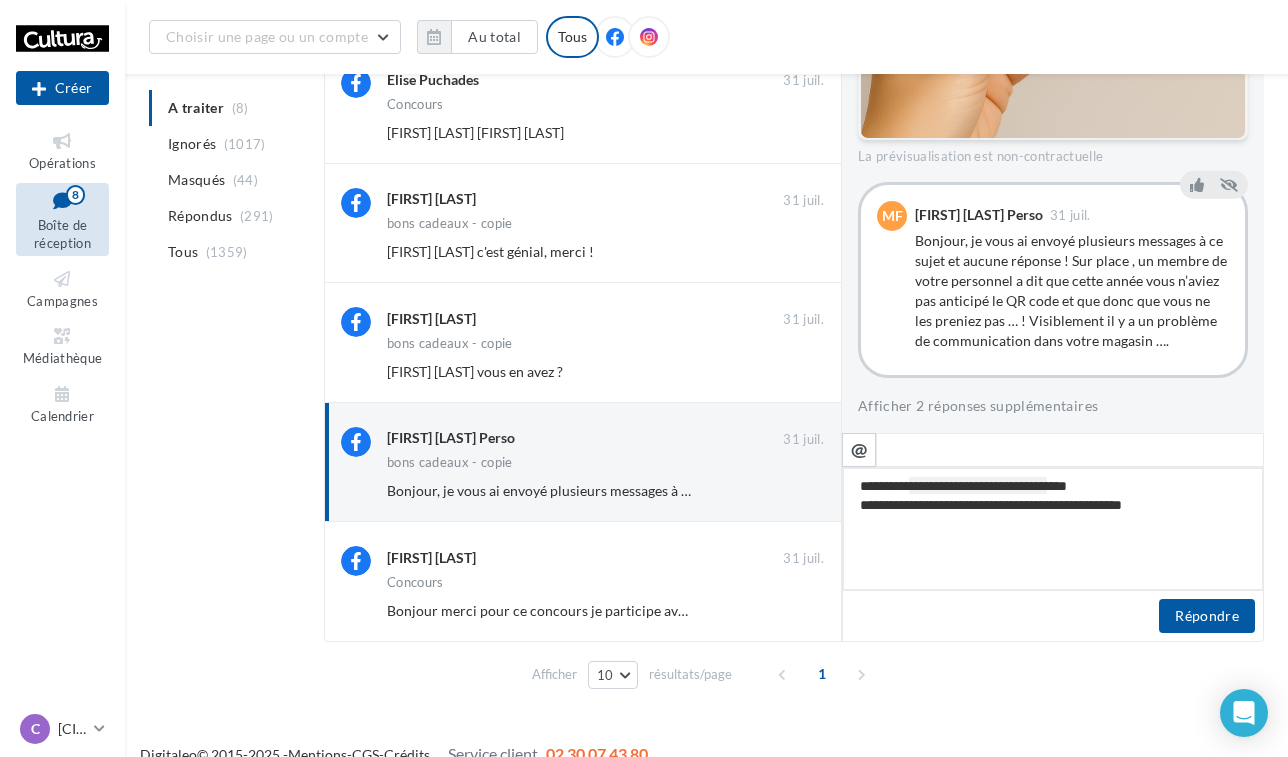 type on "**********" 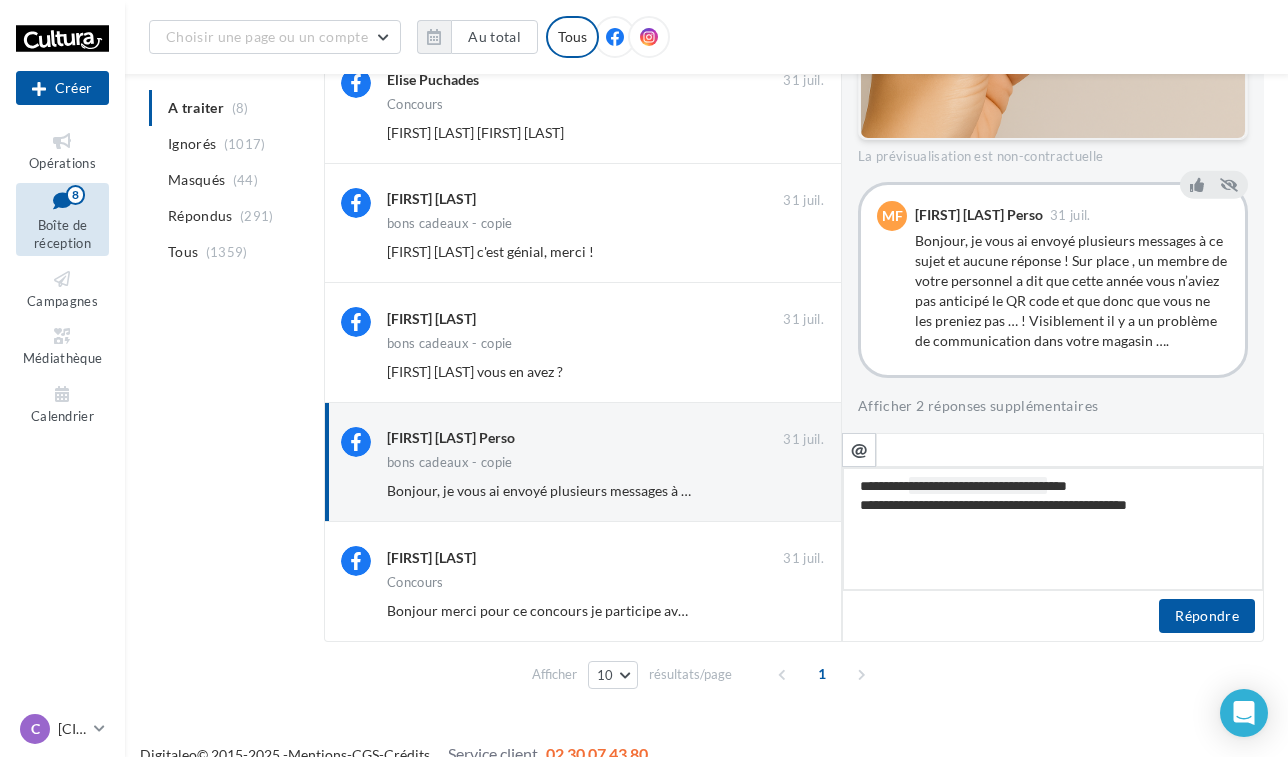 type on "**********" 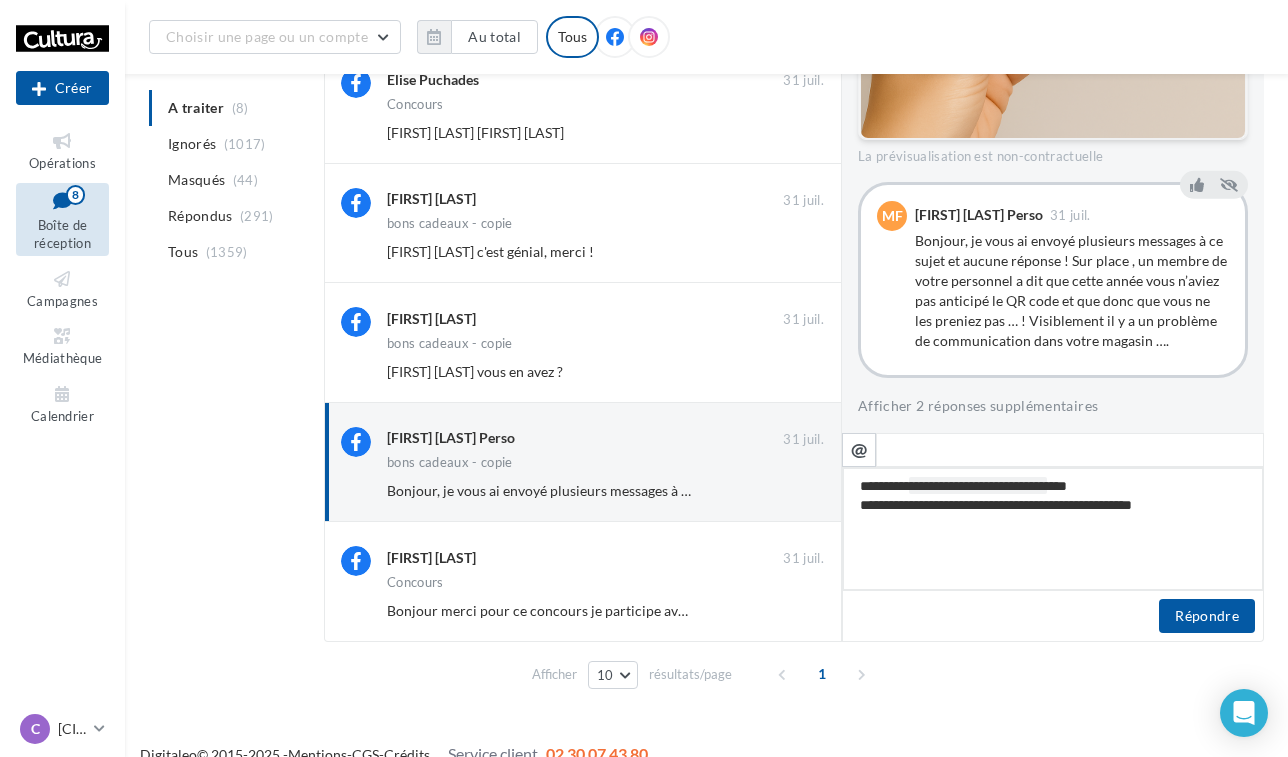 type on "**********" 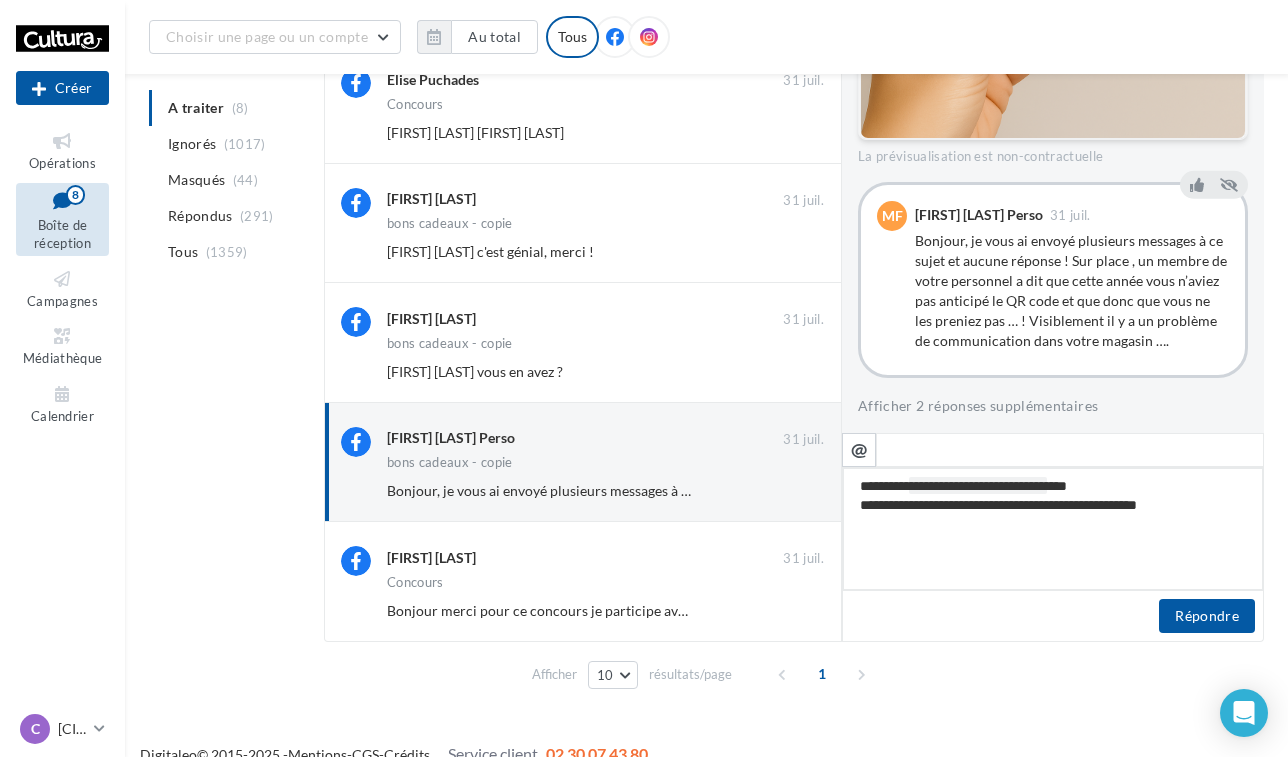 type on "**********" 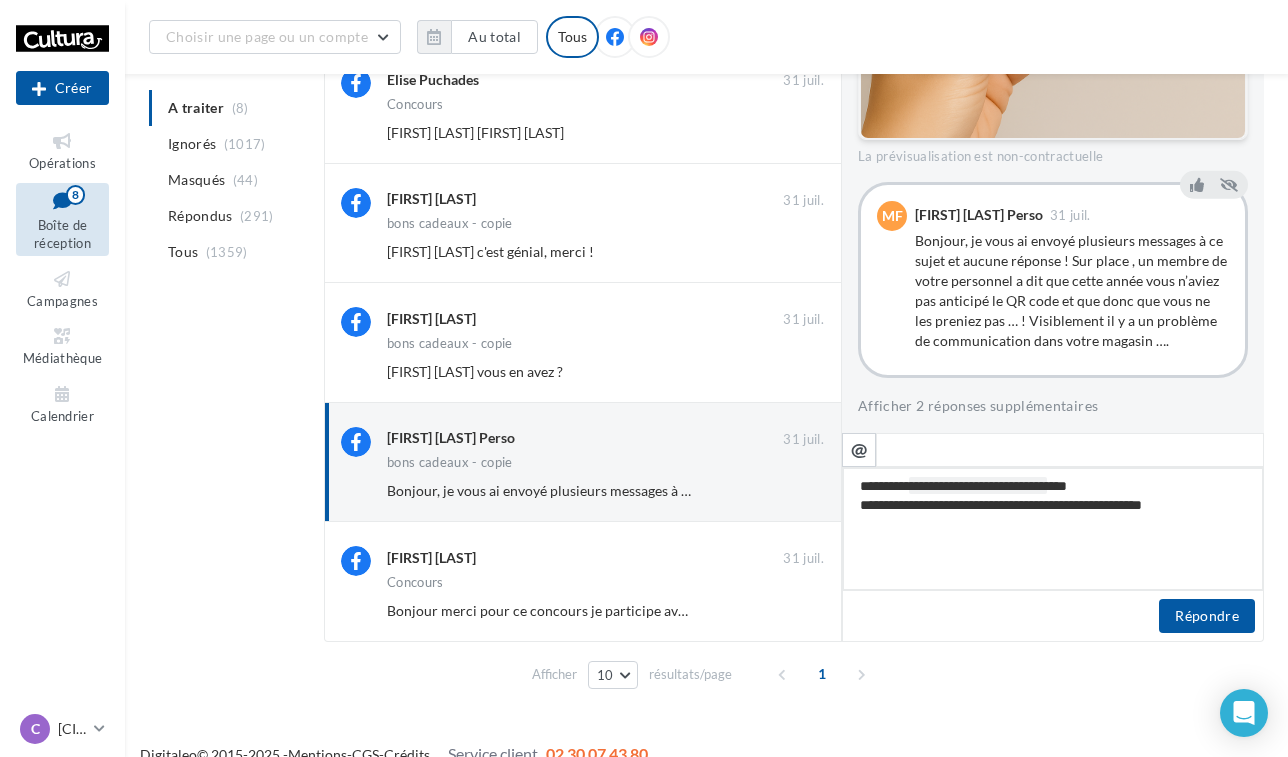 type on "**********" 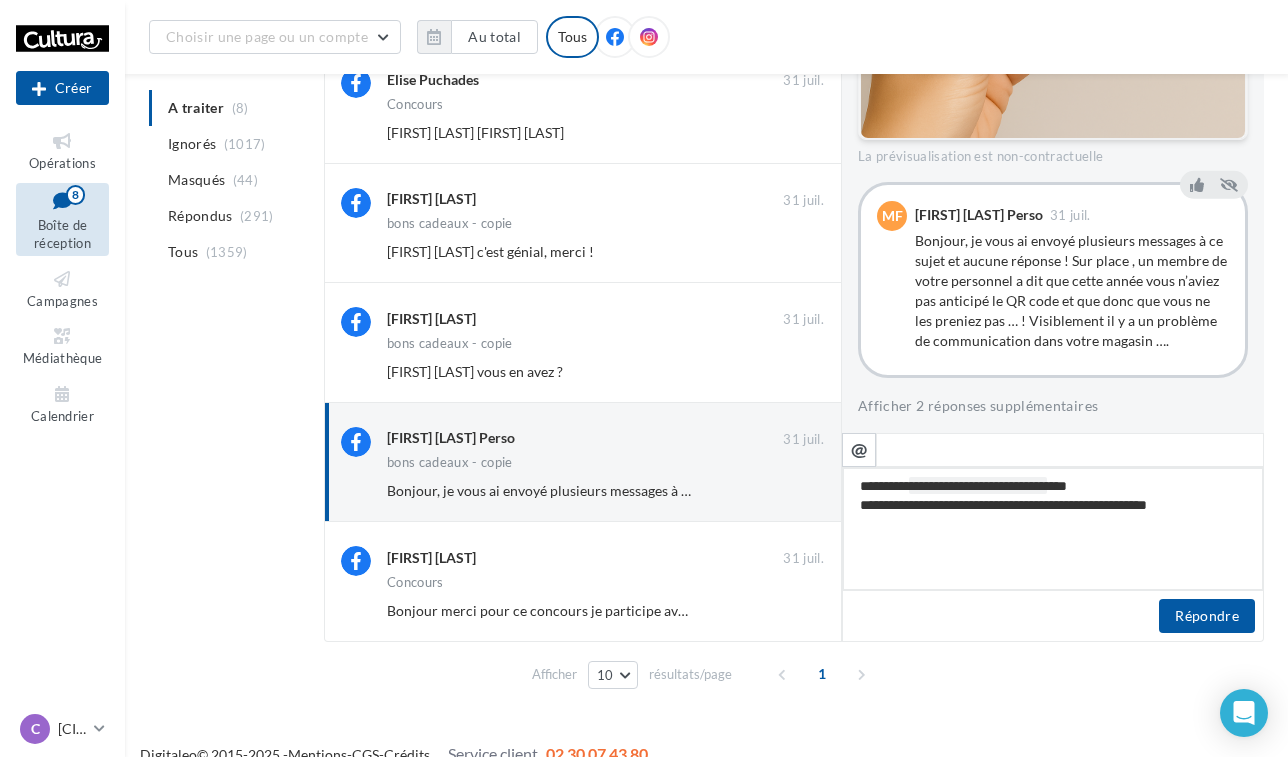 type on "**********" 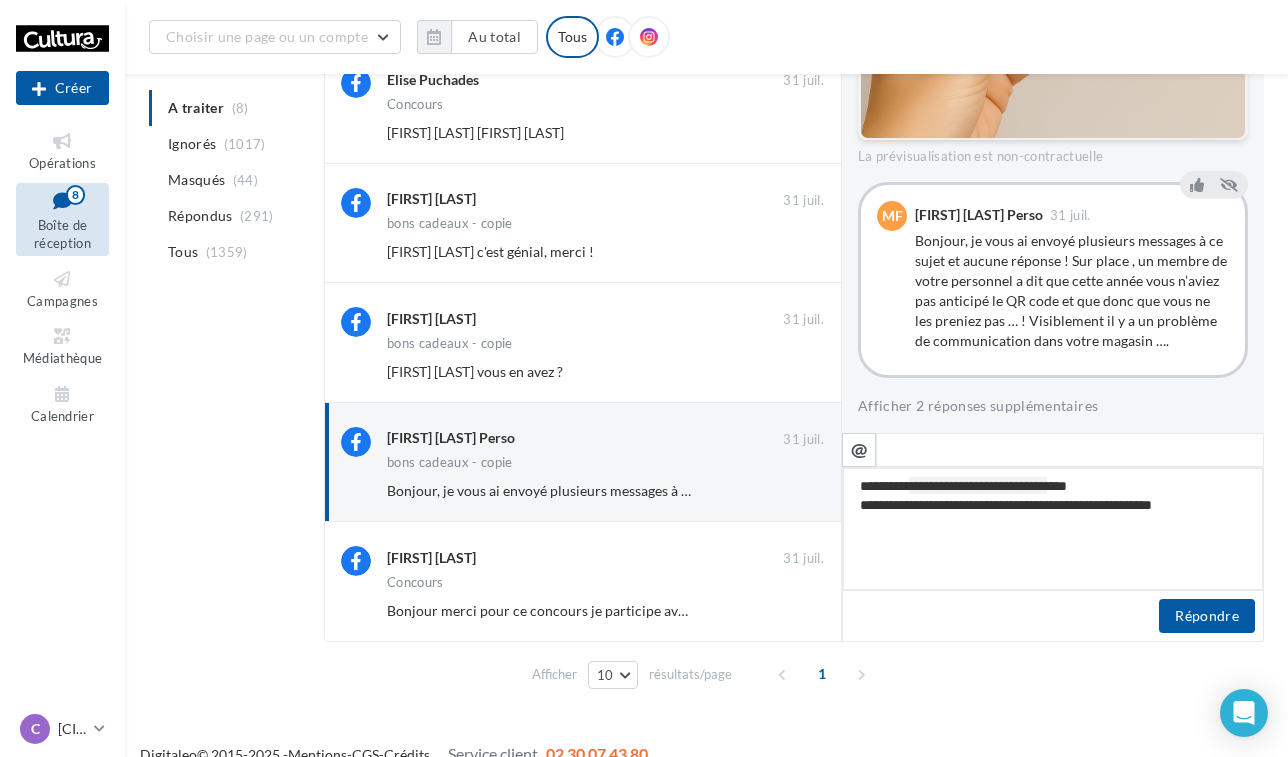 type on "**********" 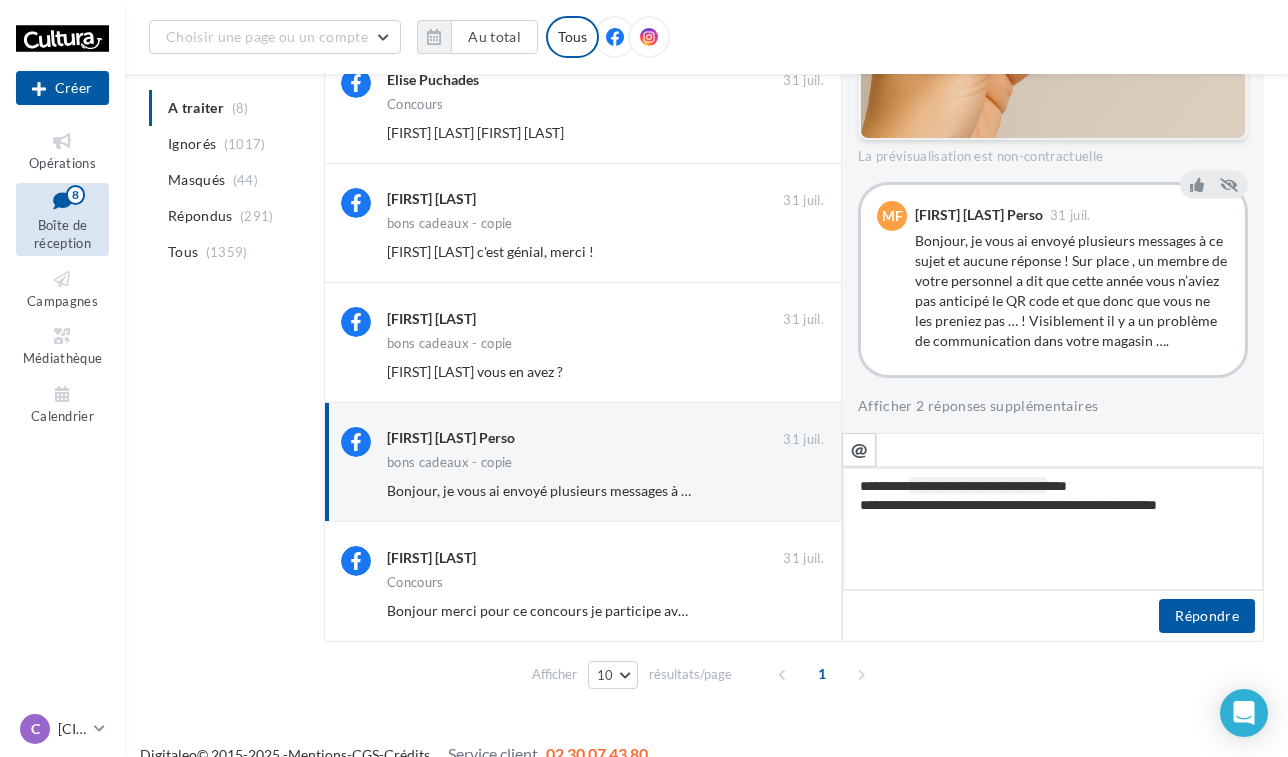 type on "**********" 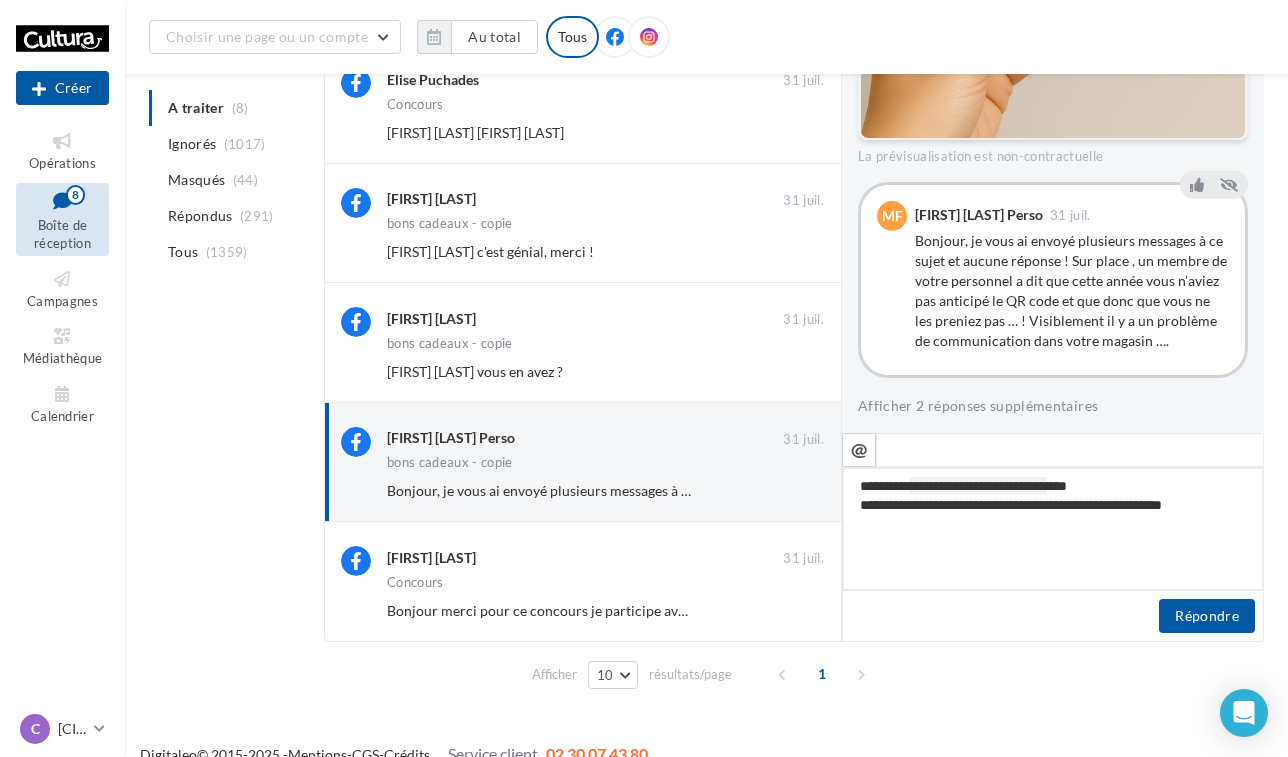 type on "**********" 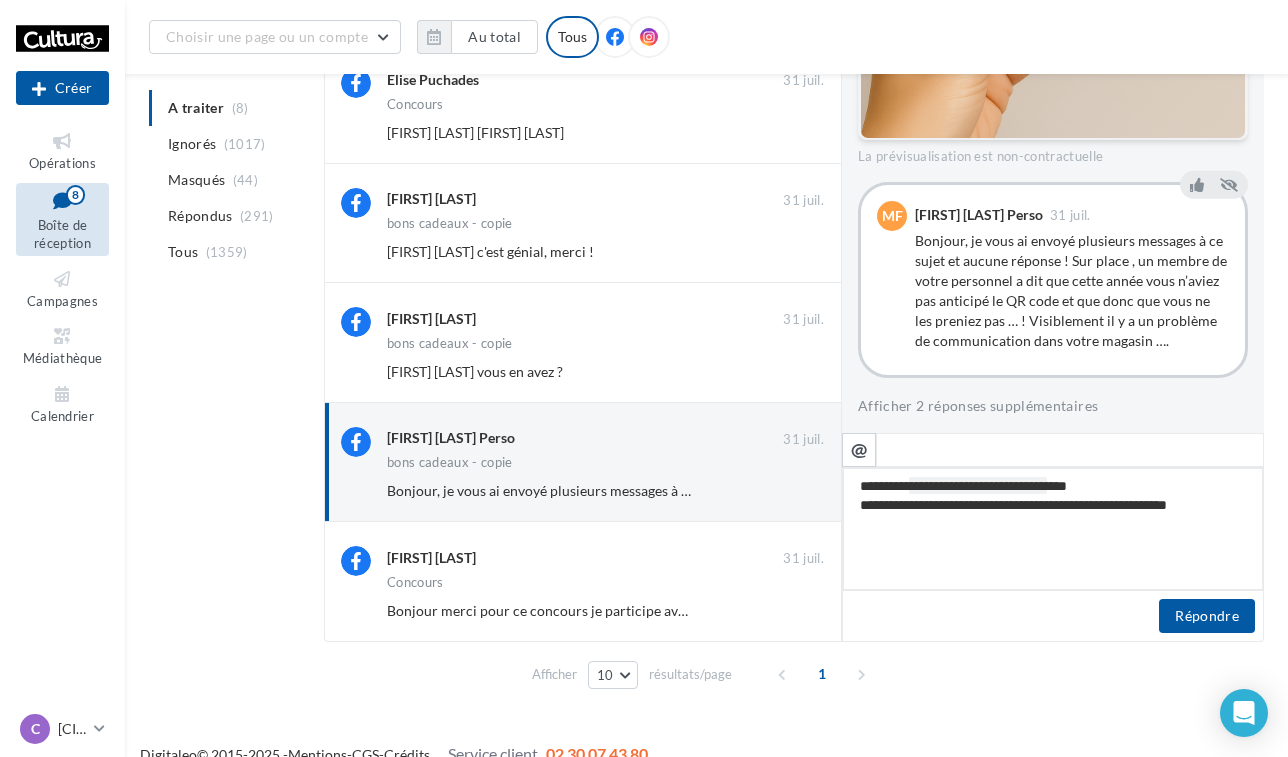 type on "**********" 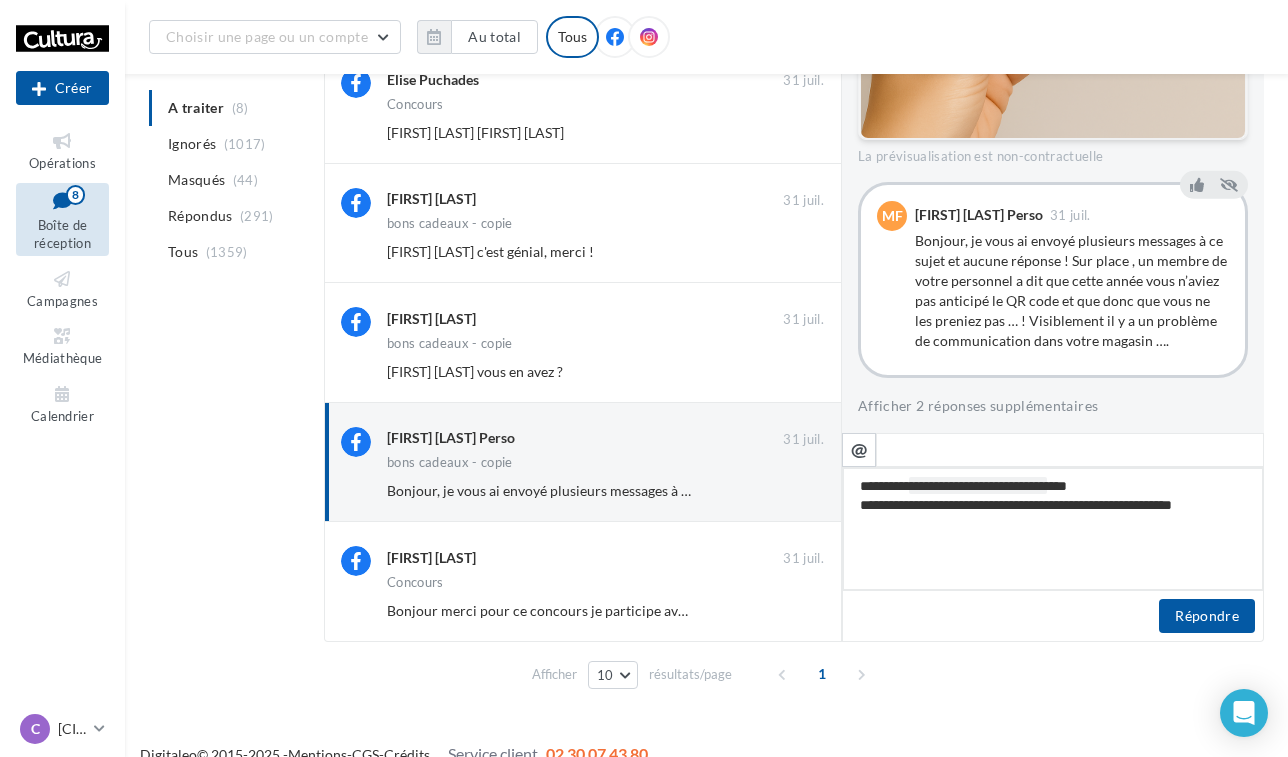 type on "**********" 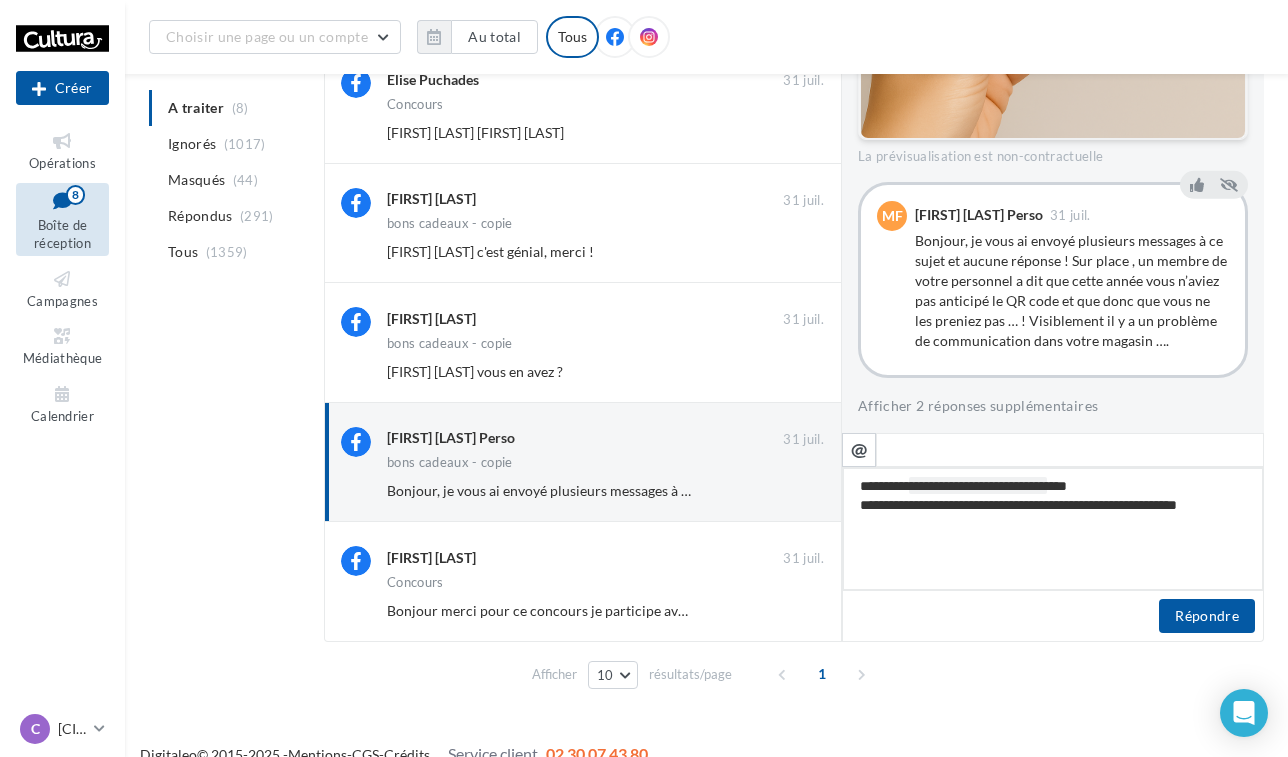 type on "**********" 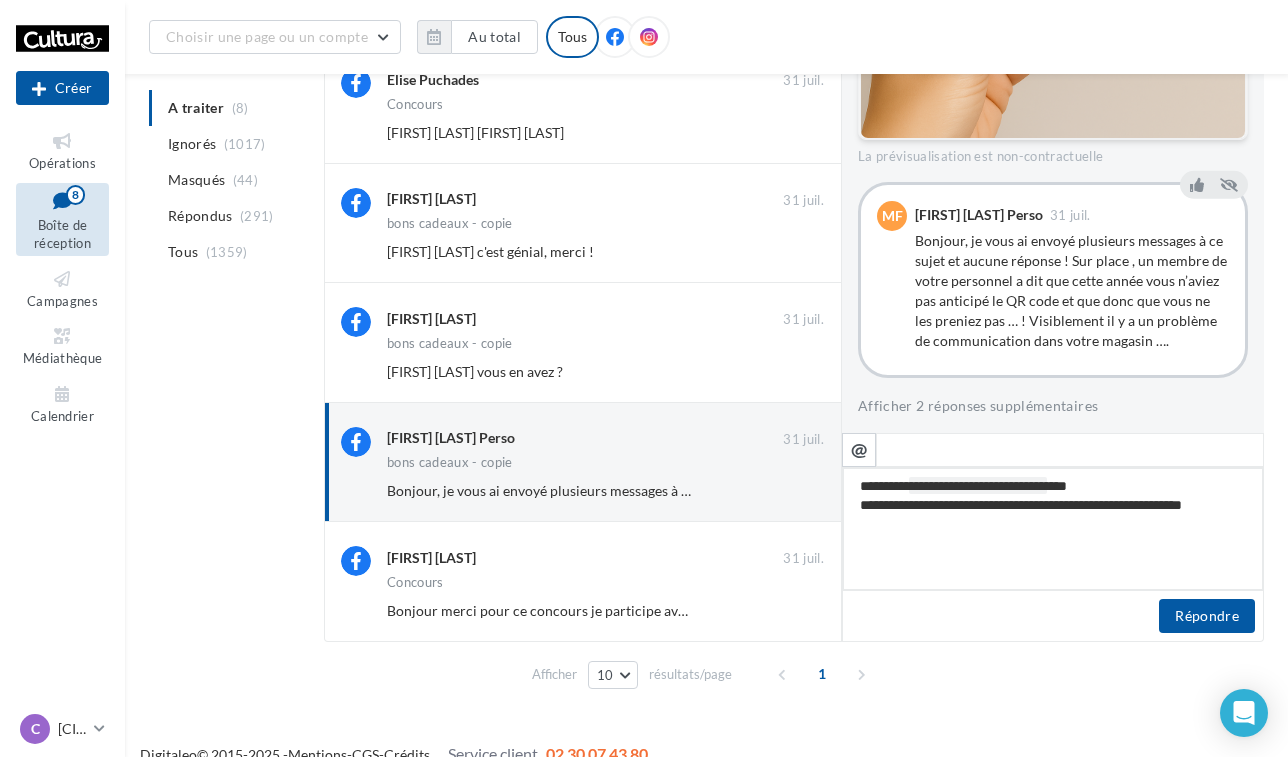 type on "**********" 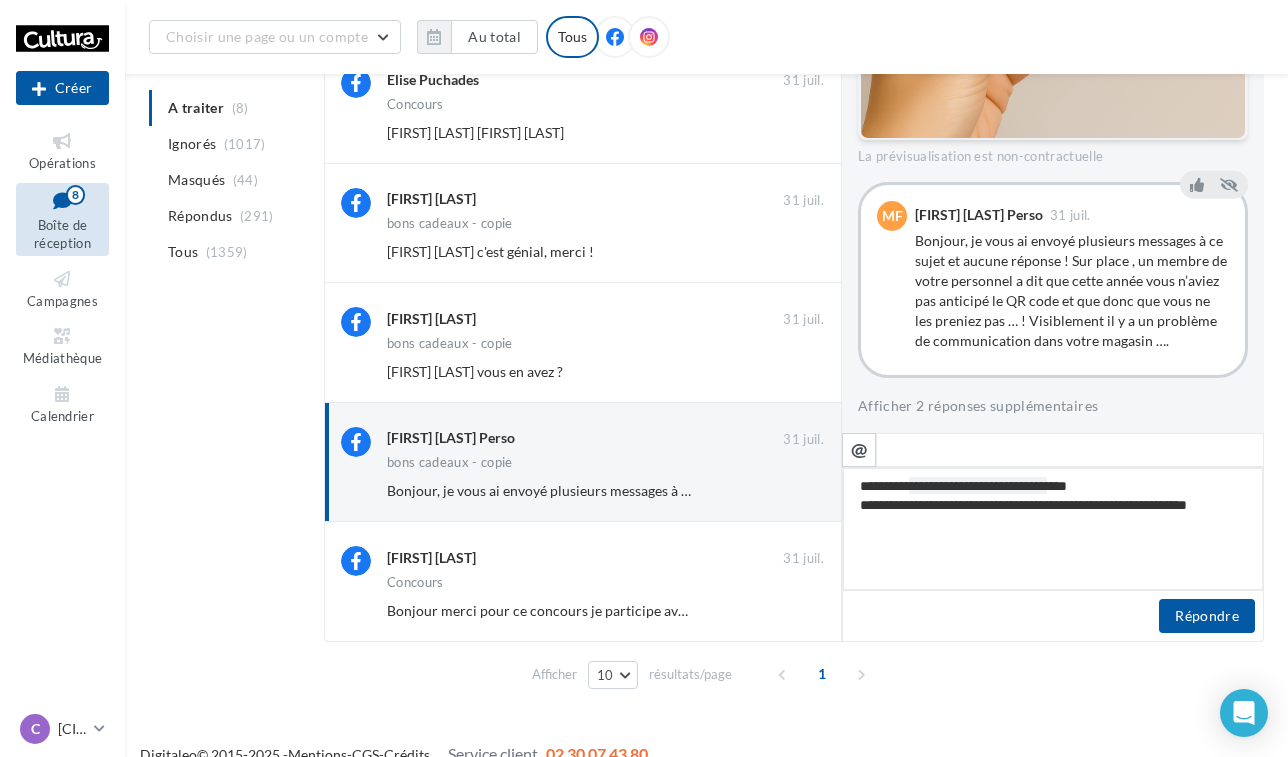 type on "**********" 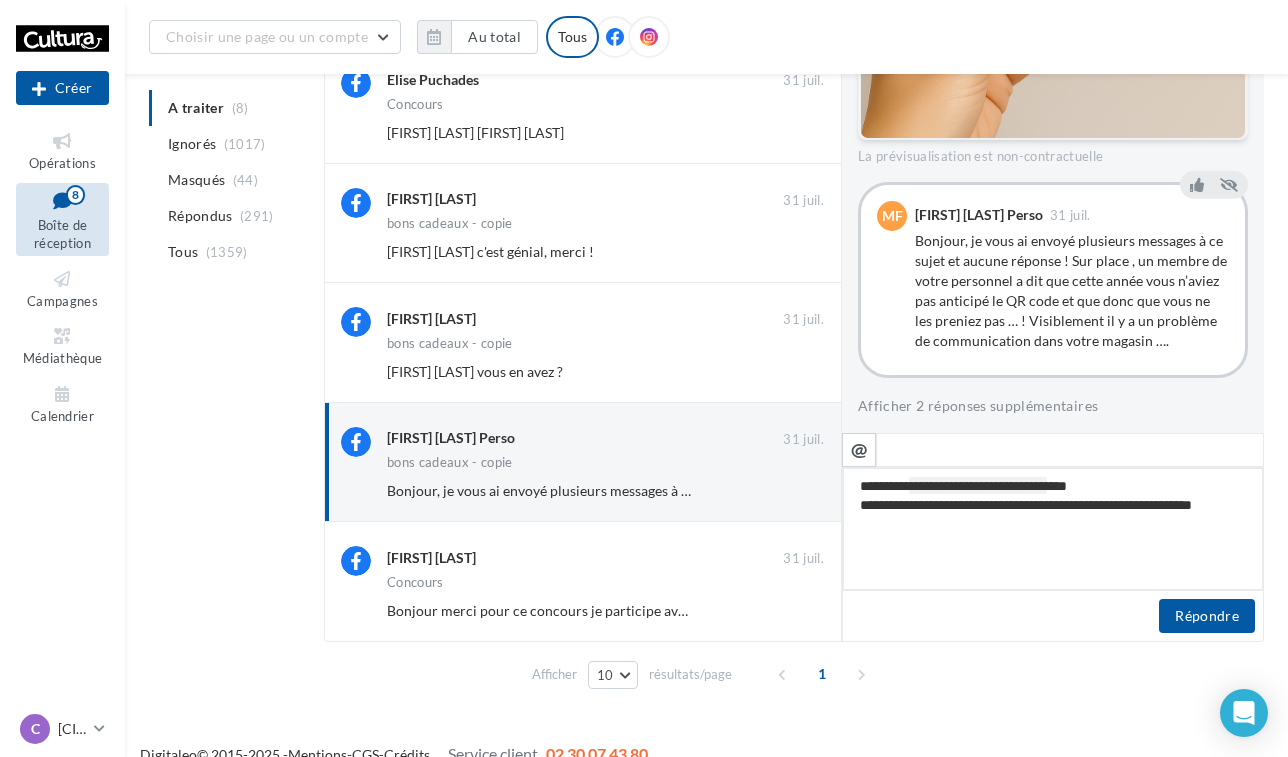 type on "**********" 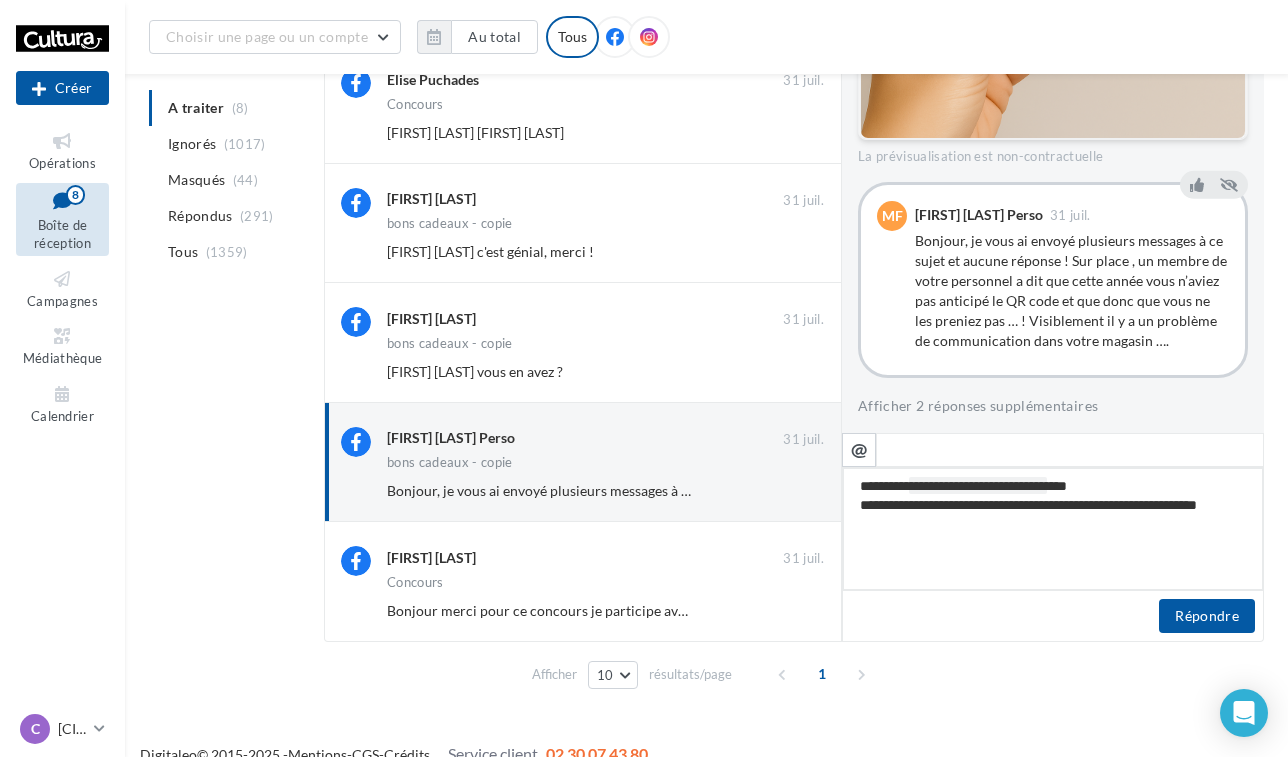 type on "**********" 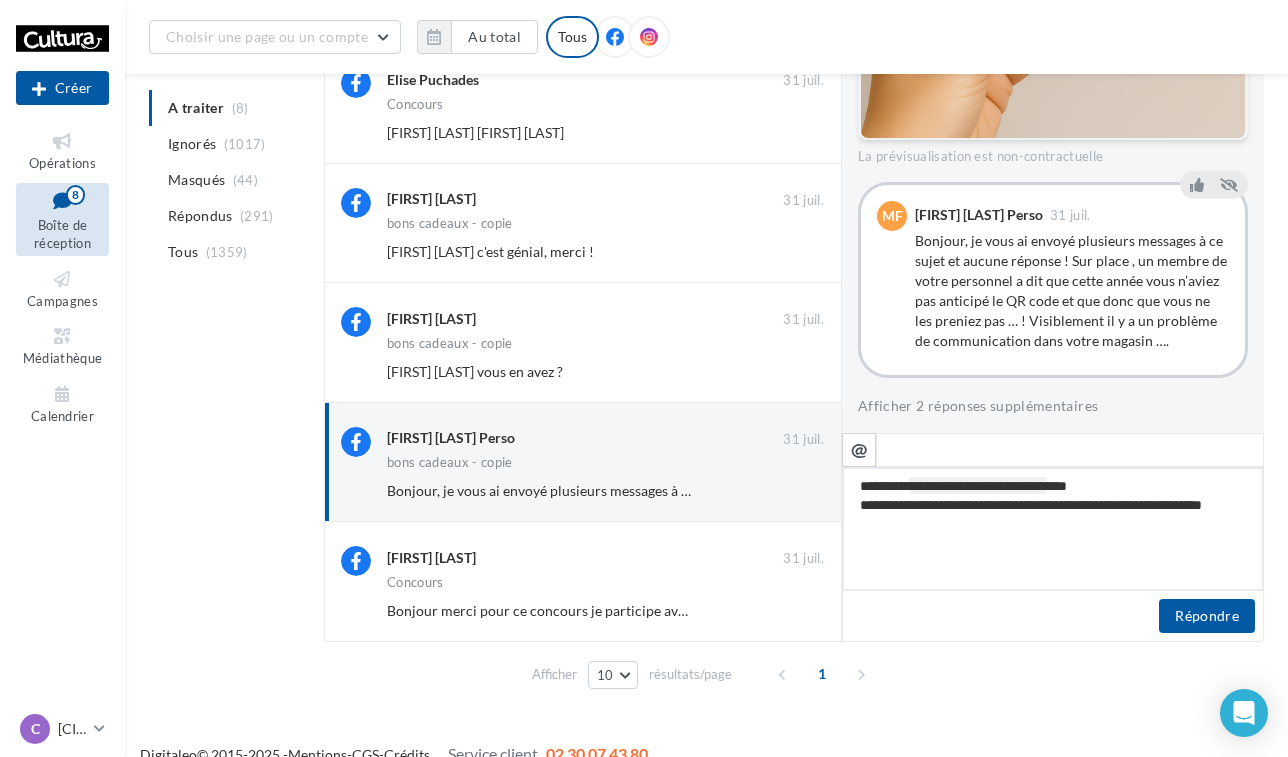 type on "**********" 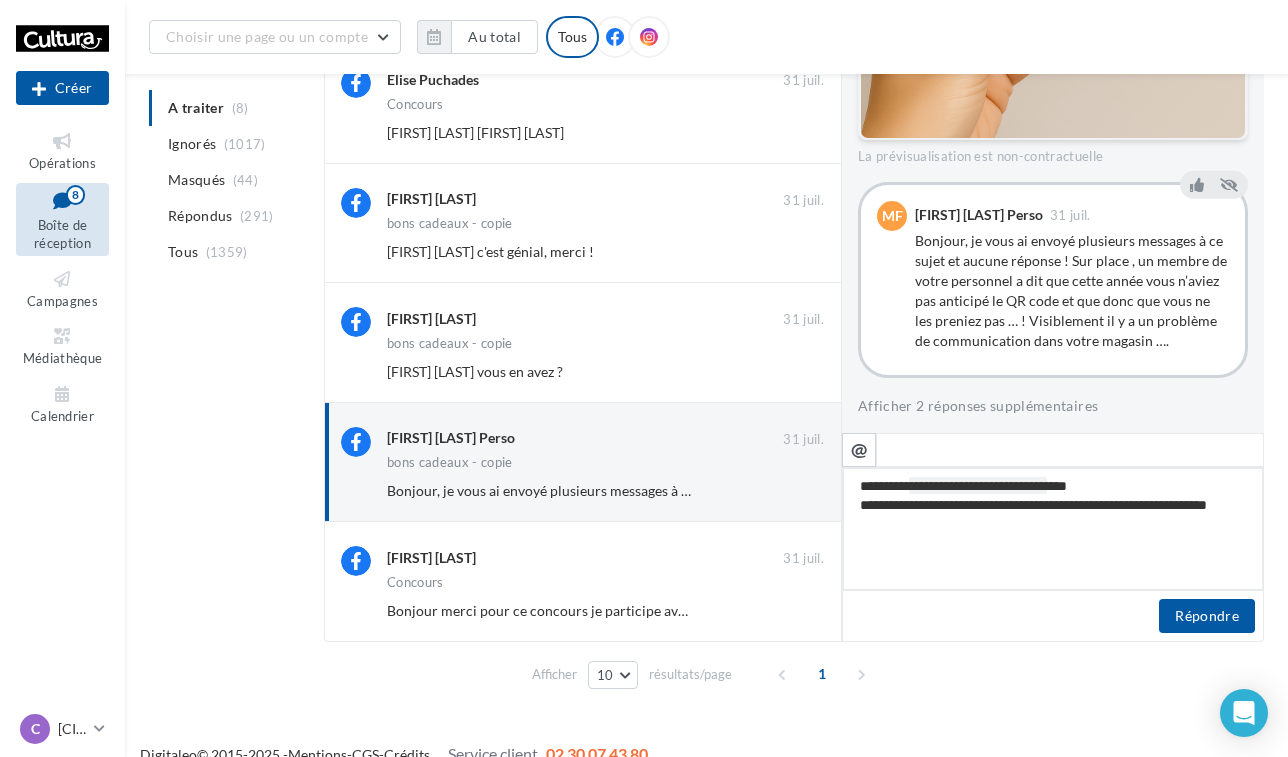 type on "**********" 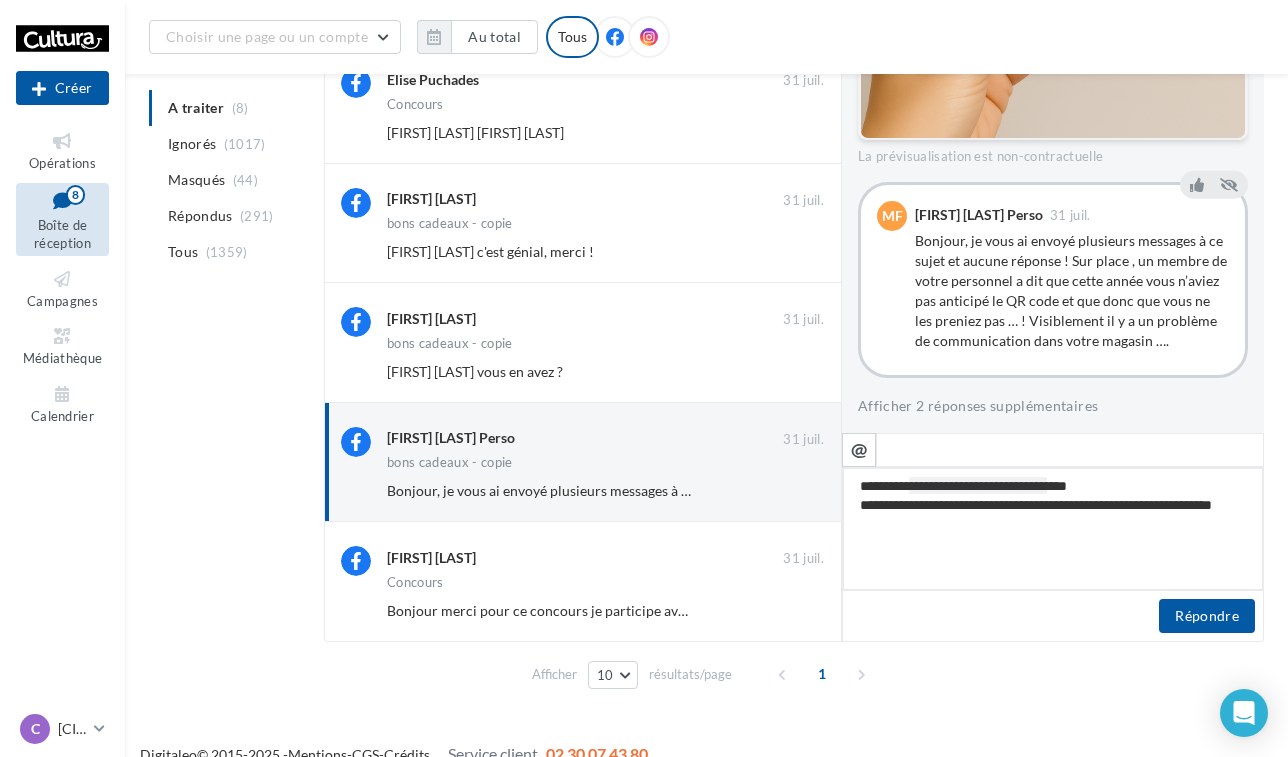 type on "**********" 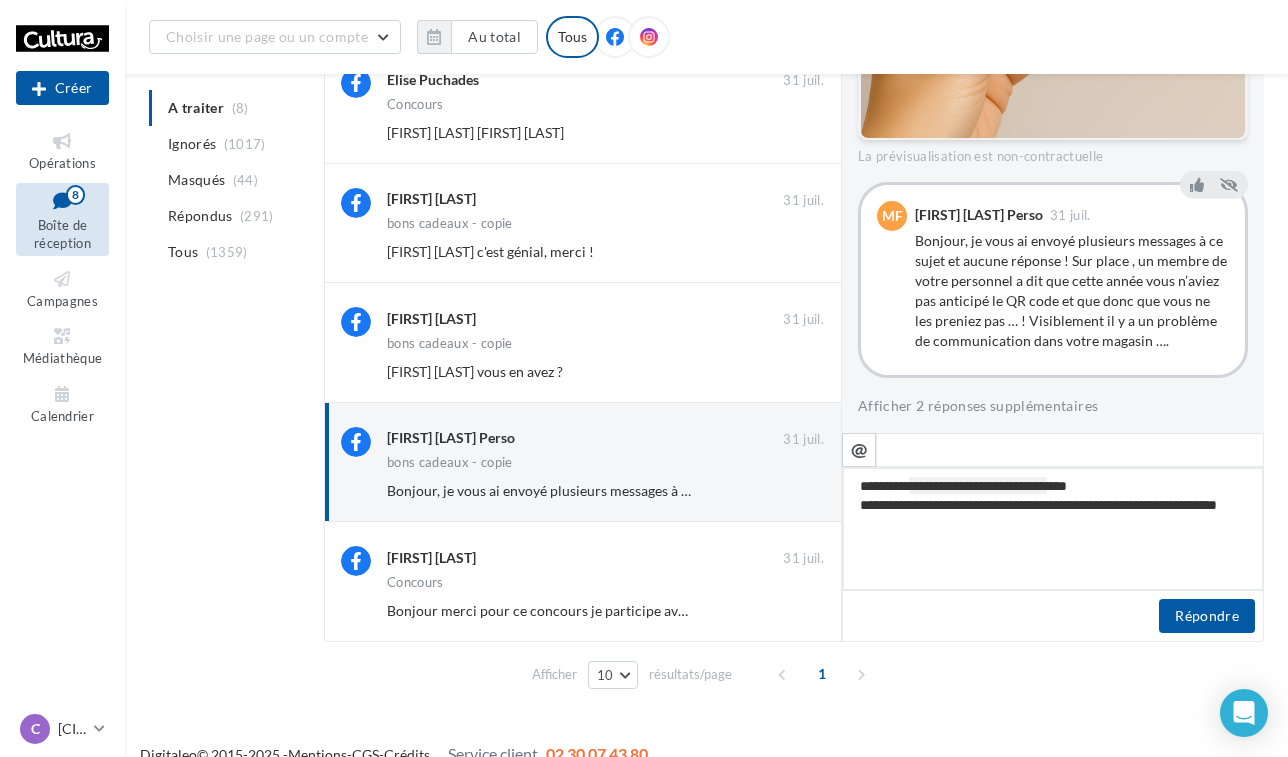 type on "**********" 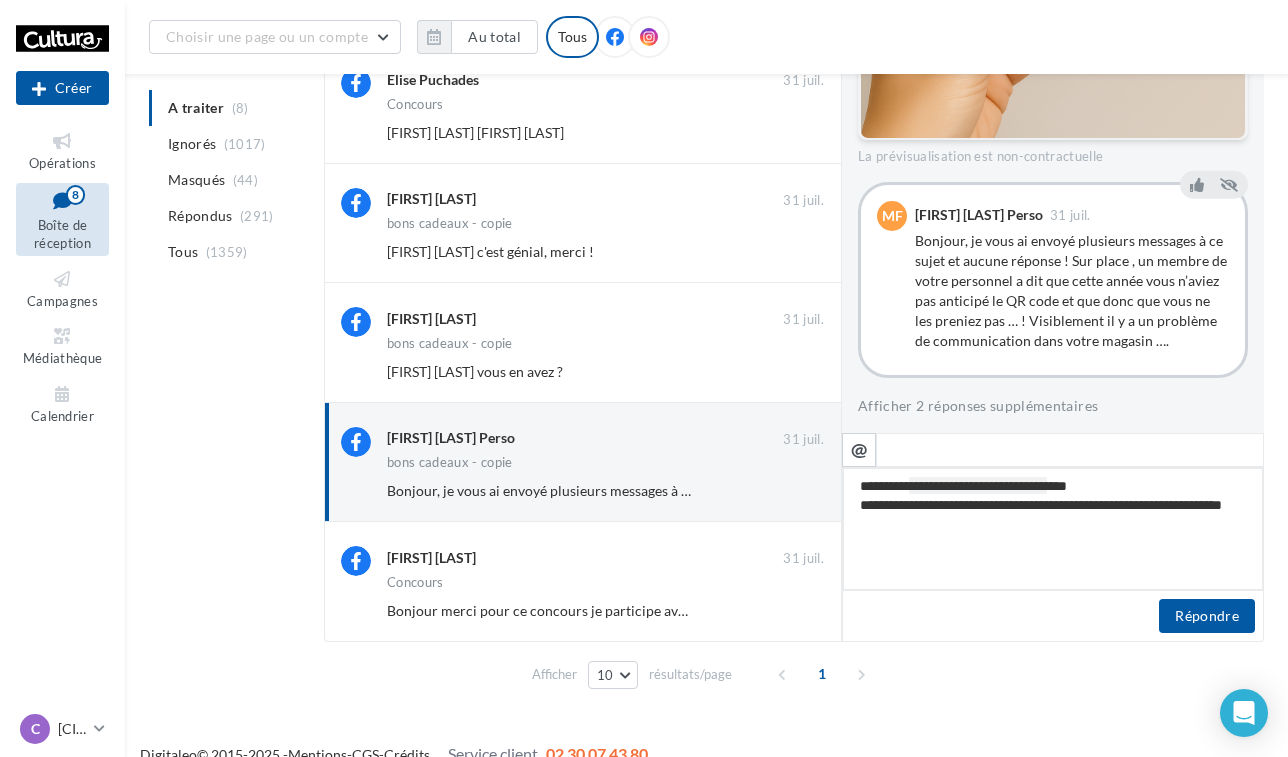 type on "**********" 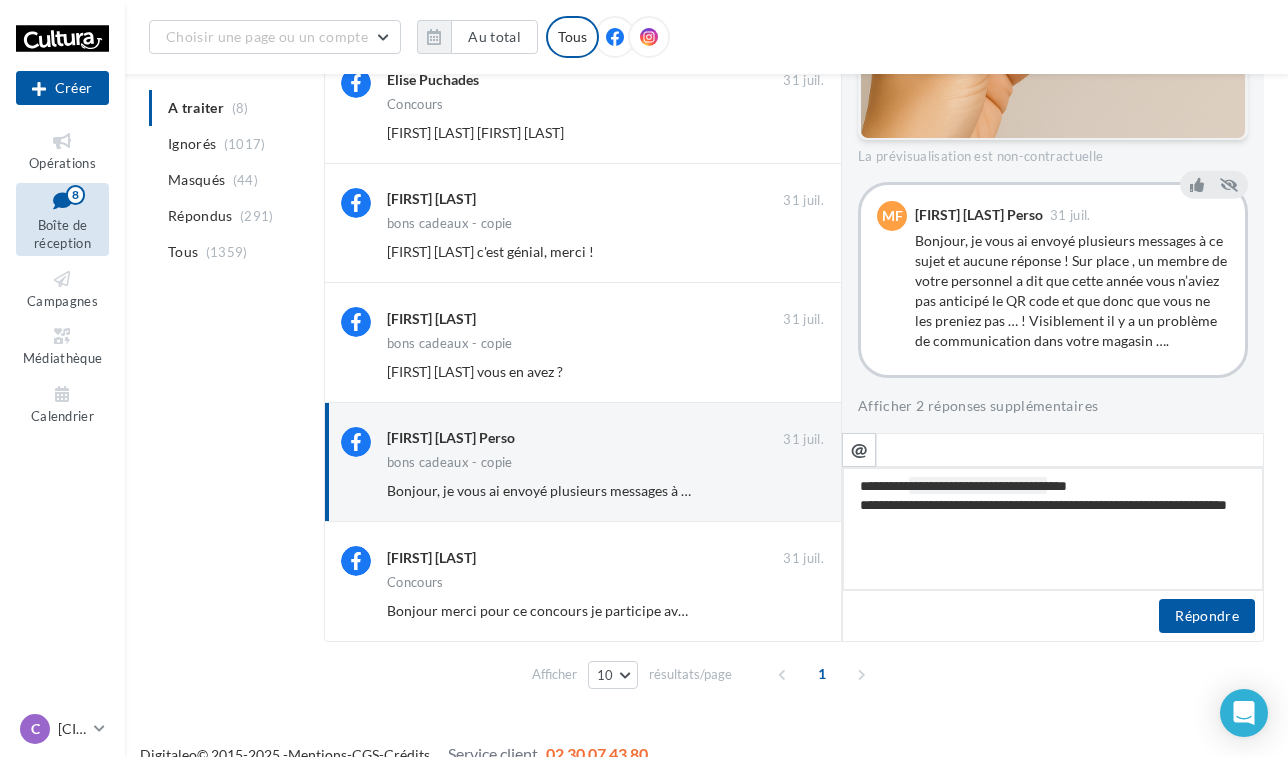 type 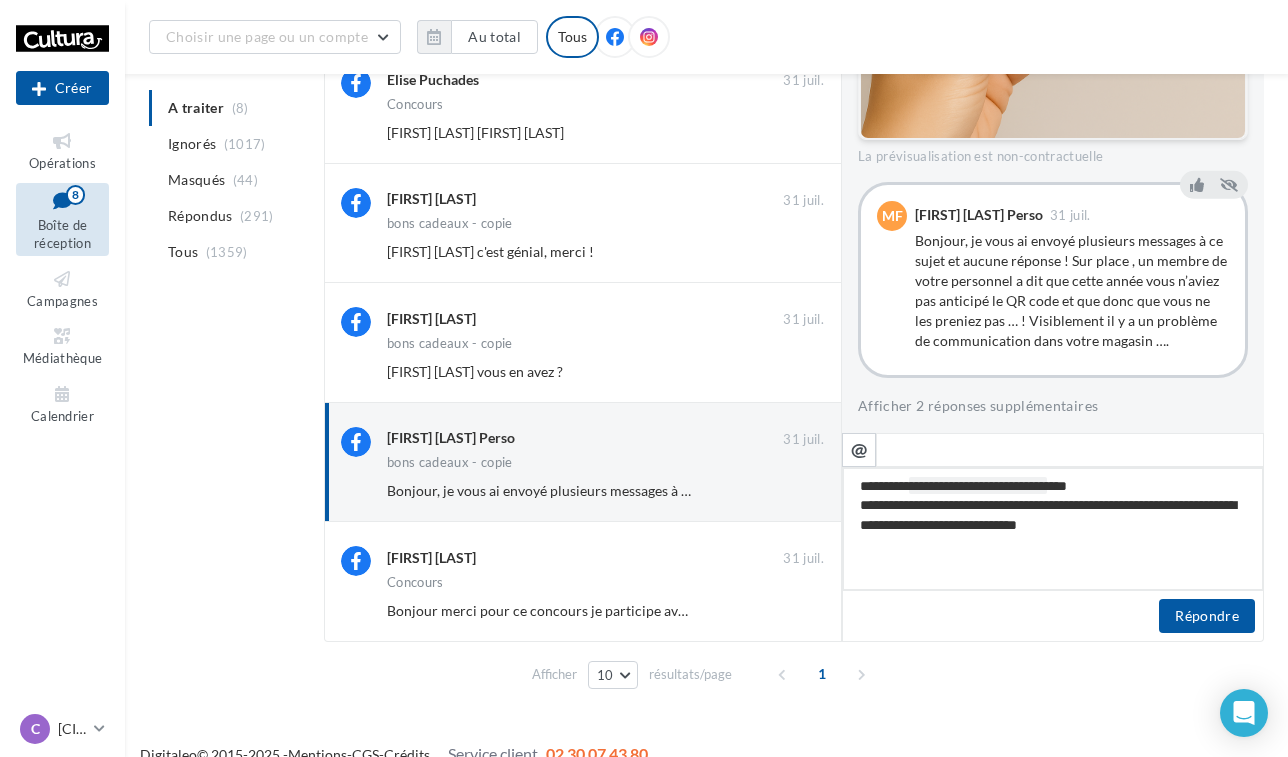 click on "**********" at bounding box center [1053, 529] 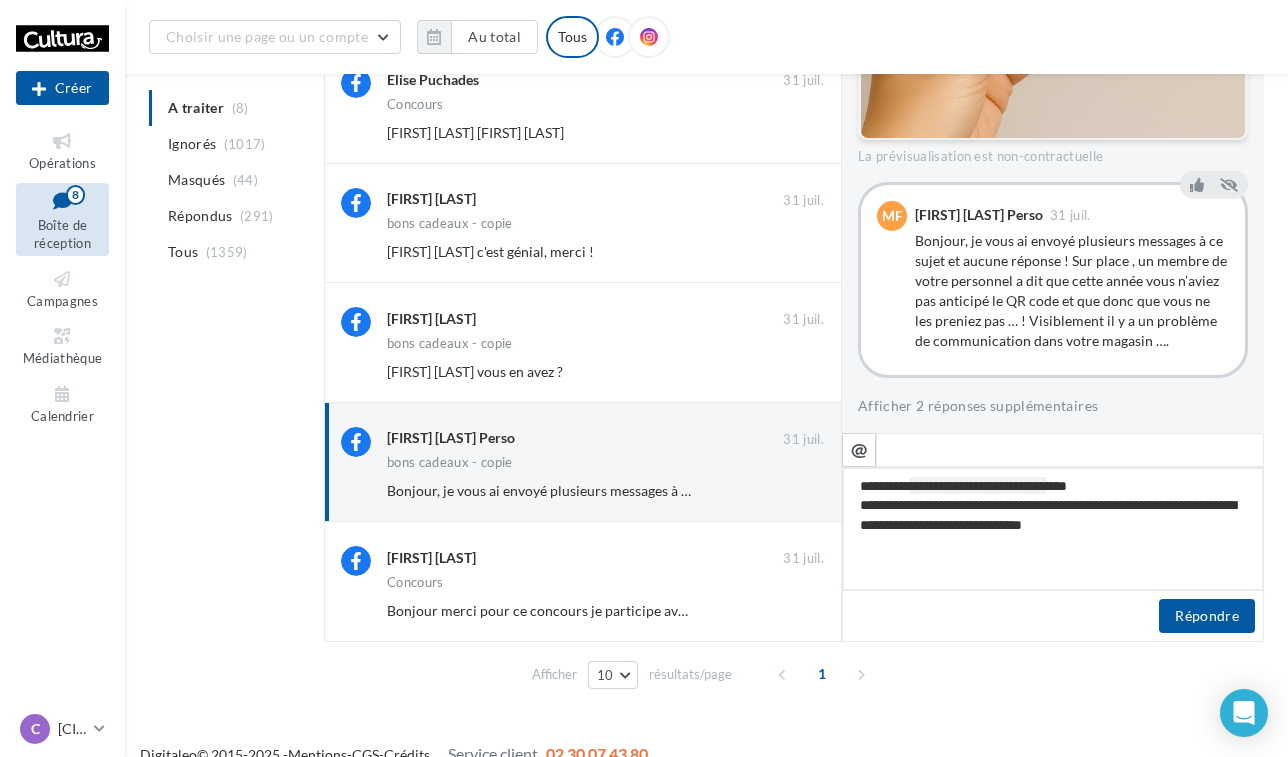 click on "**********" at bounding box center (1053, 529) 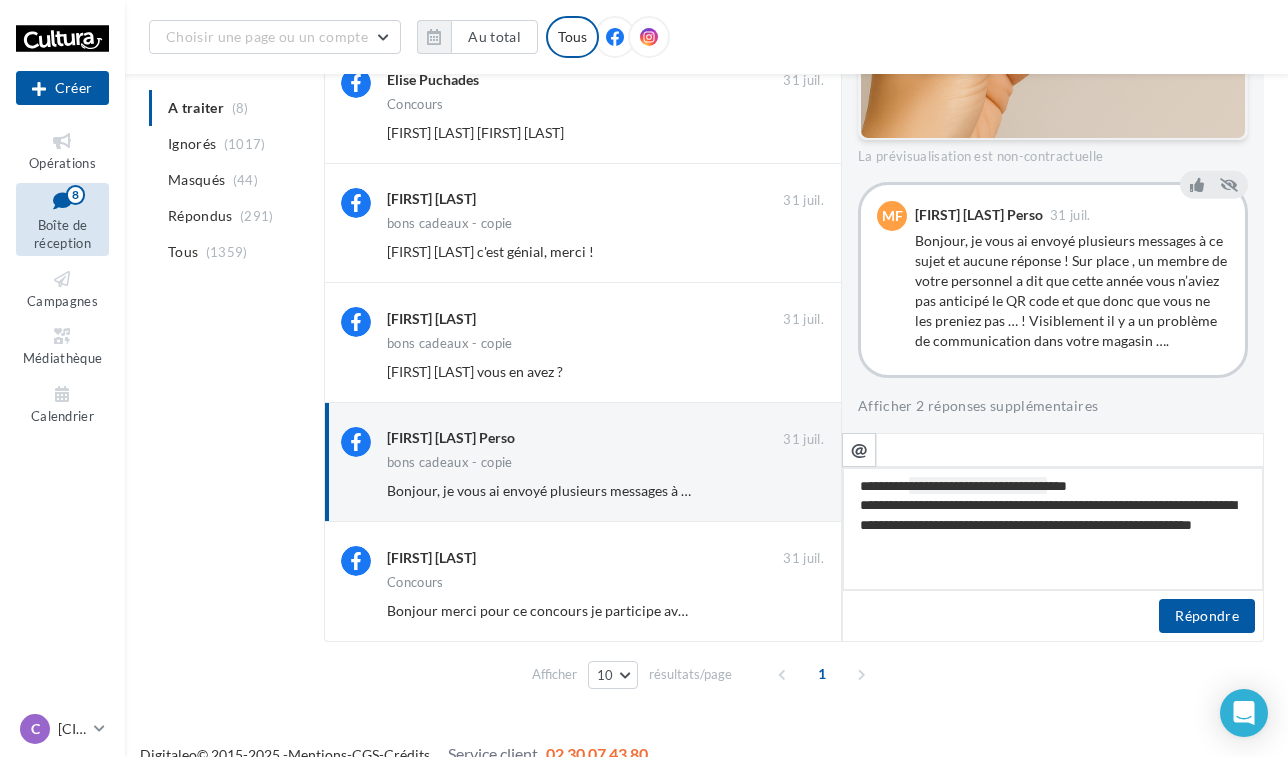 click on "**********" at bounding box center [1053, 529] 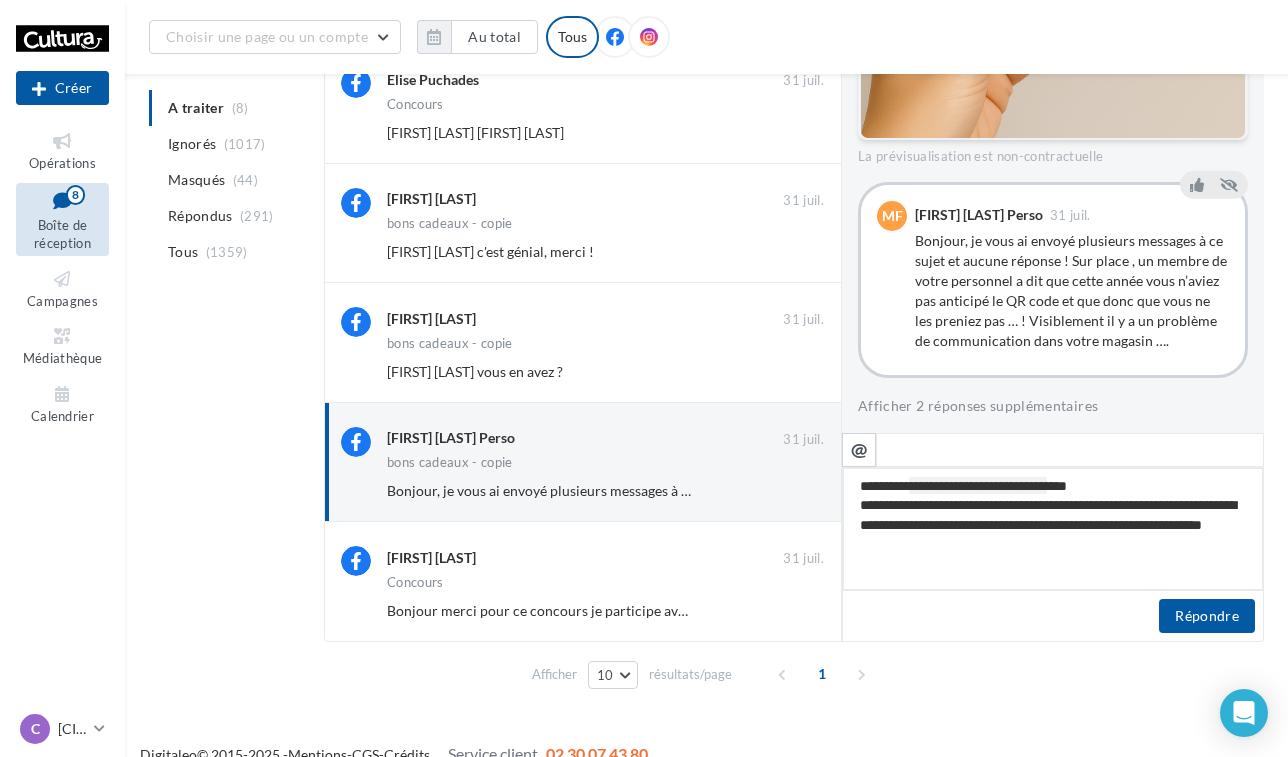 click on "**********" at bounding box center (1053, 529) 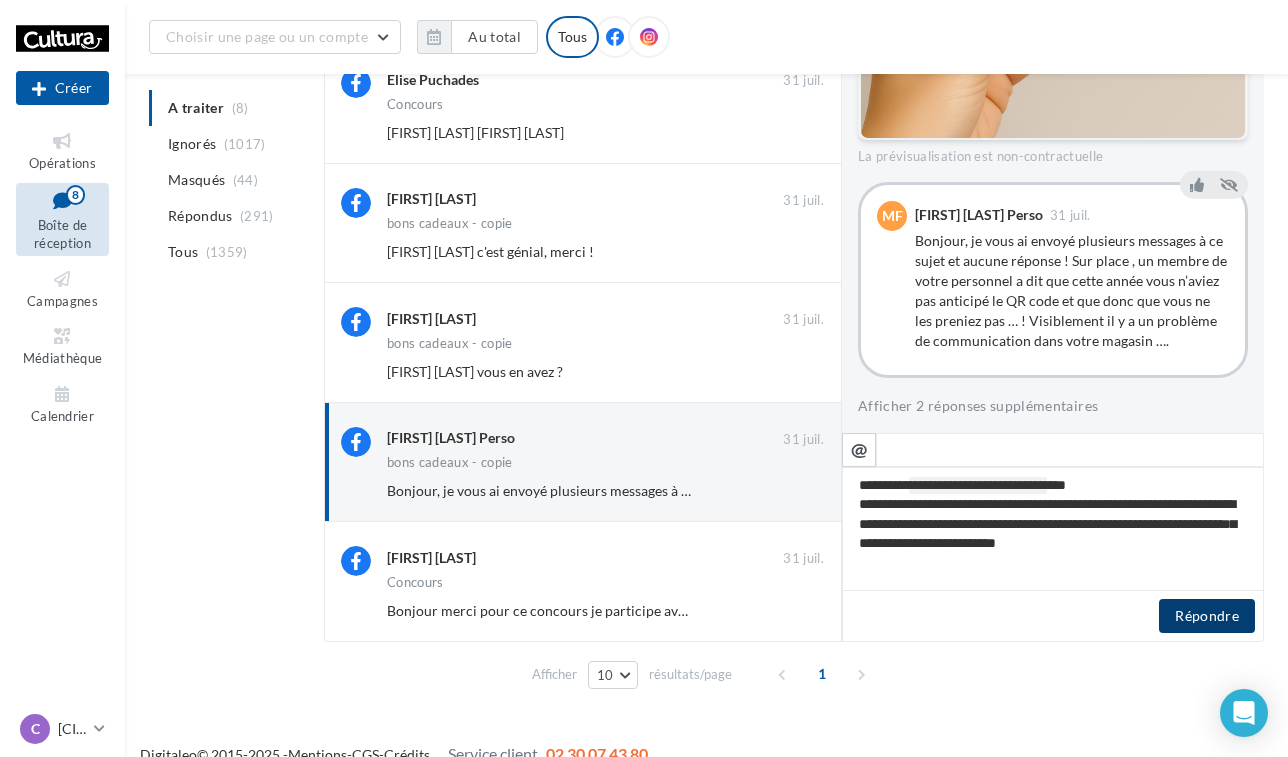 click on "Répondre" at bounding box center [1207, 616] 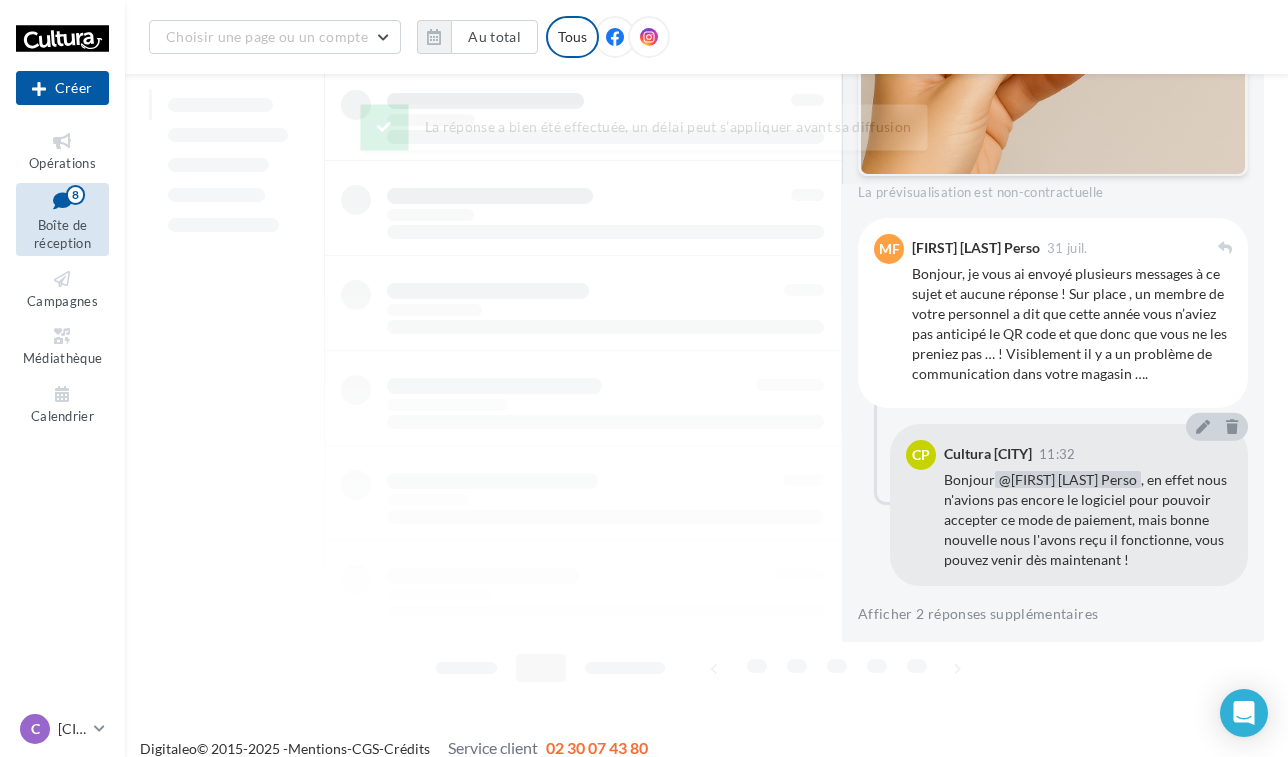 scroll, scrollTop: 457, scrollLeft: 0, axis: vertical 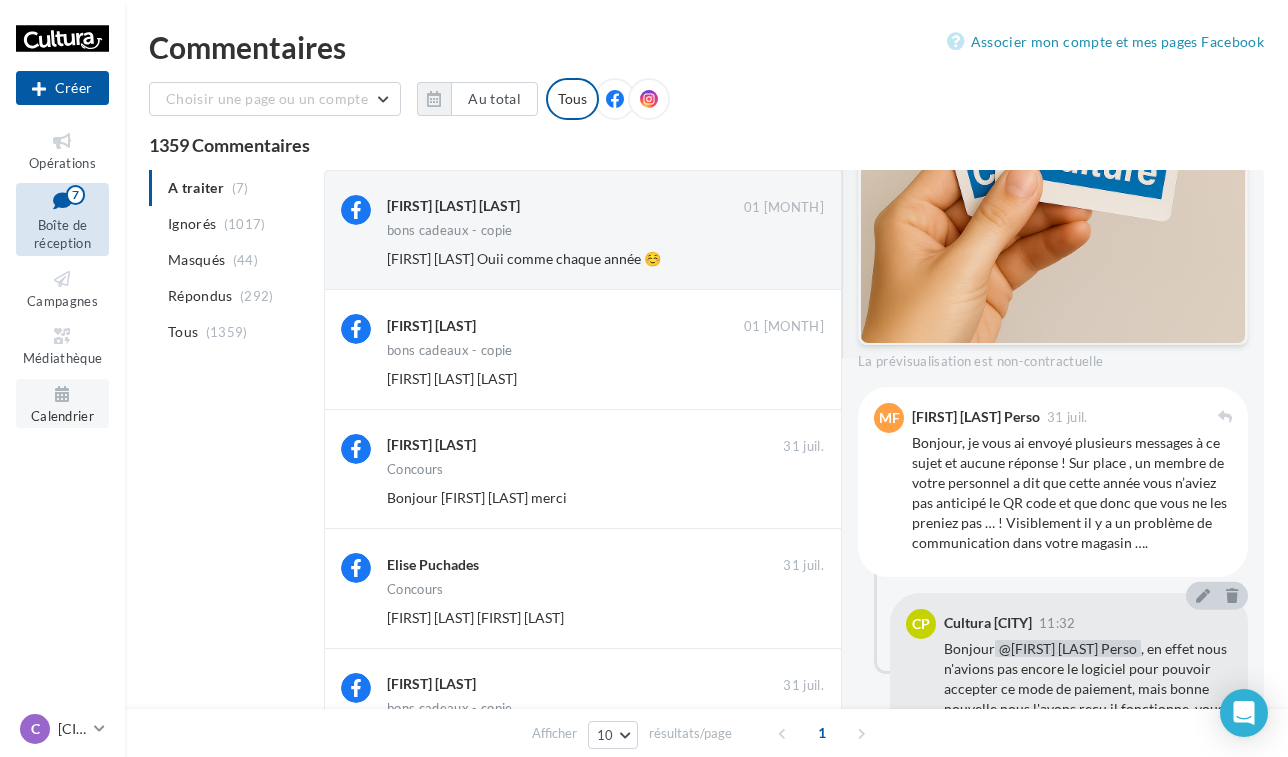 click at bounding box center (62, 394) 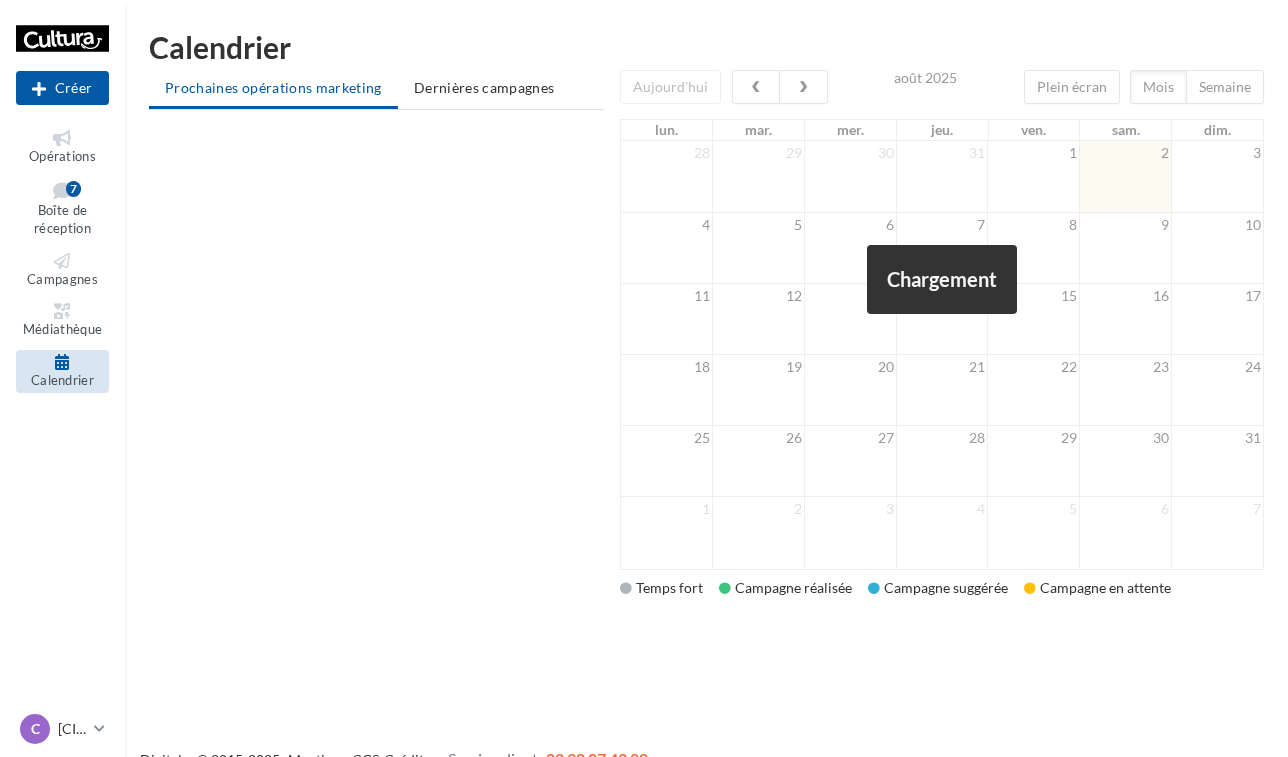 scroll, scrollTop: 0, scrollLeft: 0, axis: both 